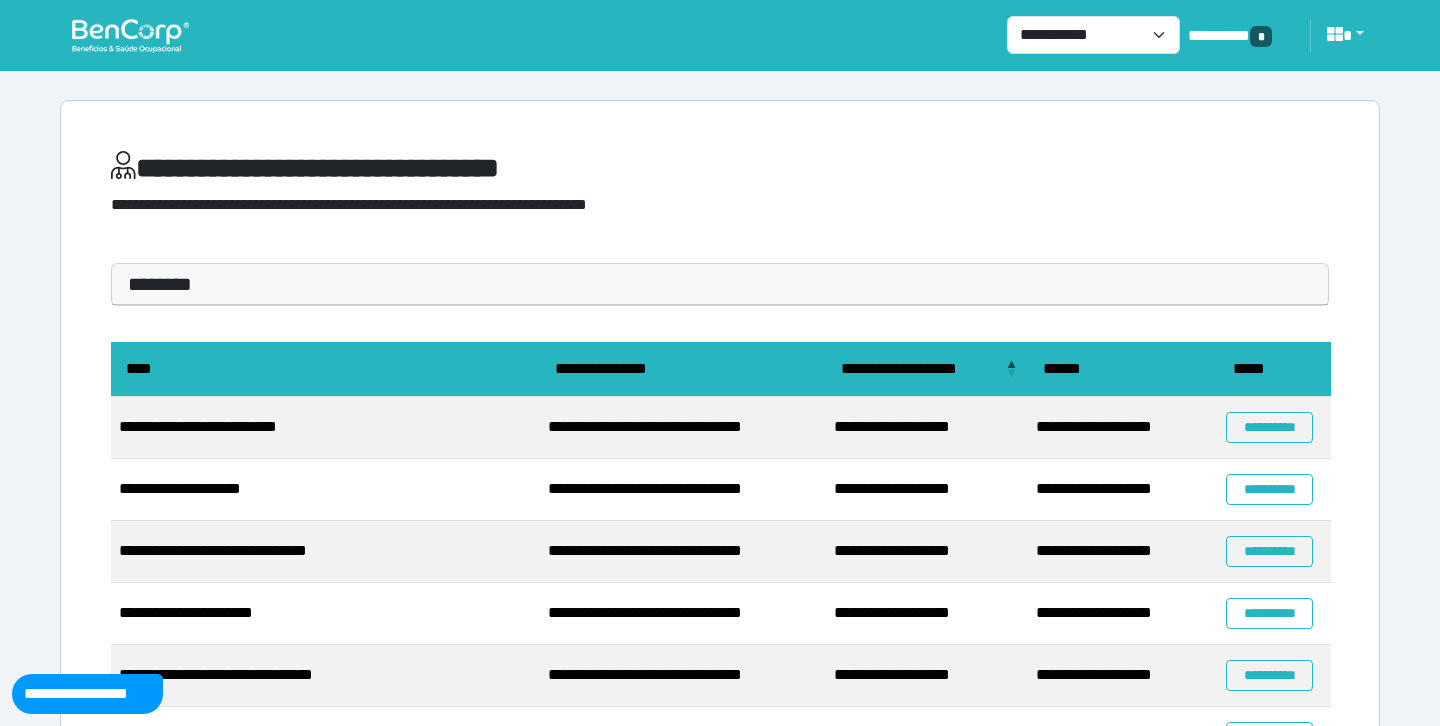 scroll, scrollTop: 0, scrollLeft: 0, axis: both 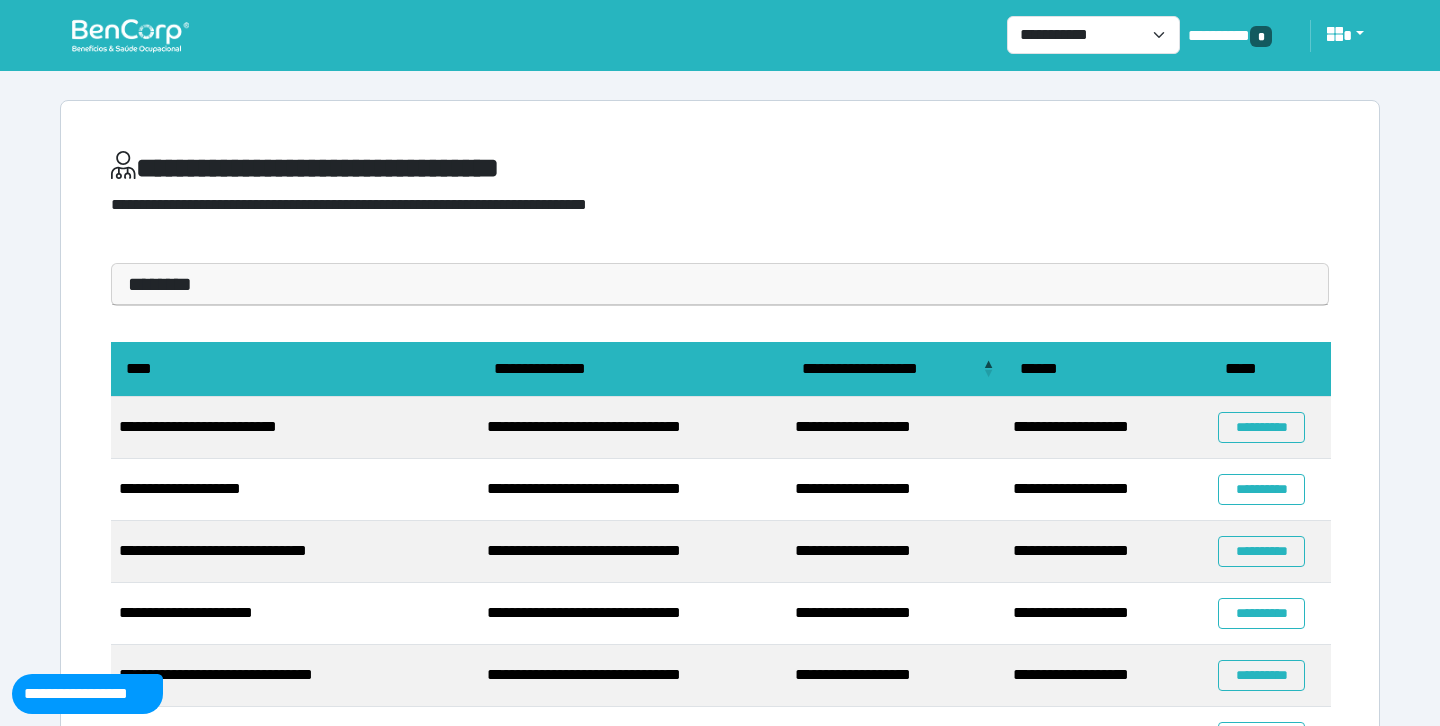 click on "**********" at bounding box center (720, 608) 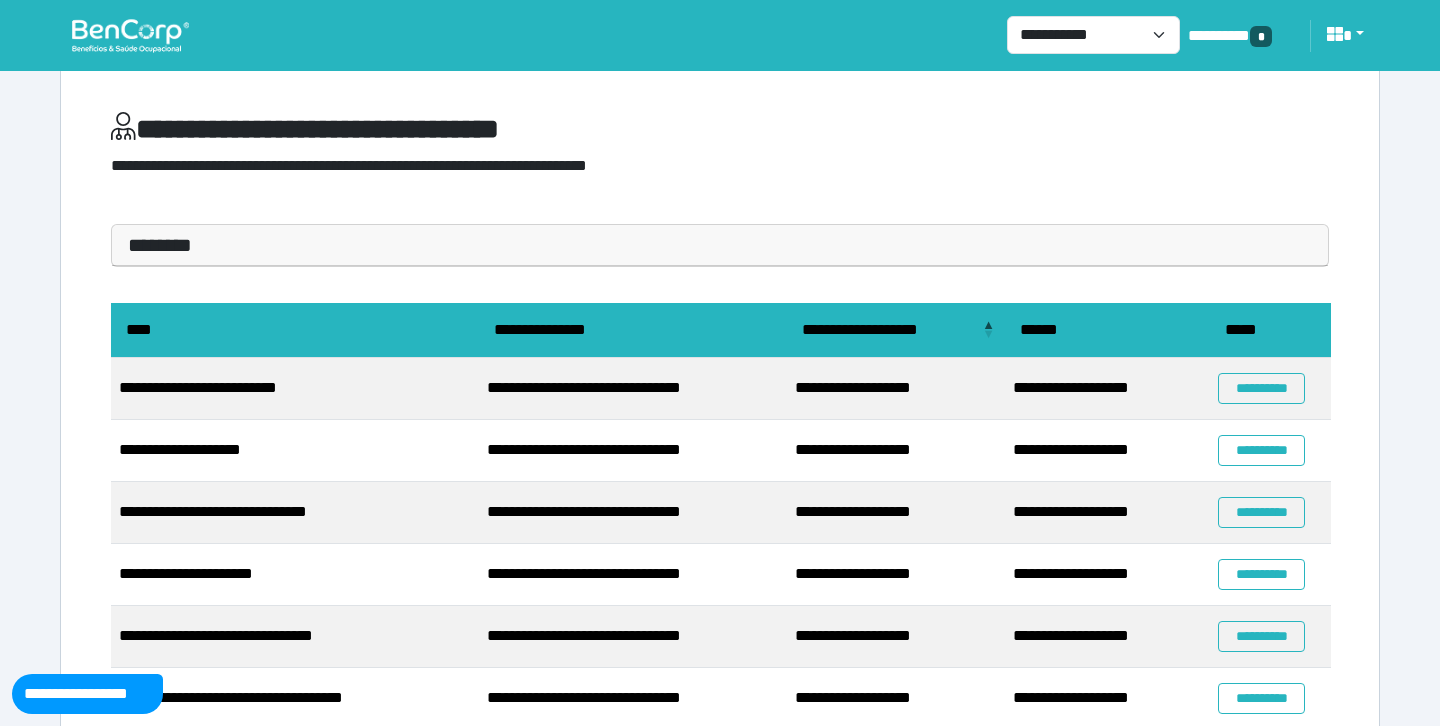 scroll, scrollTop: 38, scrollLeft: 0, axis: vertical 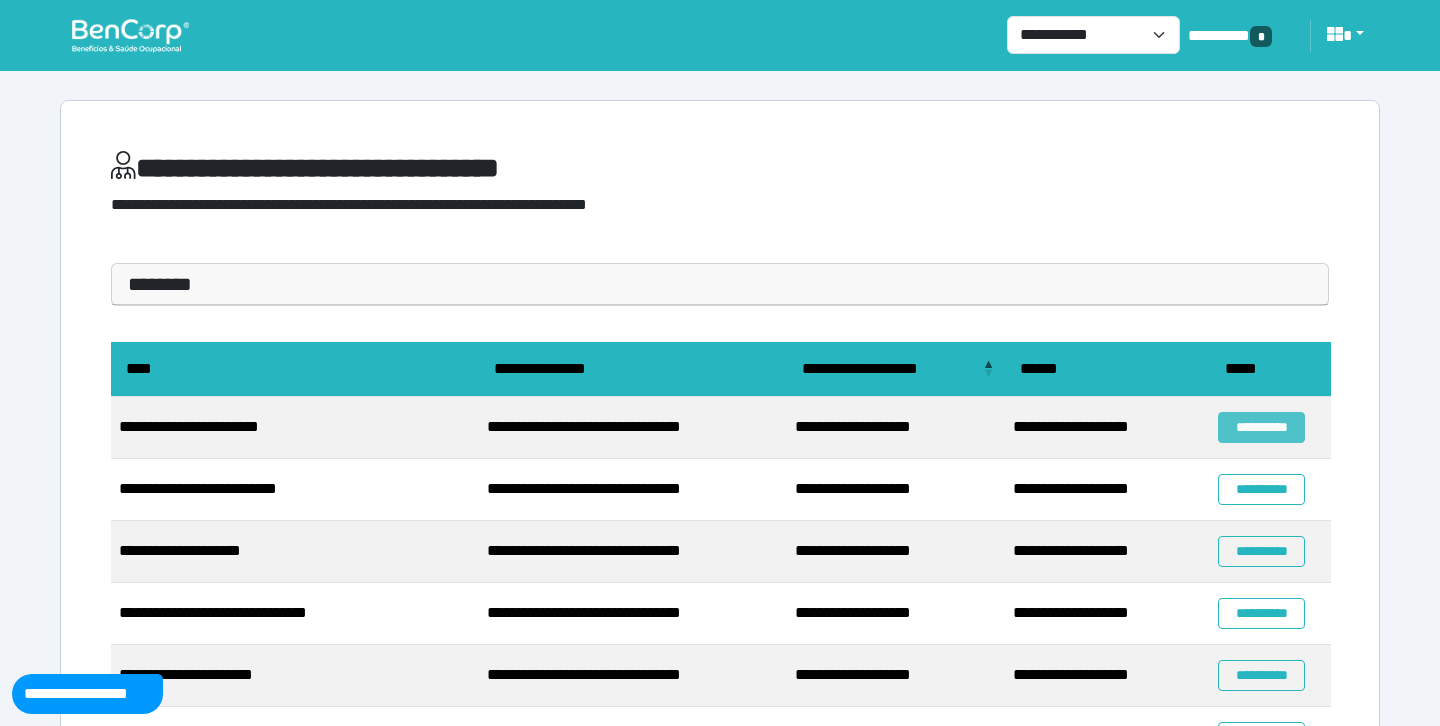 click on "**********" at bounding box center [1261, 427] 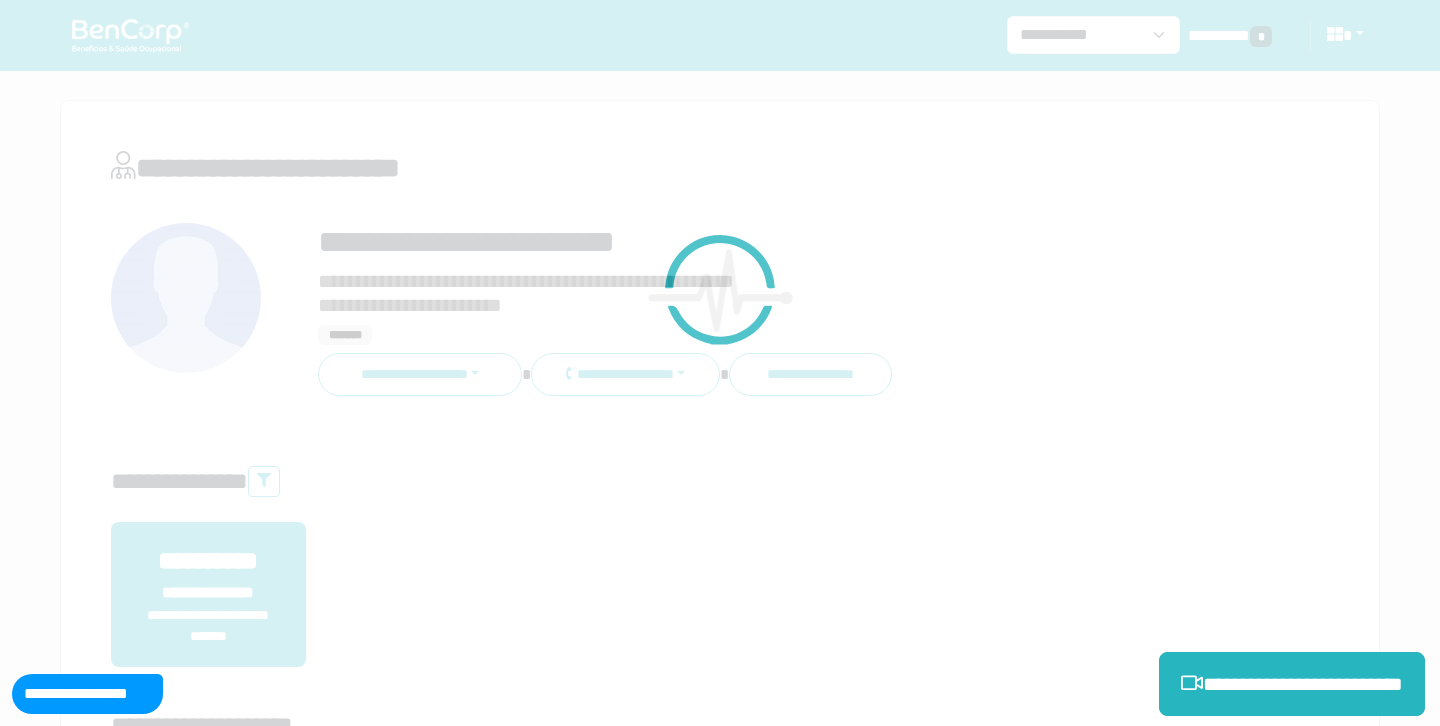 scroll, scrollTop: 0, scrollLeft: 0, axis: both 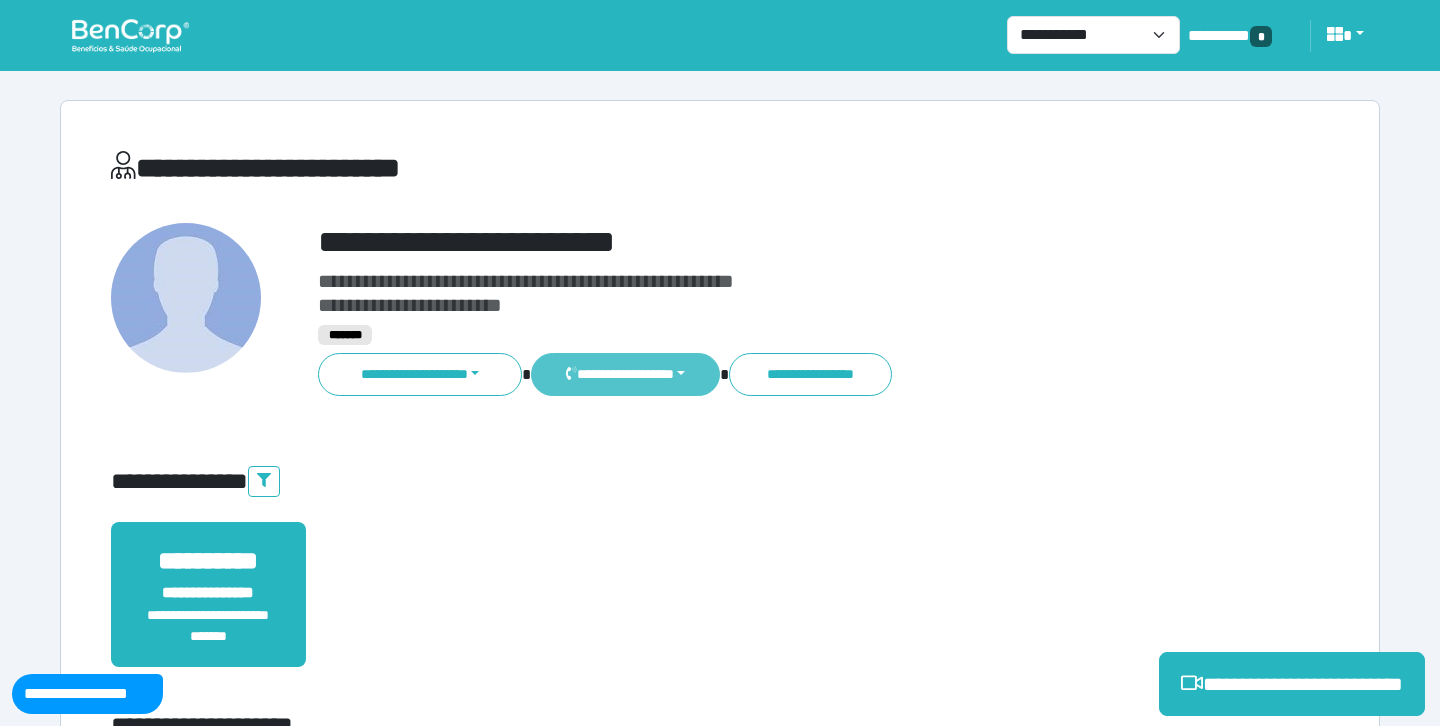 click on "**********" at bounding box center [625, 374] 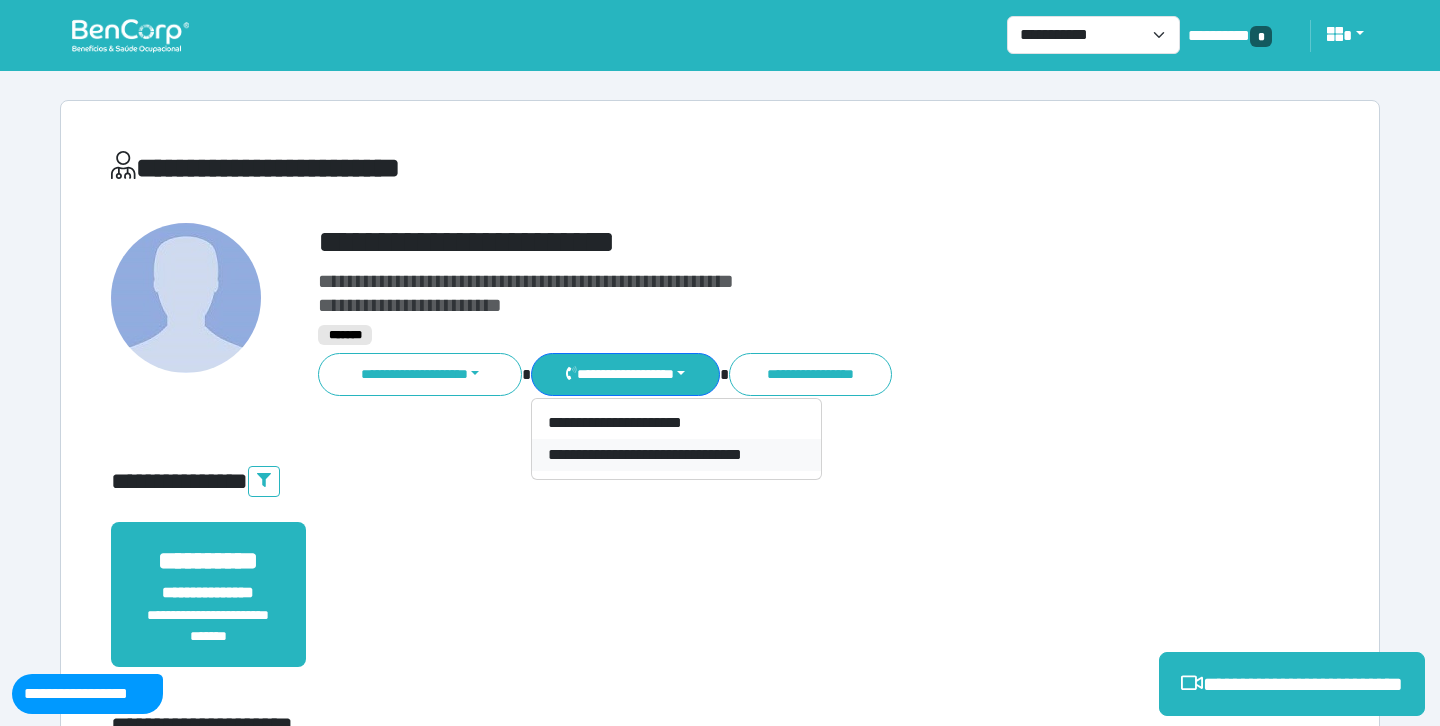 click on "**********" at bounding box center [676, 455] 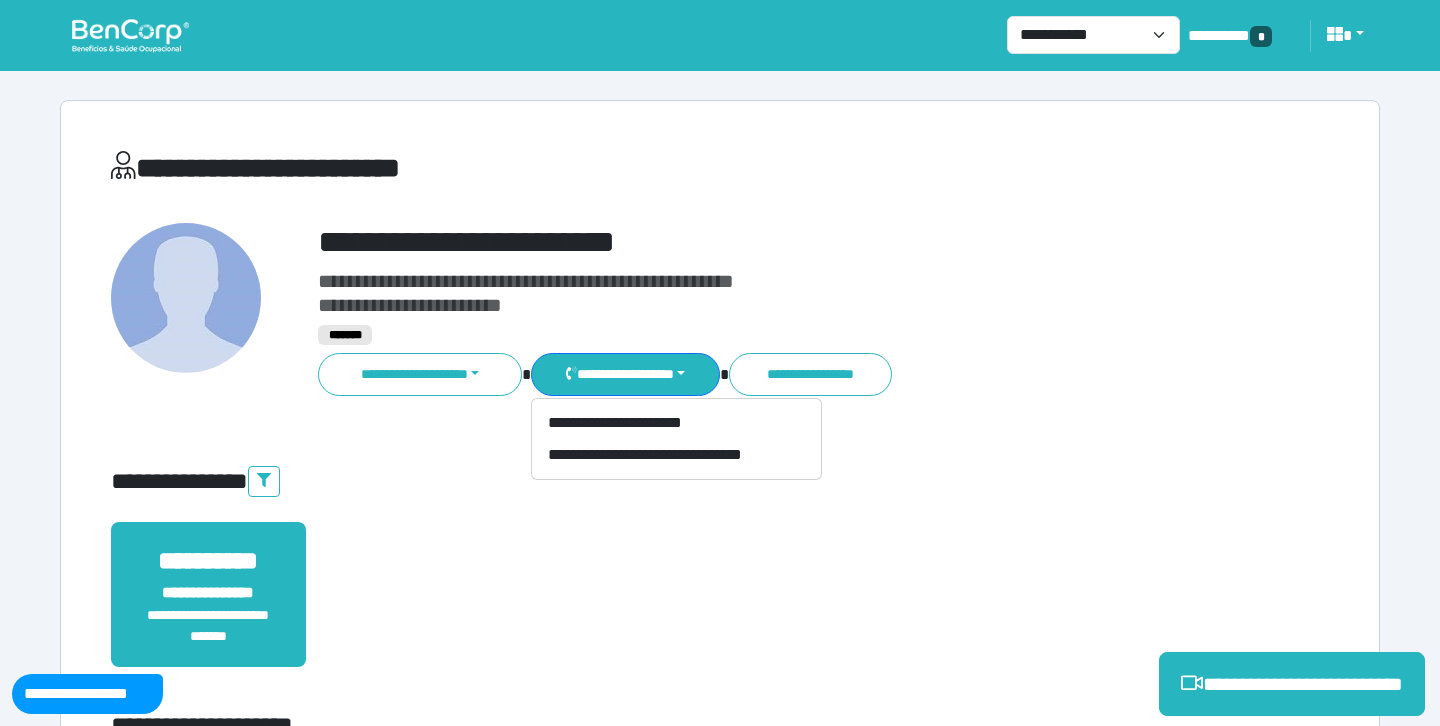 click on "**********" at bounding box center [772, 242] 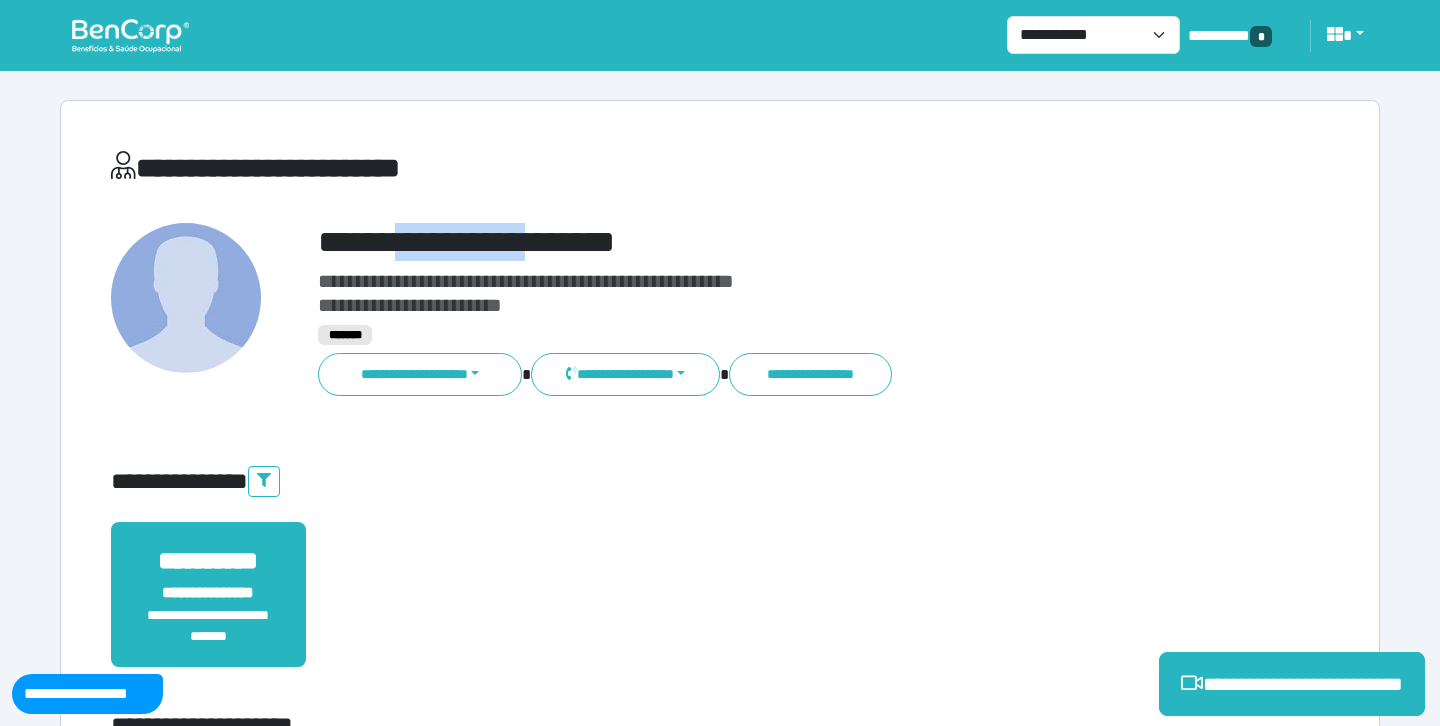 click on "**********" at bounding box center (772, 242) 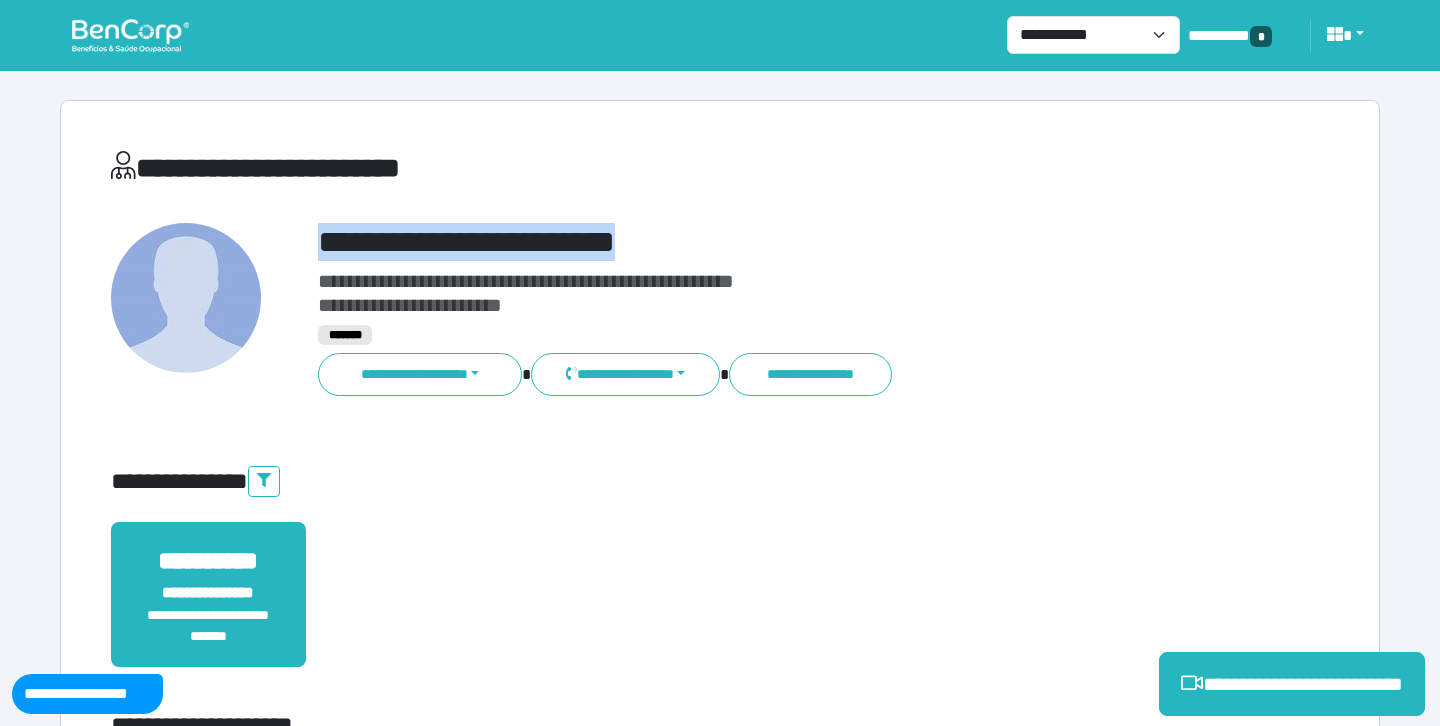 click on "**********" at bounding box center (772, 242) 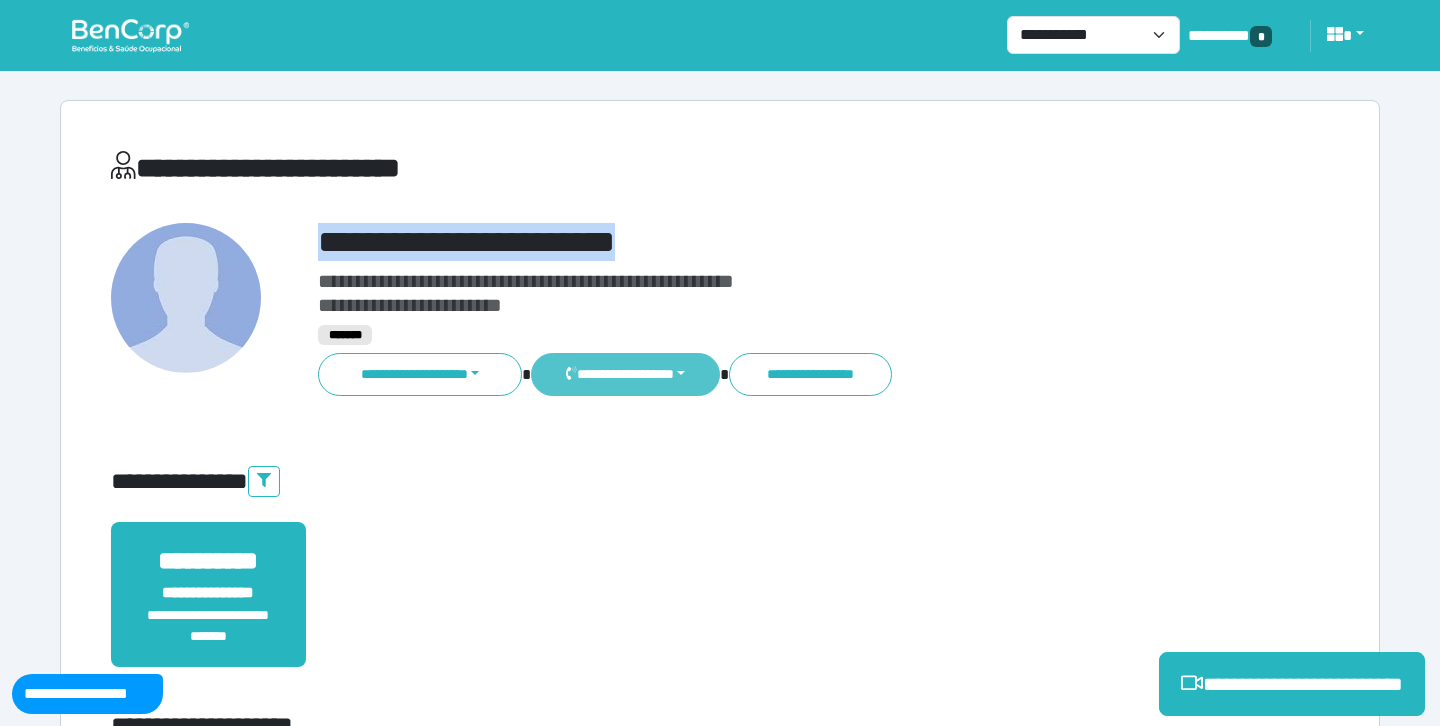 click 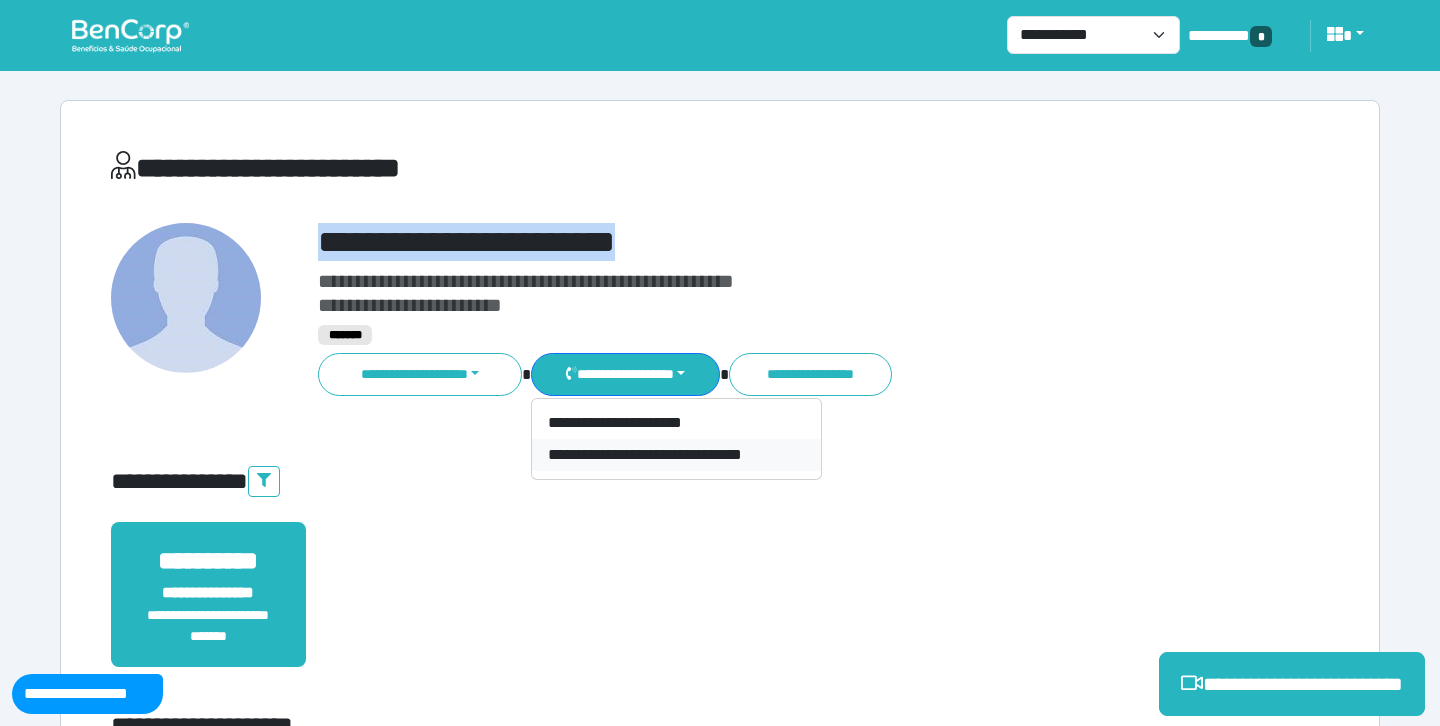 click on "**********" at bounding box center (676, 455) 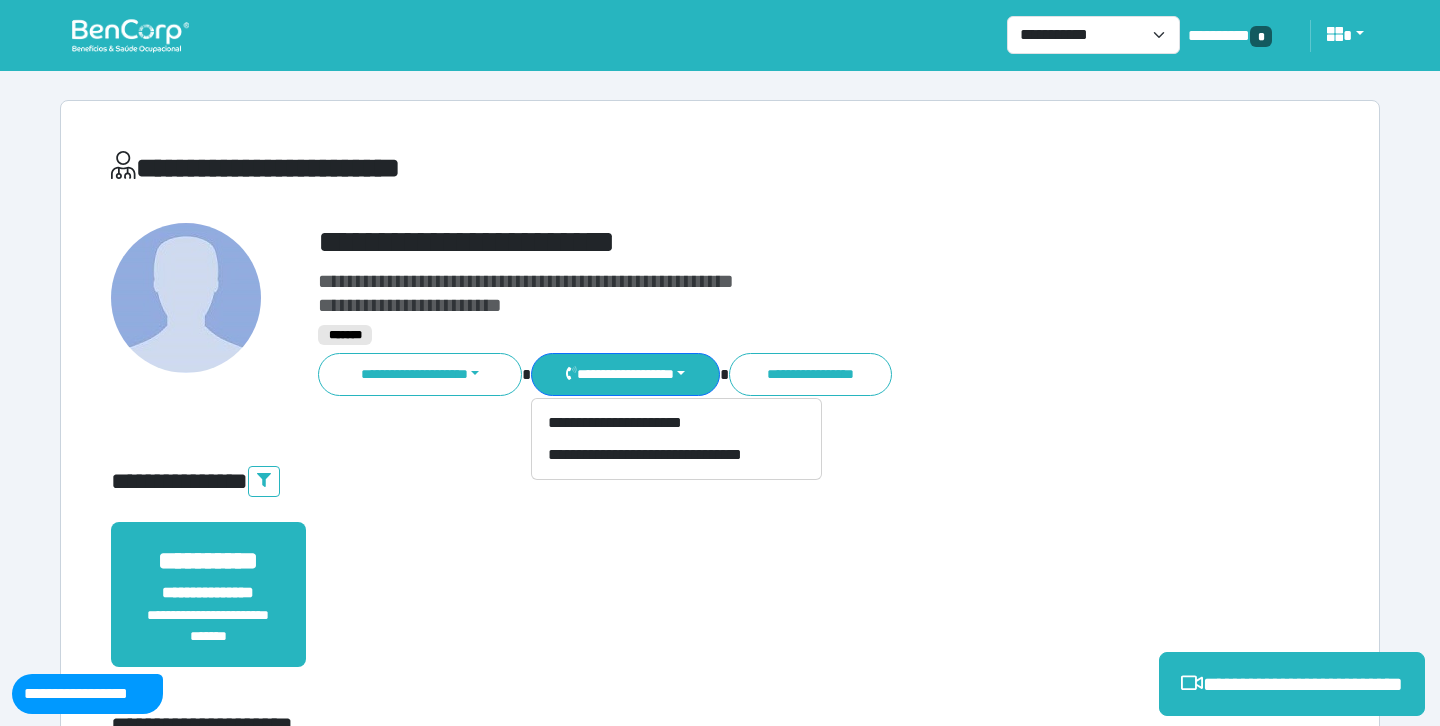 click on "**********" at bounding box center [720, 4269] 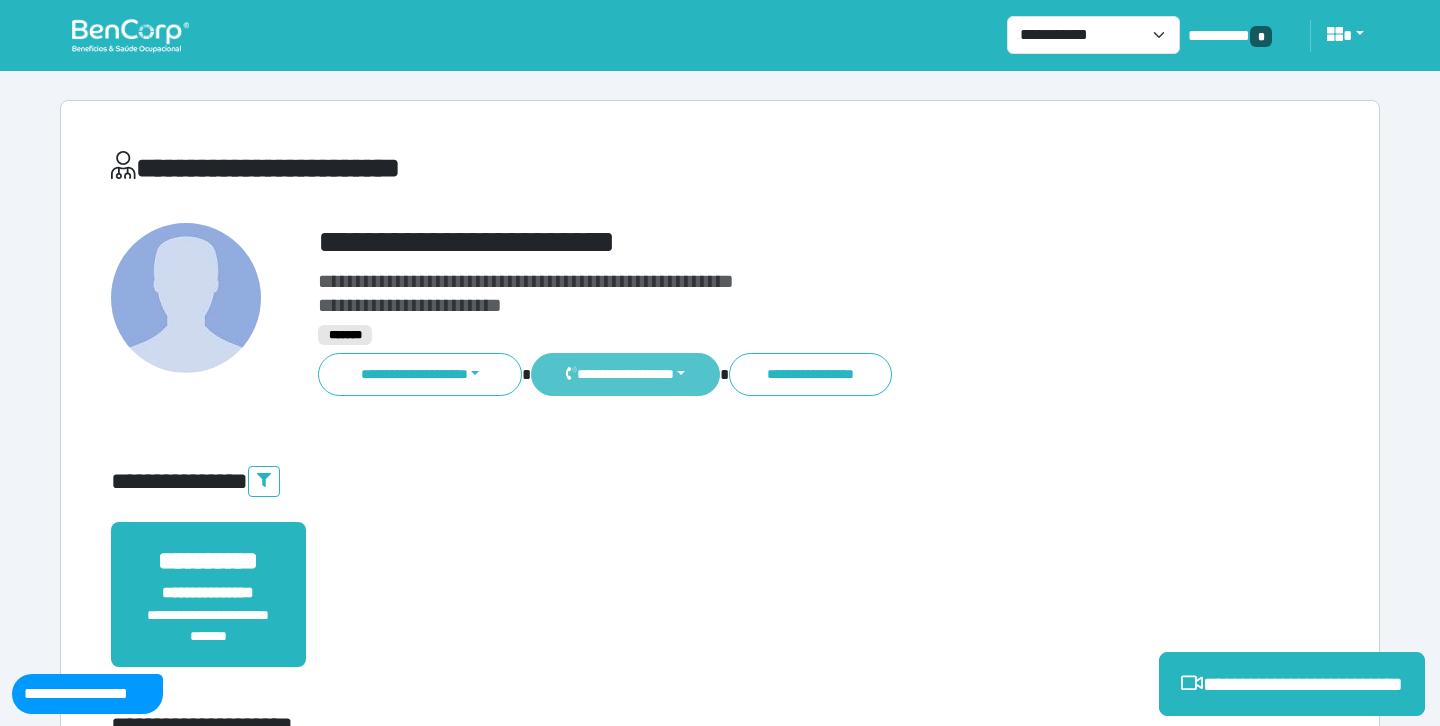 click on "**********" at bounding box center (625, 374) 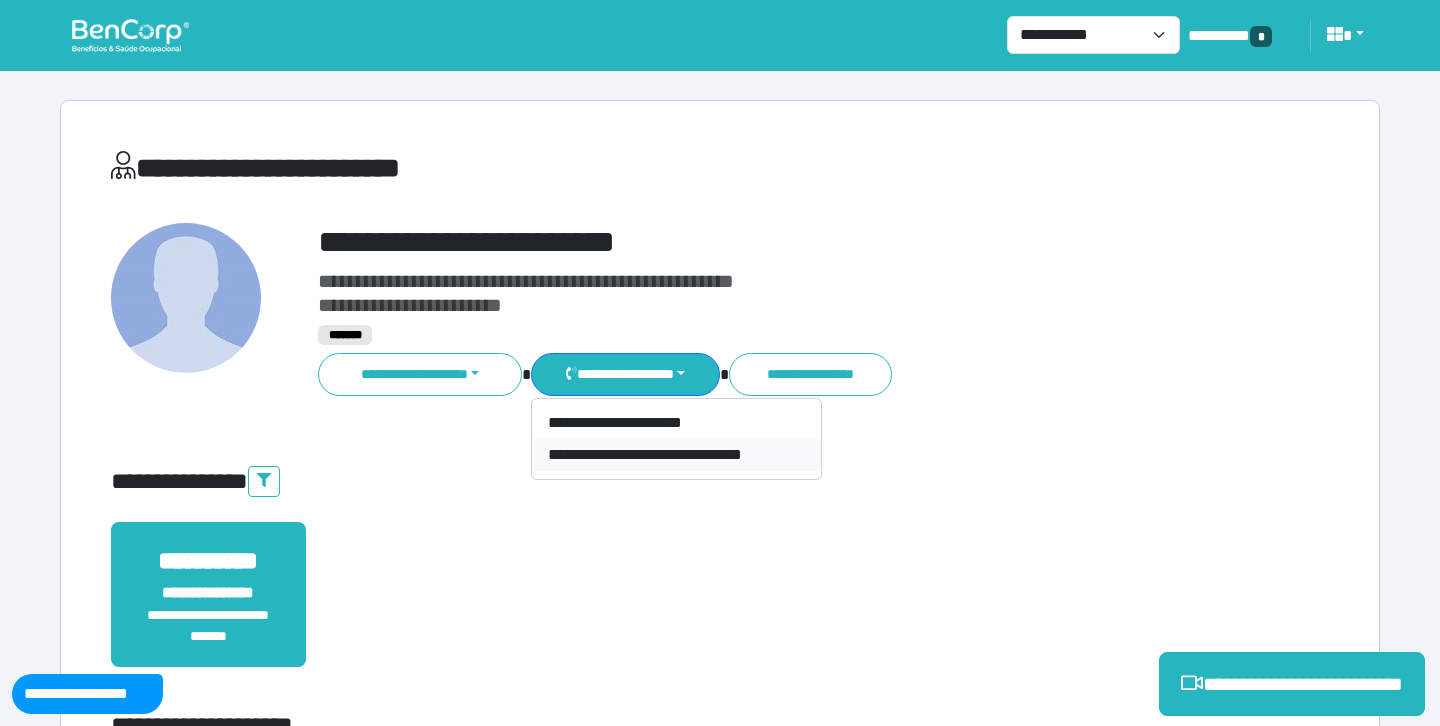 click on "**********" at bounding box center [676, 455] 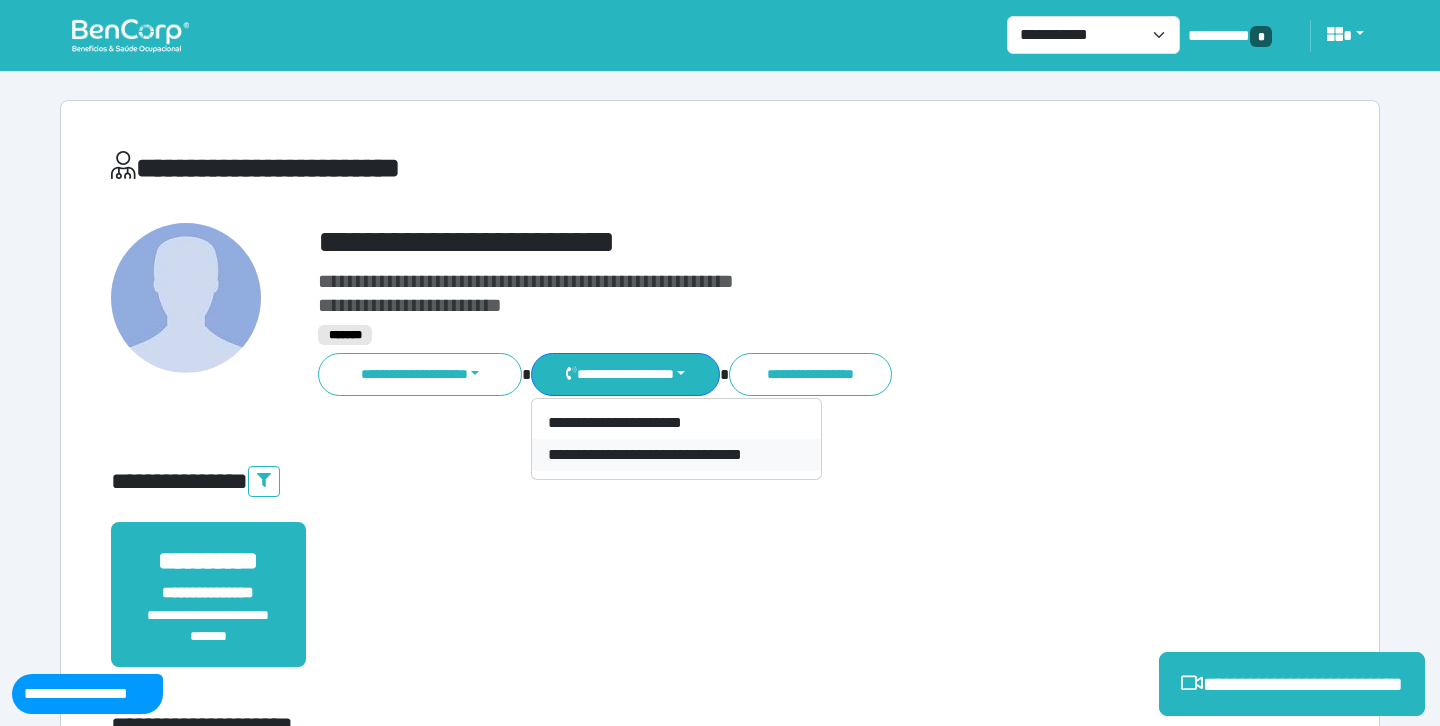 click on "**********" at bounding box center [676, 455] 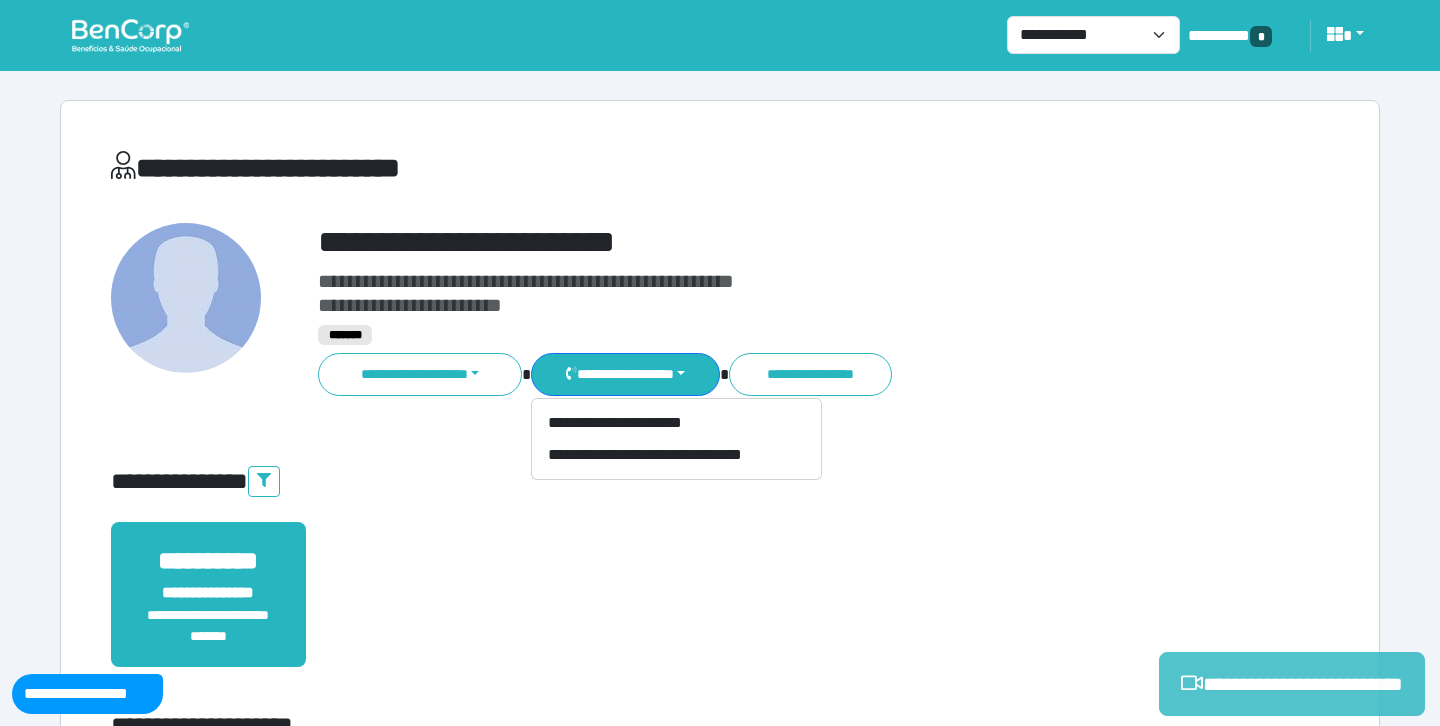 click on "**********" at bounding box center [1292, 684] 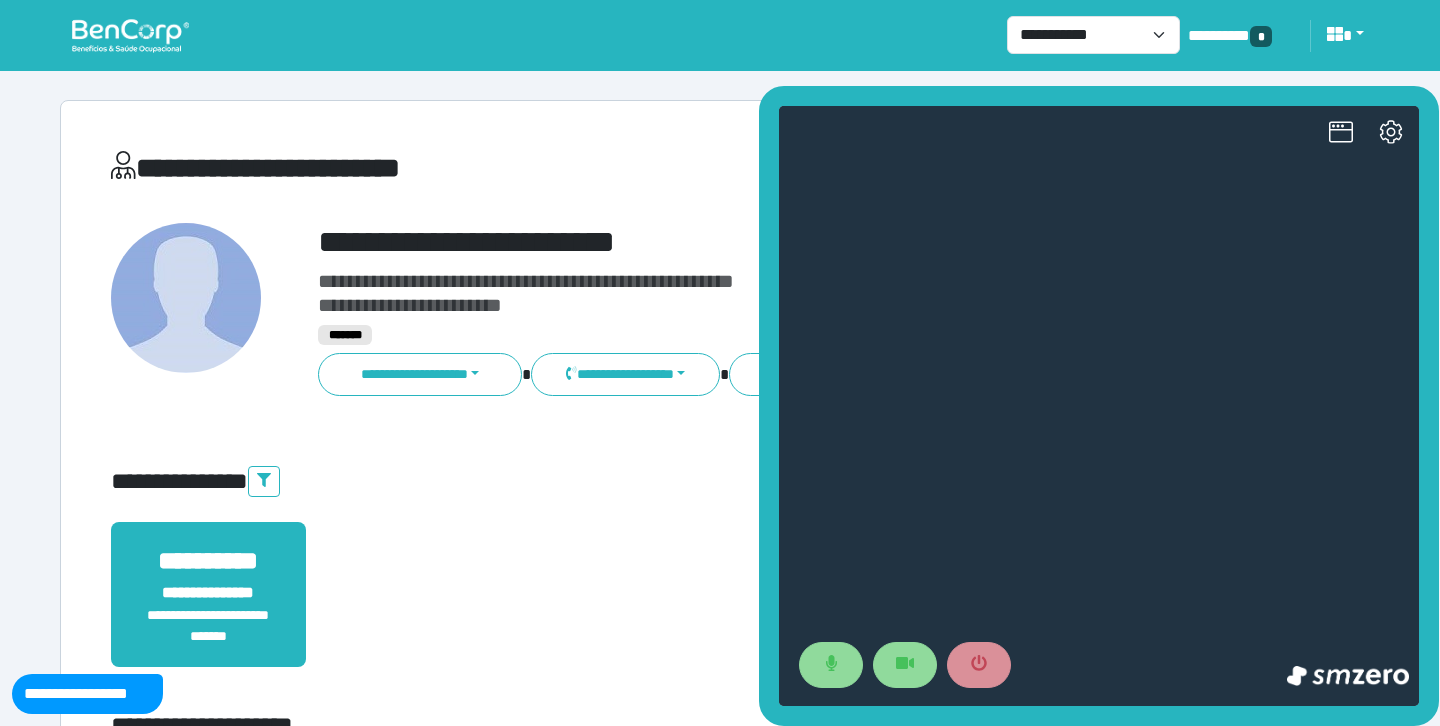 scroll, scrollTop: 0, scrollLeft: 0, axis: both 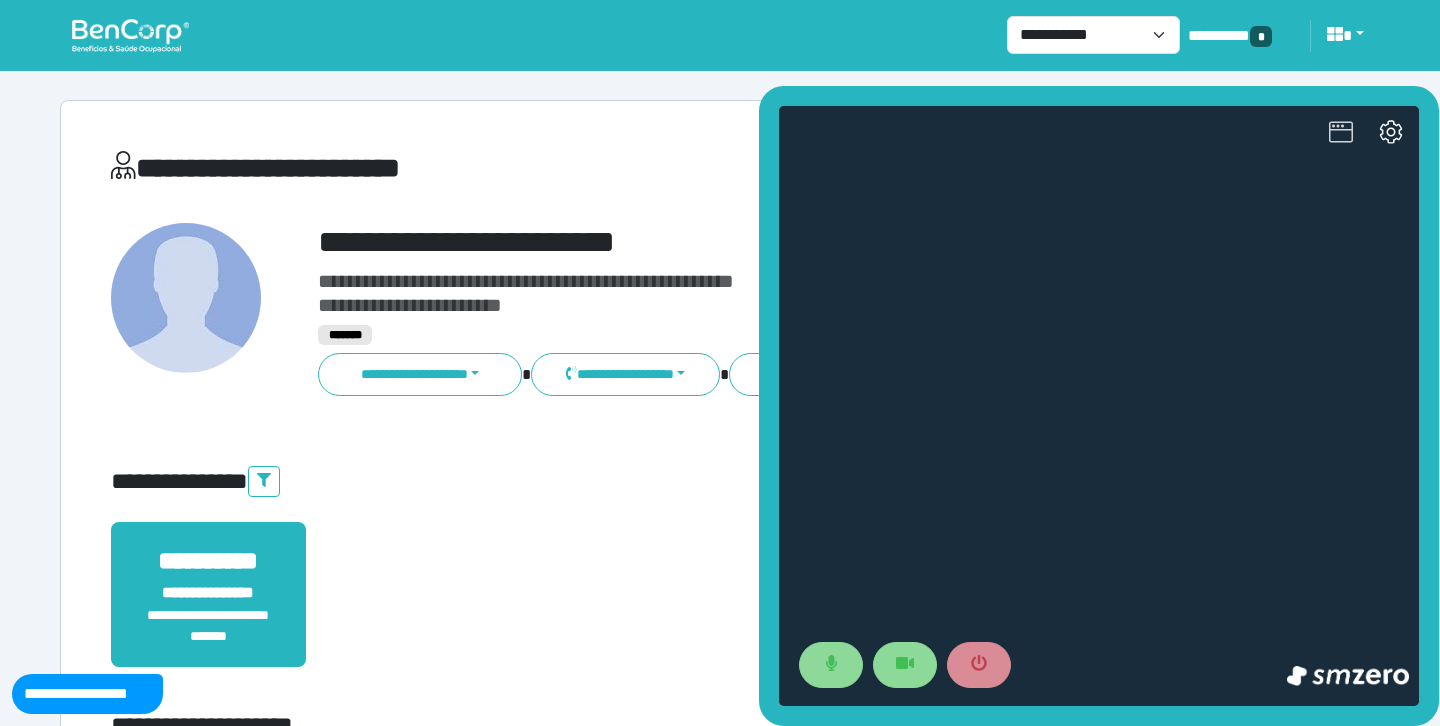 click 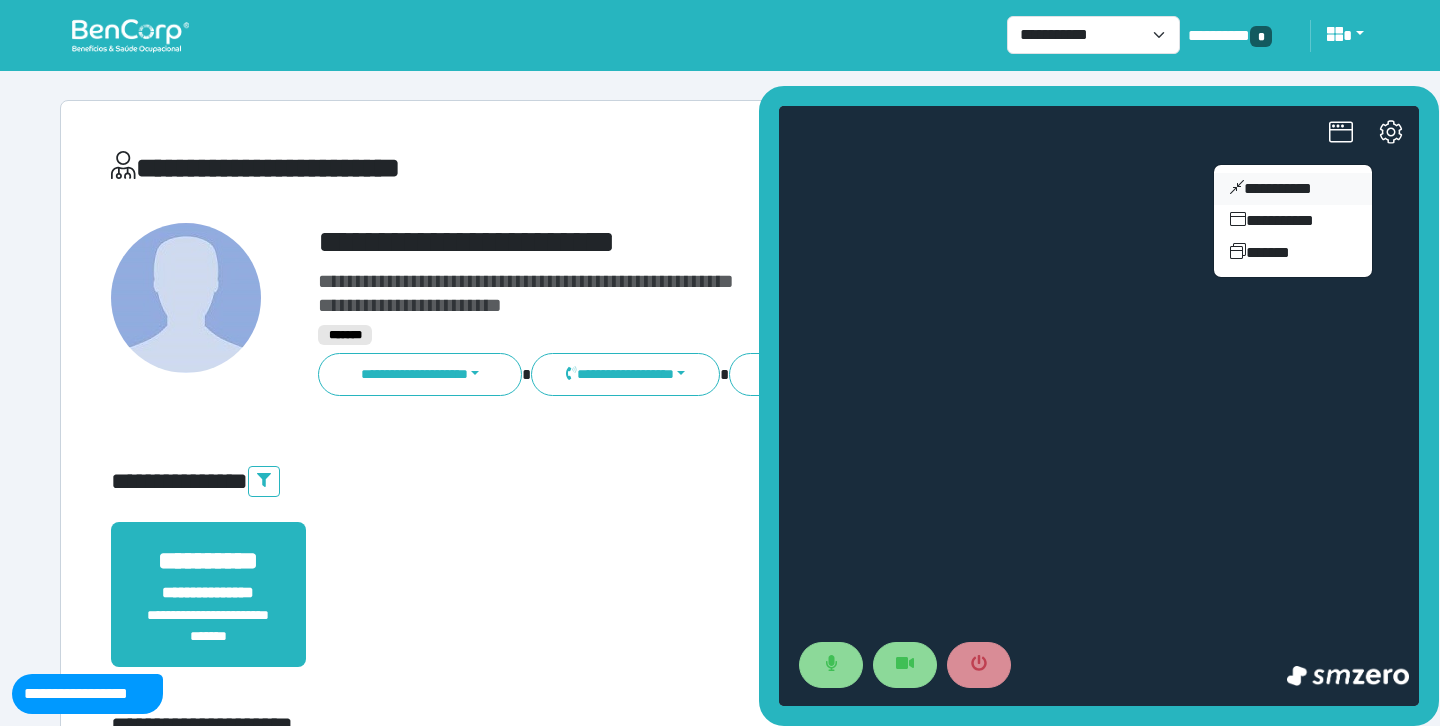 click on "**********" at bounding box center [1293, 189] 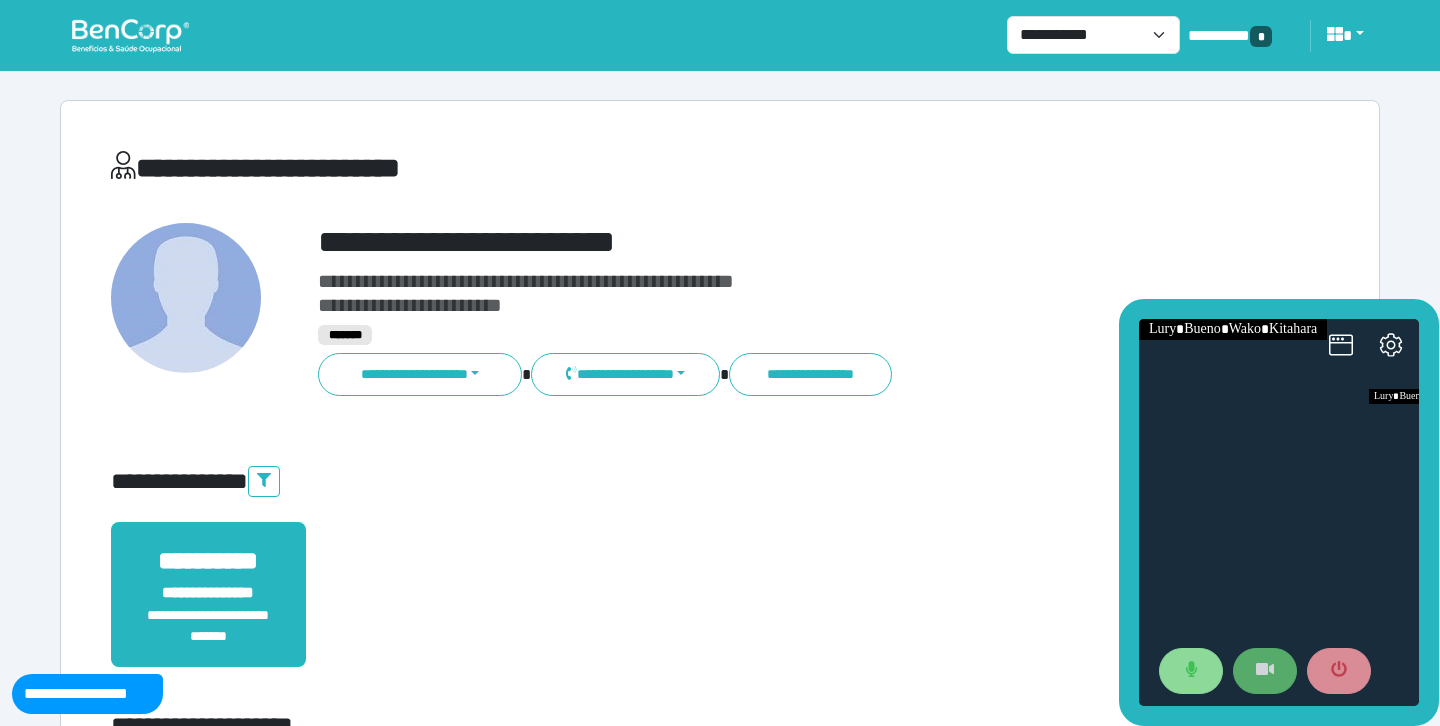 click 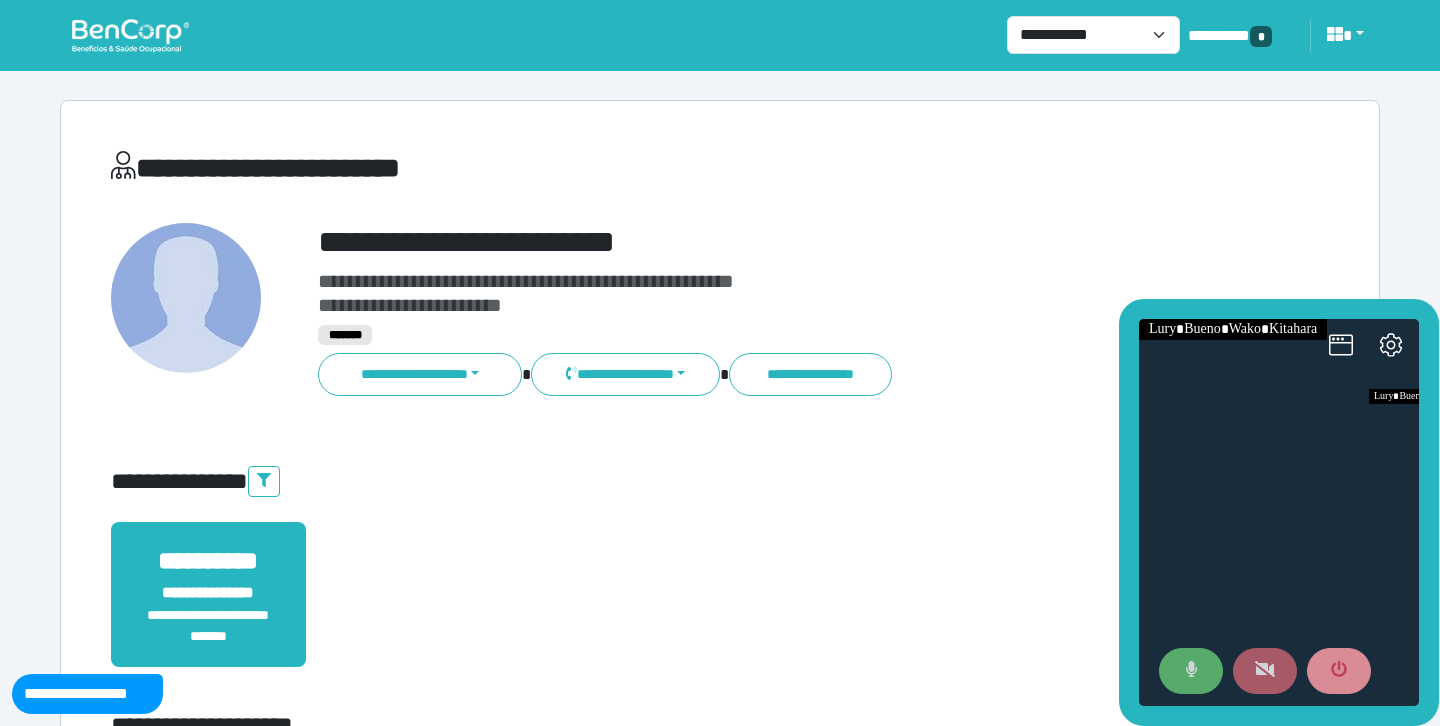 click at bounding box center (1191, 671) 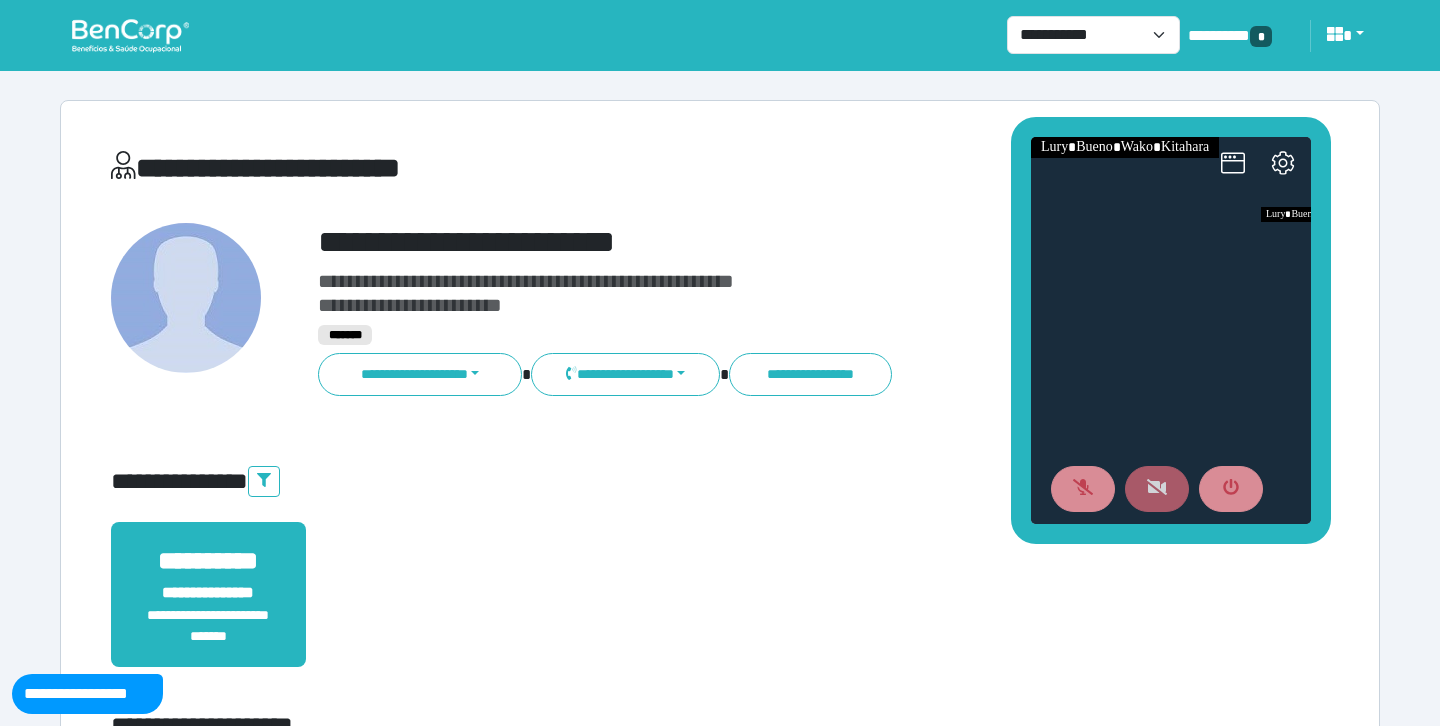 drag, startPoint x: 1128, startPoint y: 627, endPoint x: 979, endPoint y: 411, distance: 262.4062 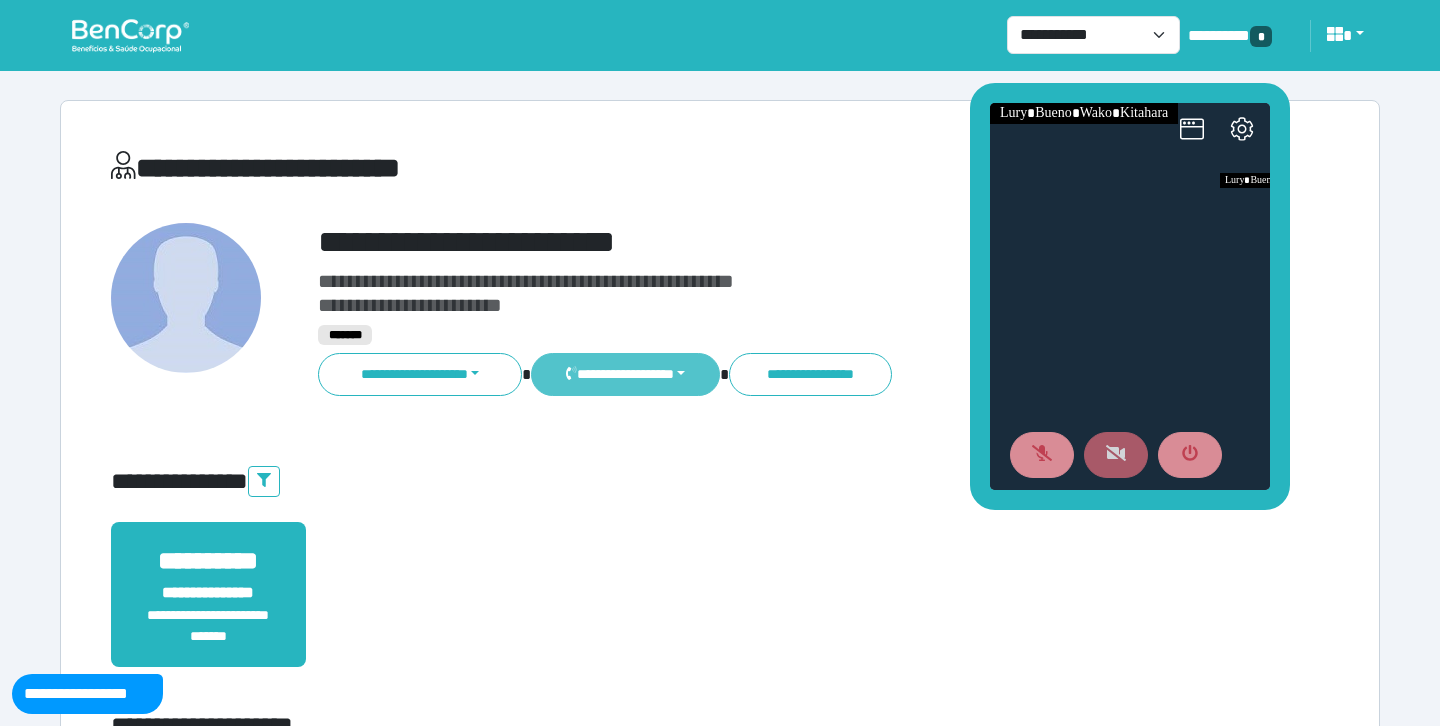 click on "**********" at bounding box center (625, 374) 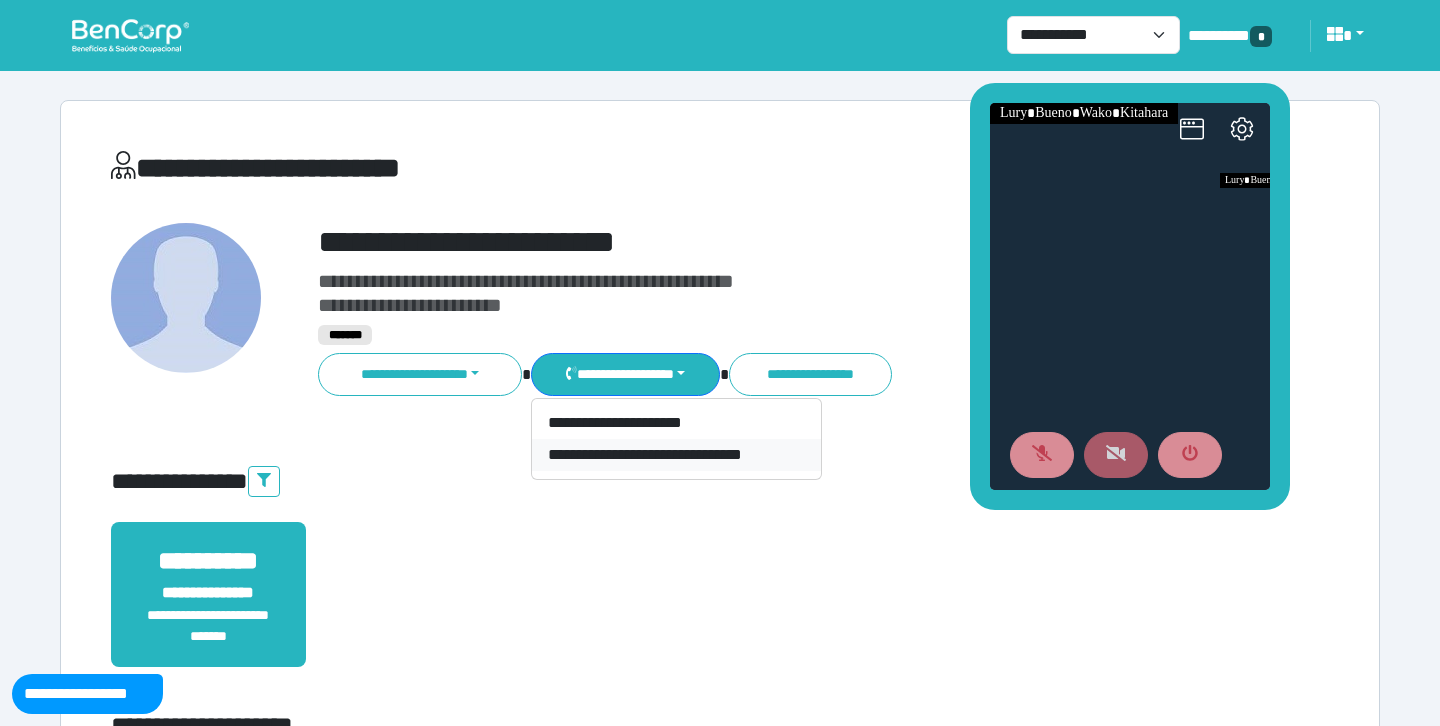 click on "**********" at bounding box center [676, 455] 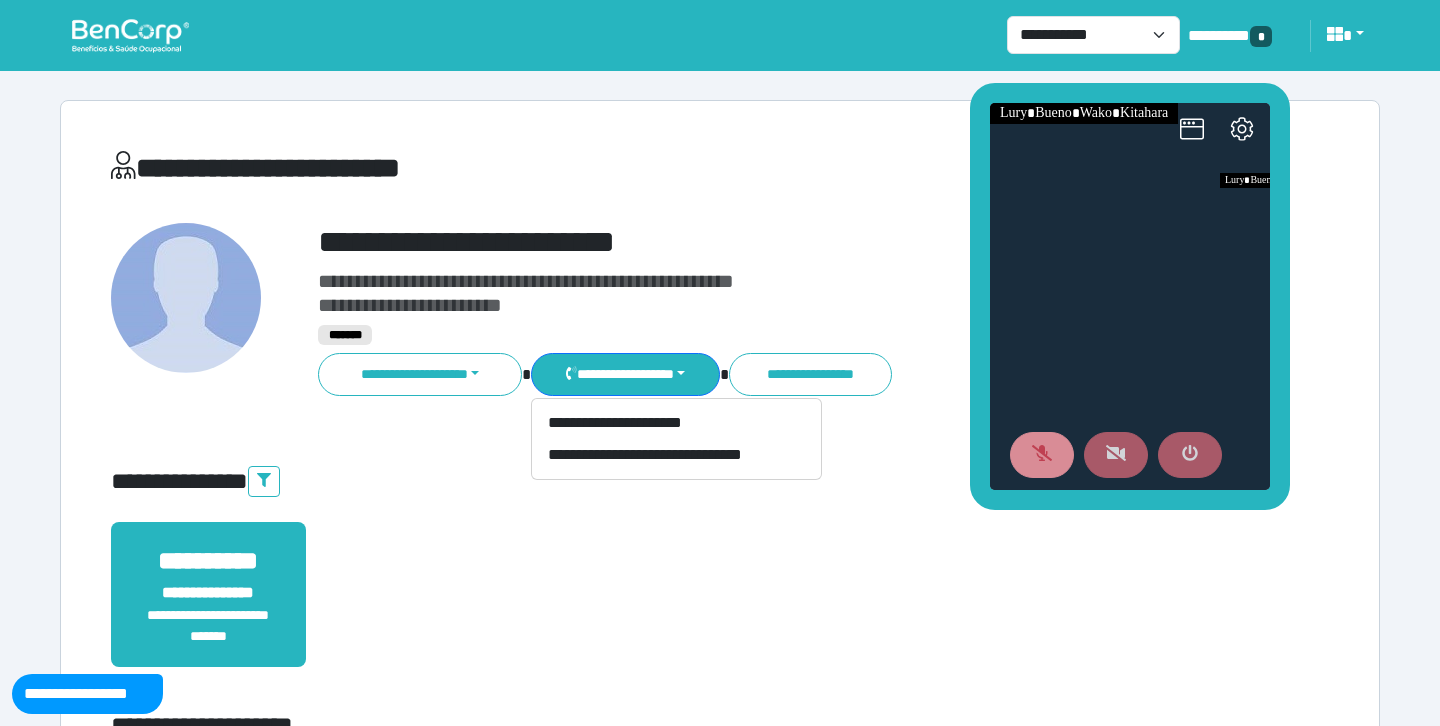 click at bounding box center [1190, 455] 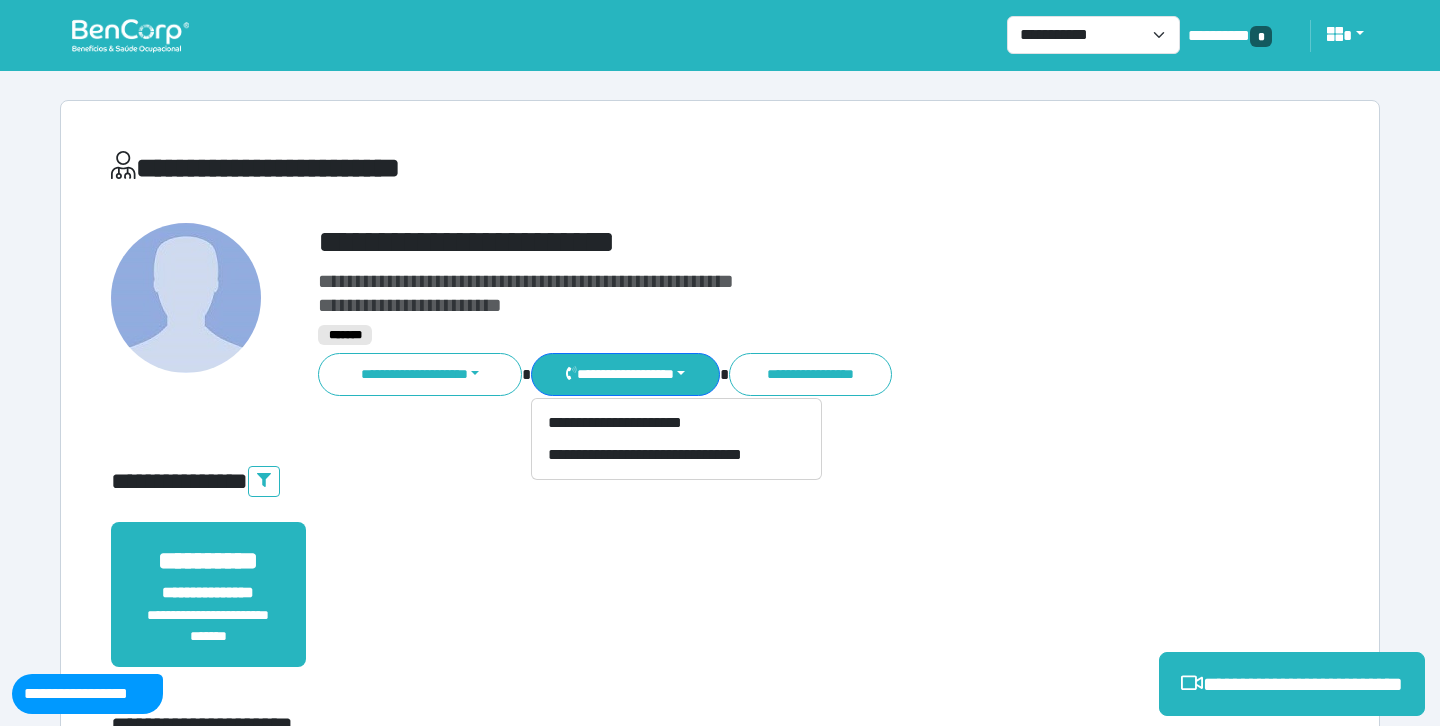 click on "**********" at bounding box center (720, 606) 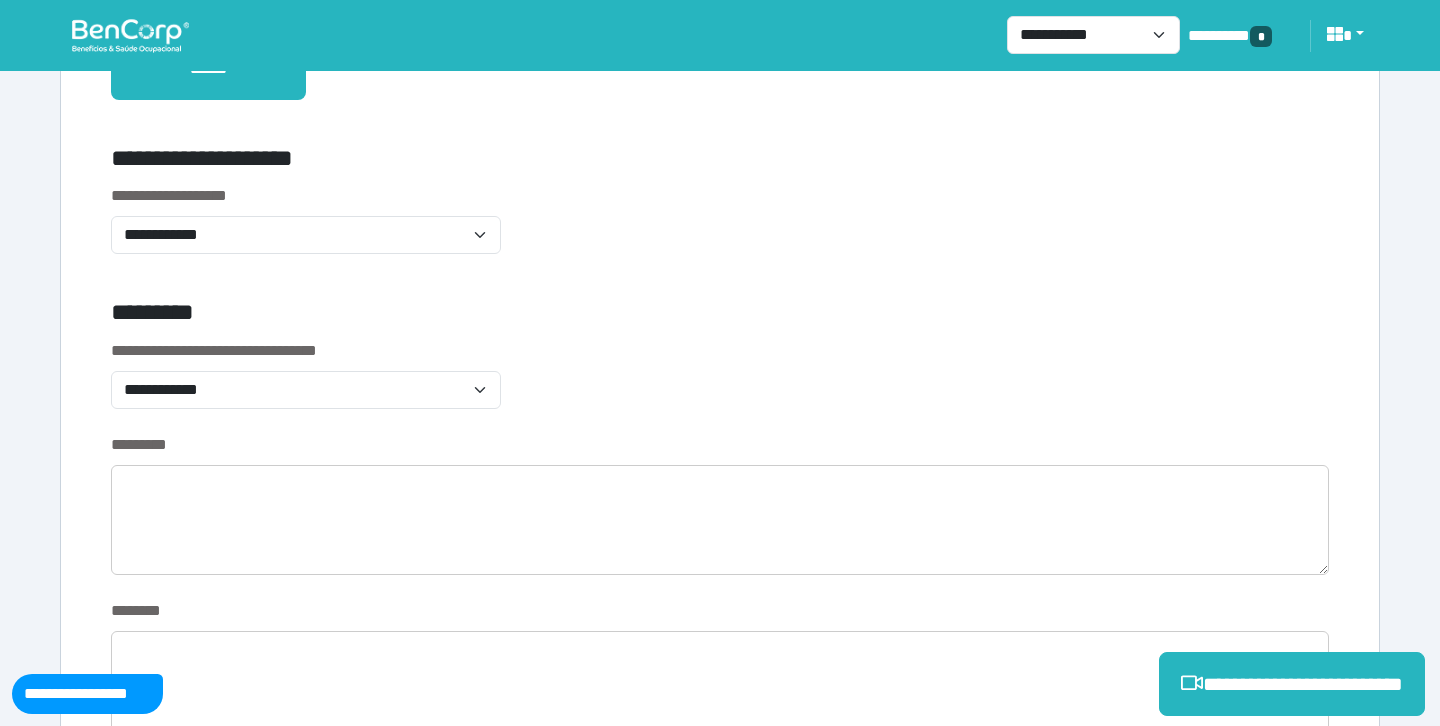 scroll, scrollTop: 592, scrollLeft: 0, axis: vertical 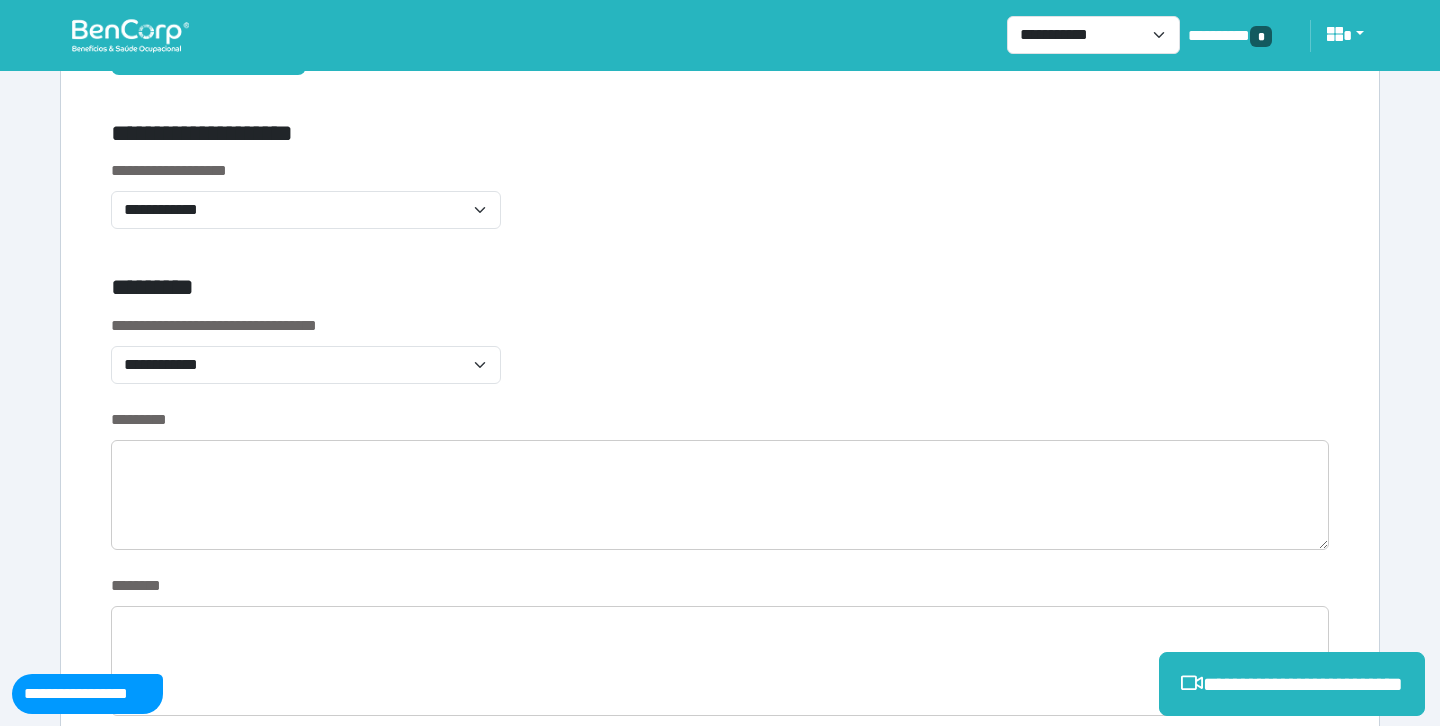 click on "**********" at bounding box center [306, 206] 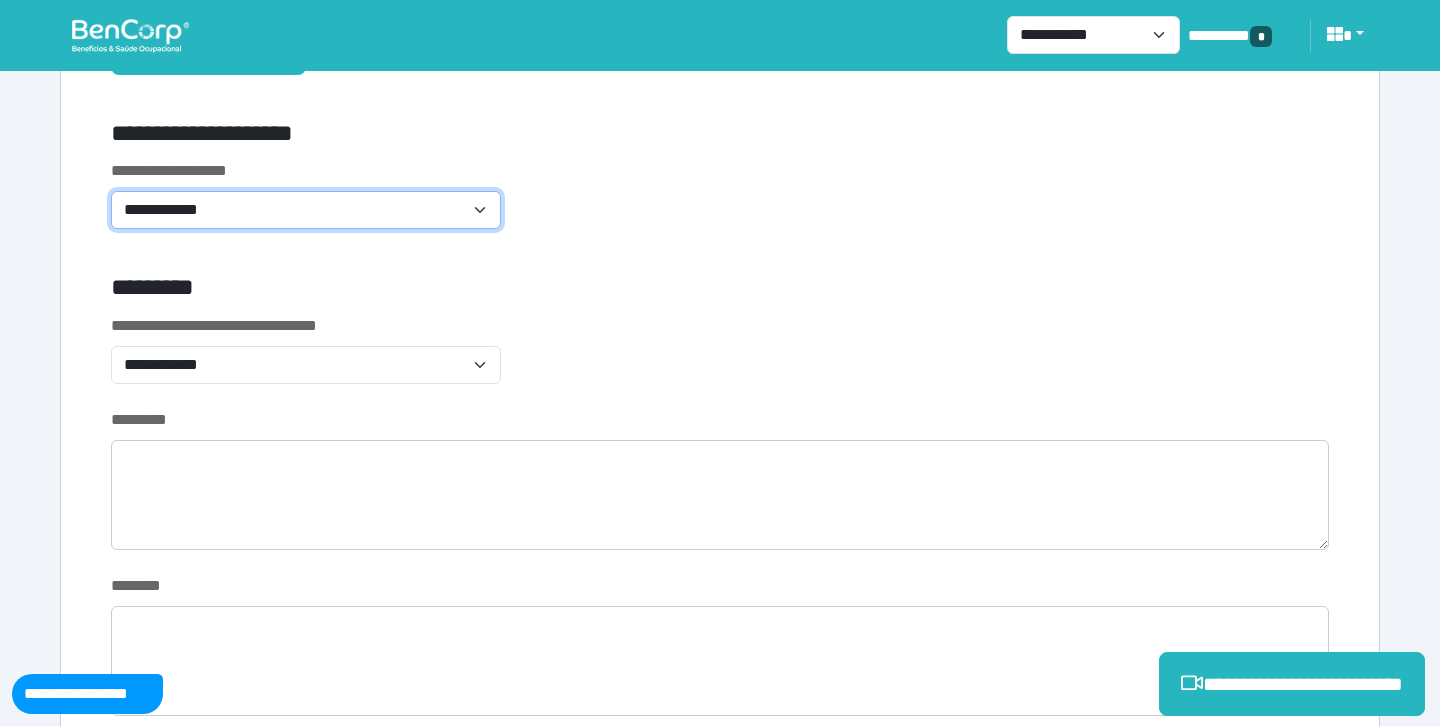 click on "**********" at bounding box center [306, 210] 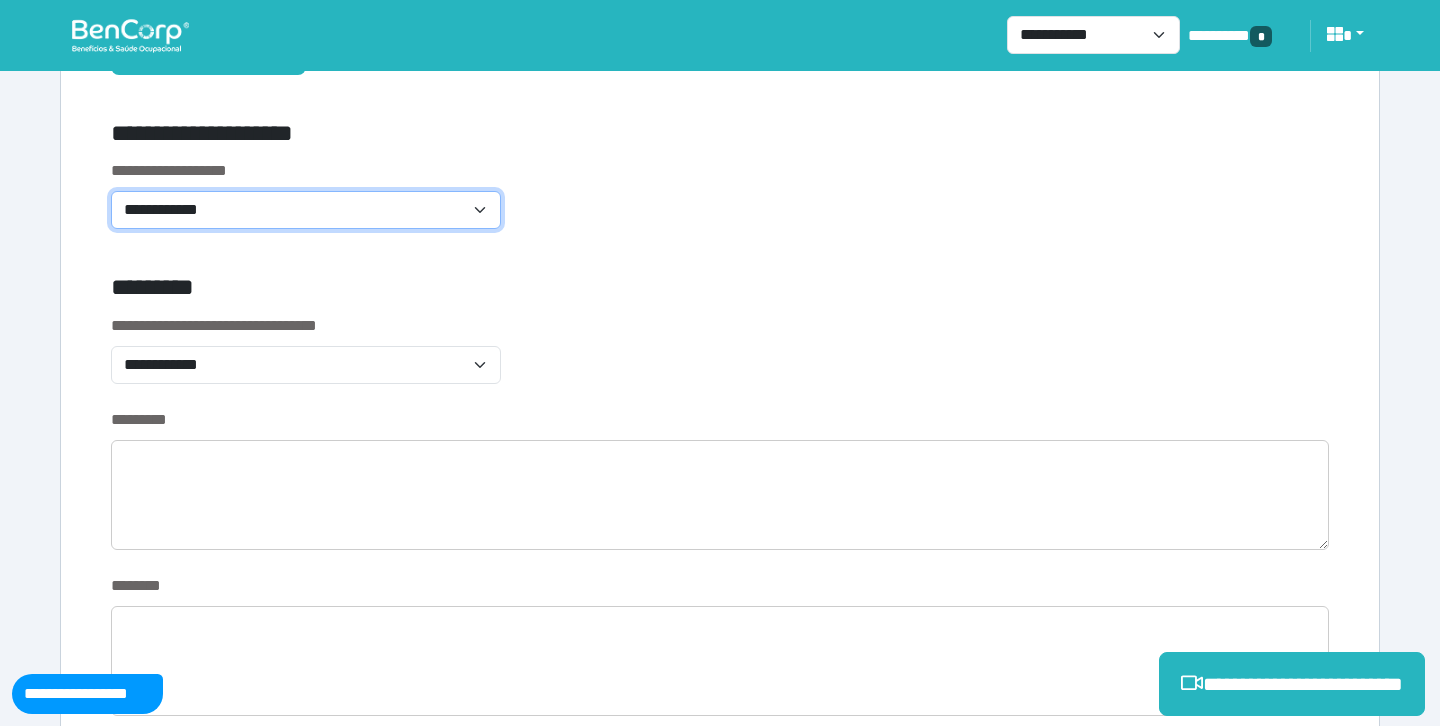 select on "**********" 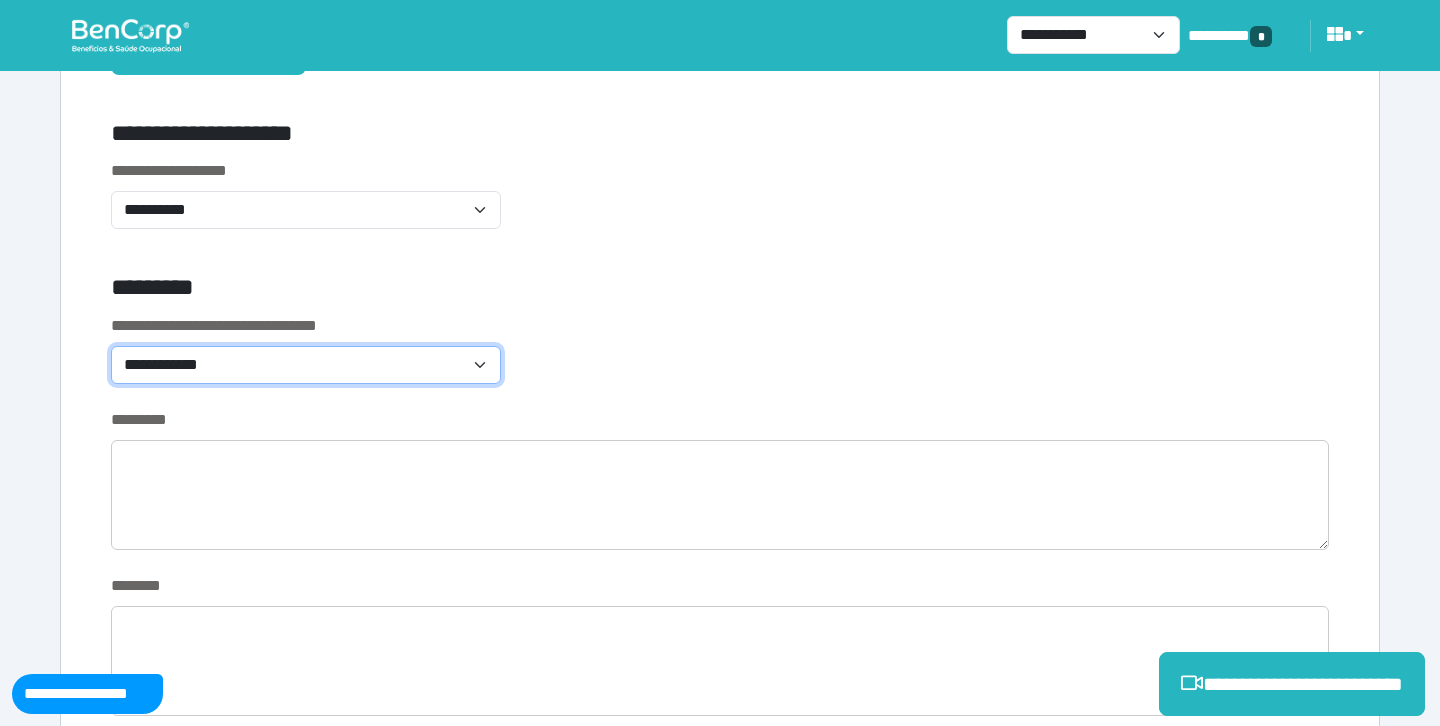 click on "**********" at bounding box center (306, 365) 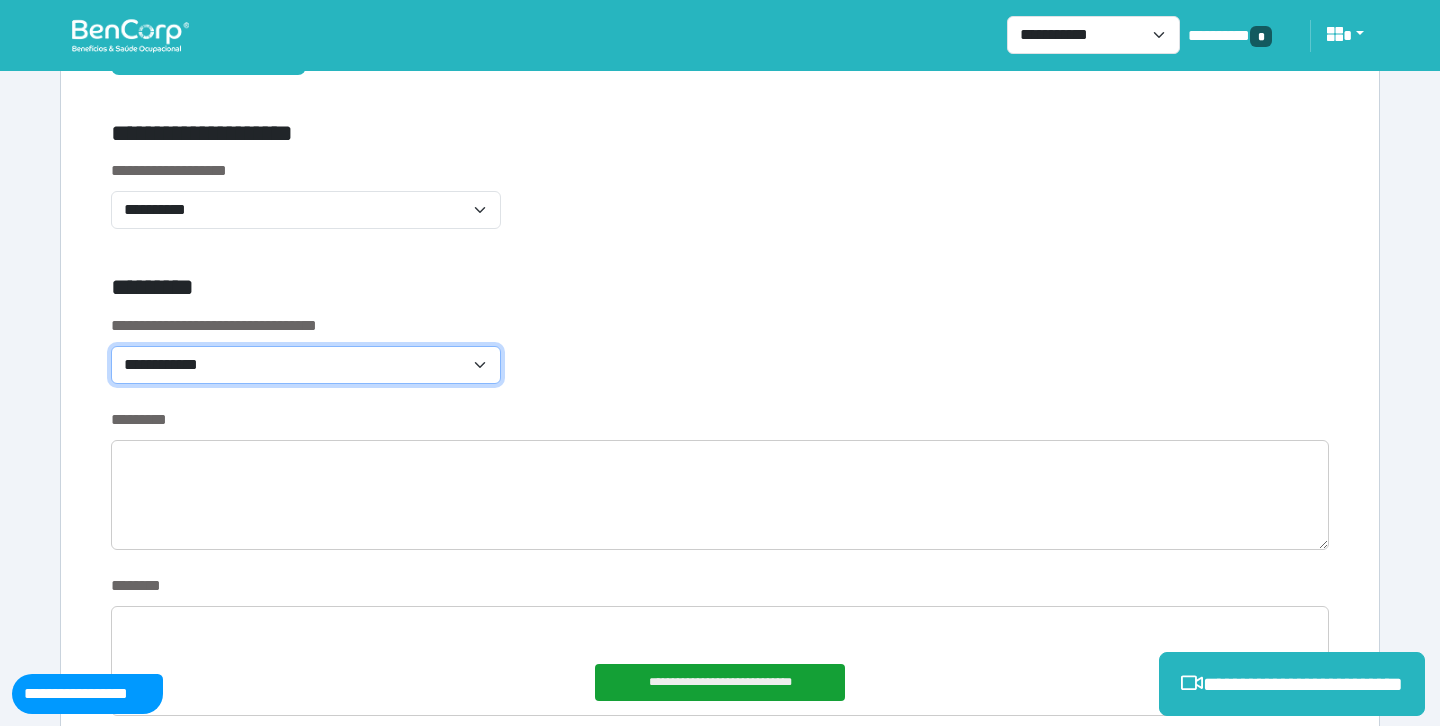 select on "*******" 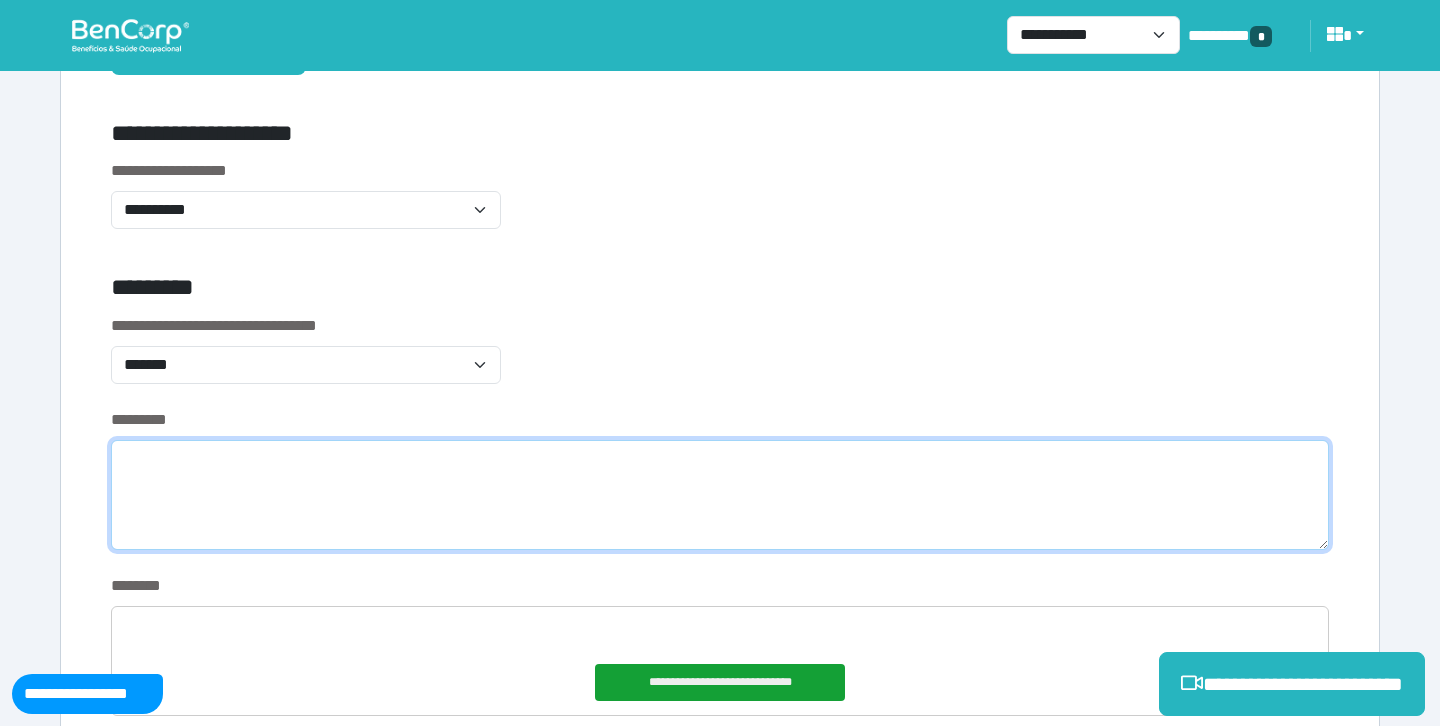 click at bounding box center (720, 495) 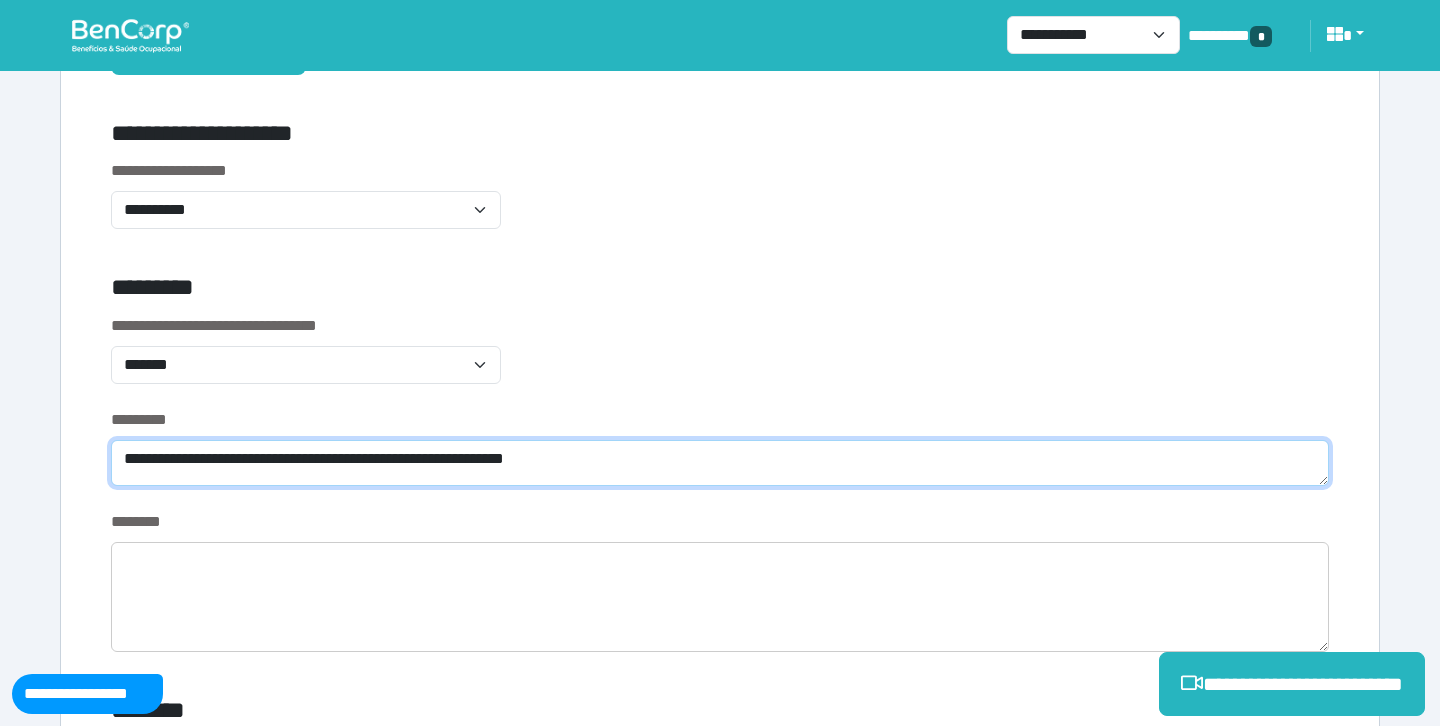 click on "**********" at bounding box center (720, 463) 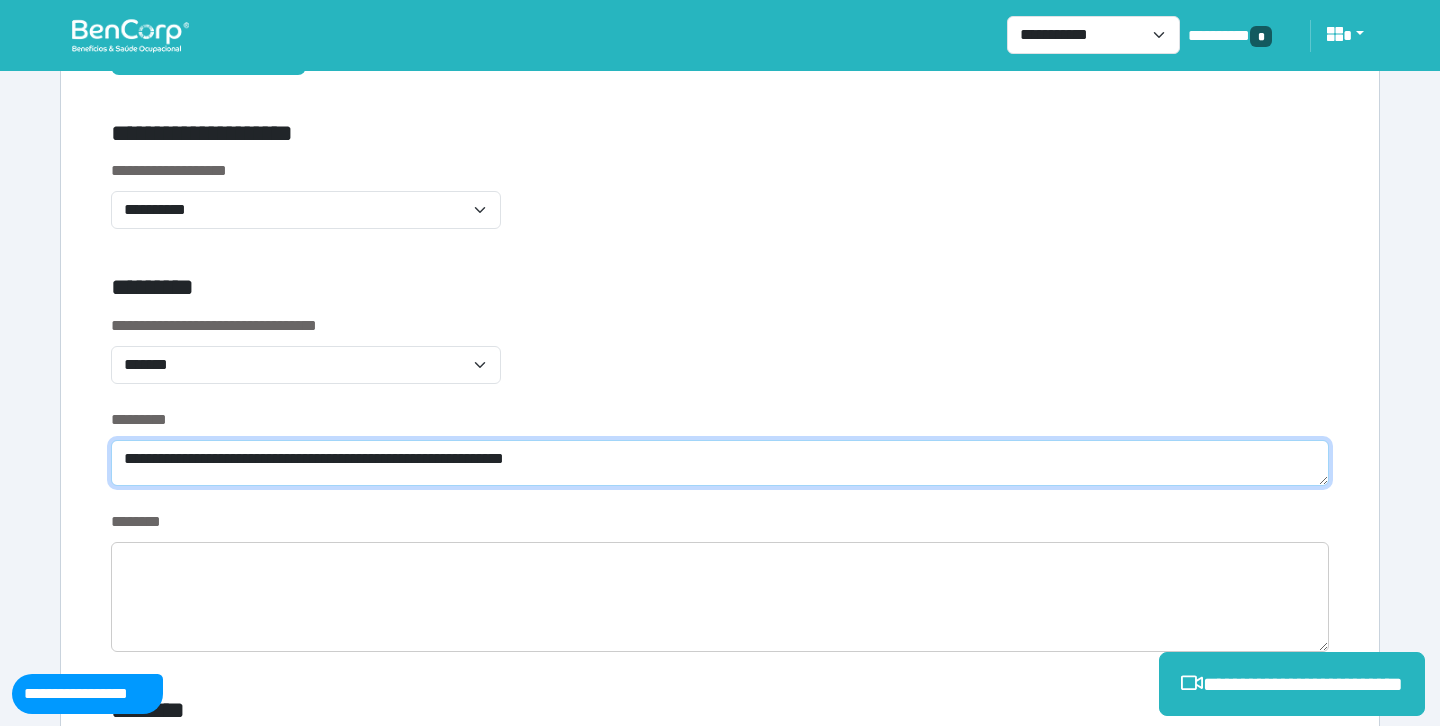 type on "**********" 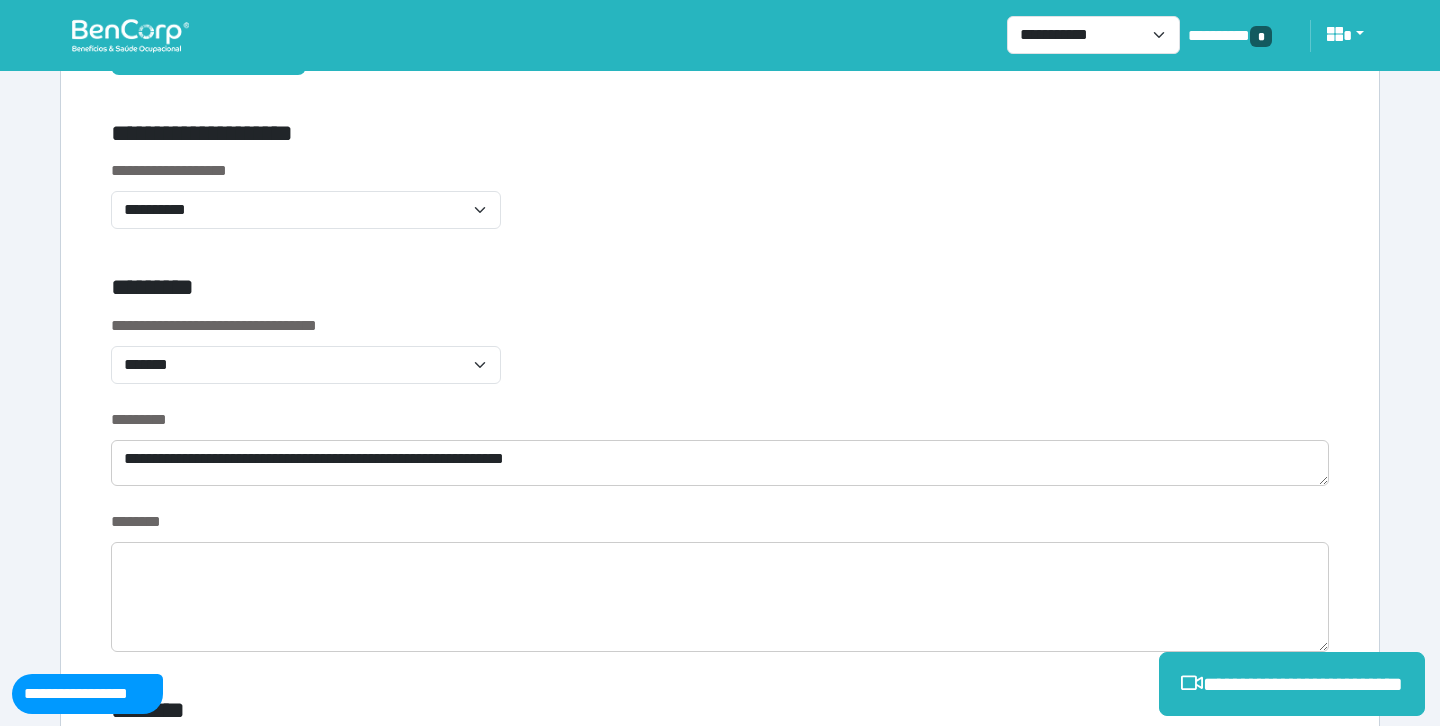 click on "*********" at bounding box center (513, 291) 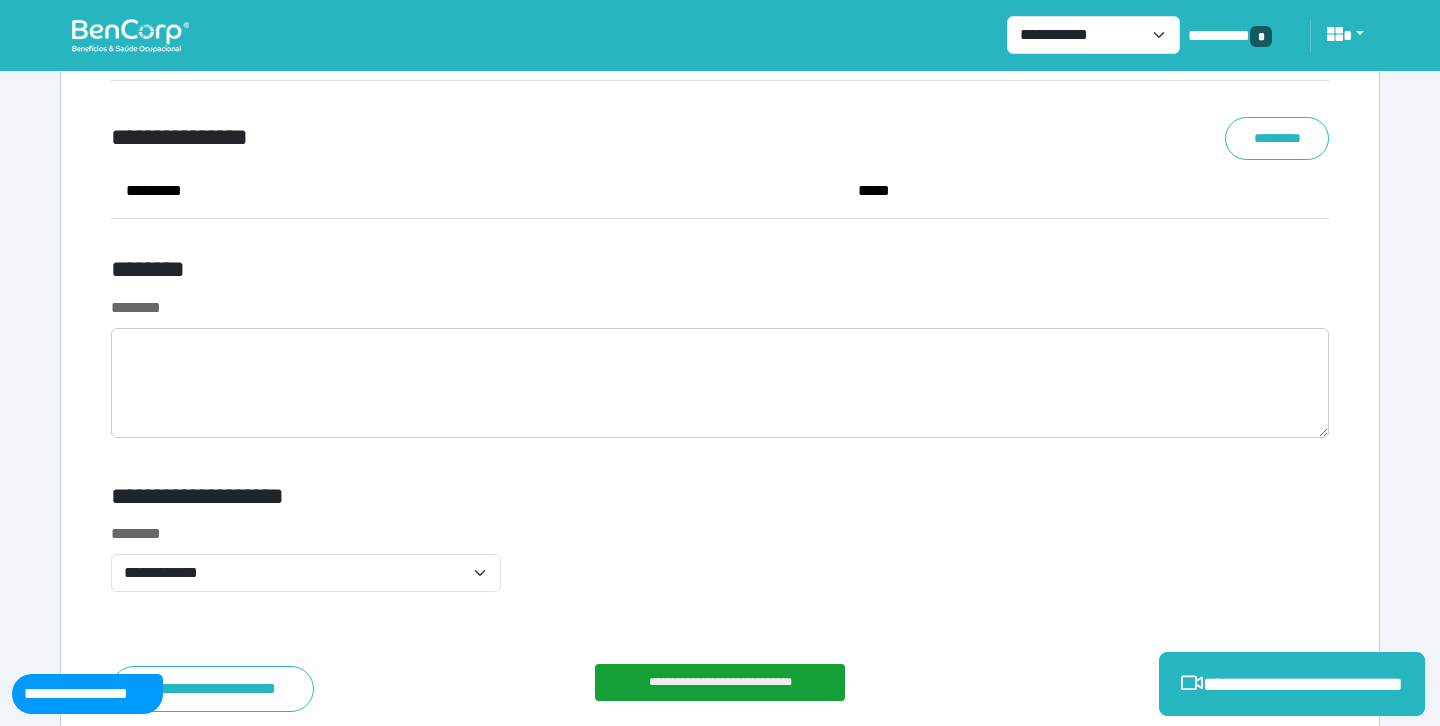 scroll, scrollTop: 7669, scrollLeft: 0, axis: vertical 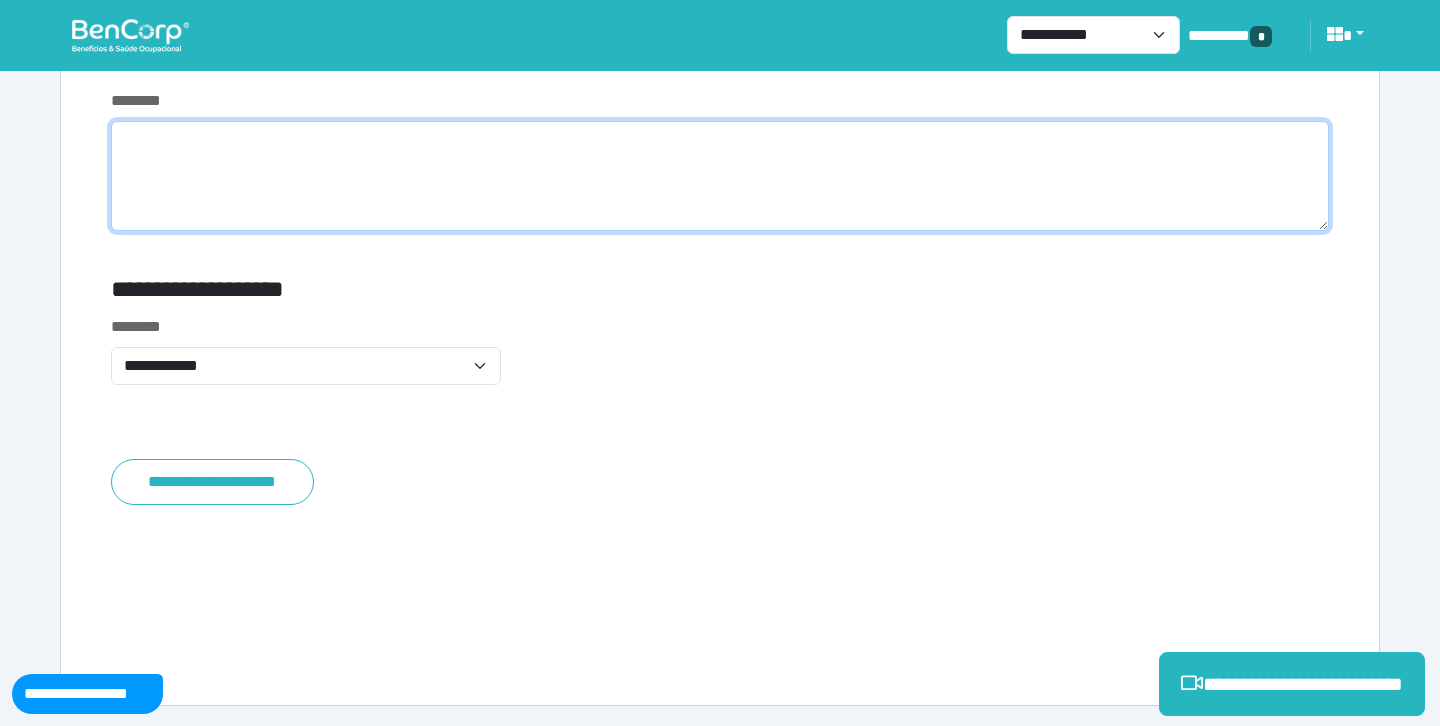 click at bounding box center [720, 176] 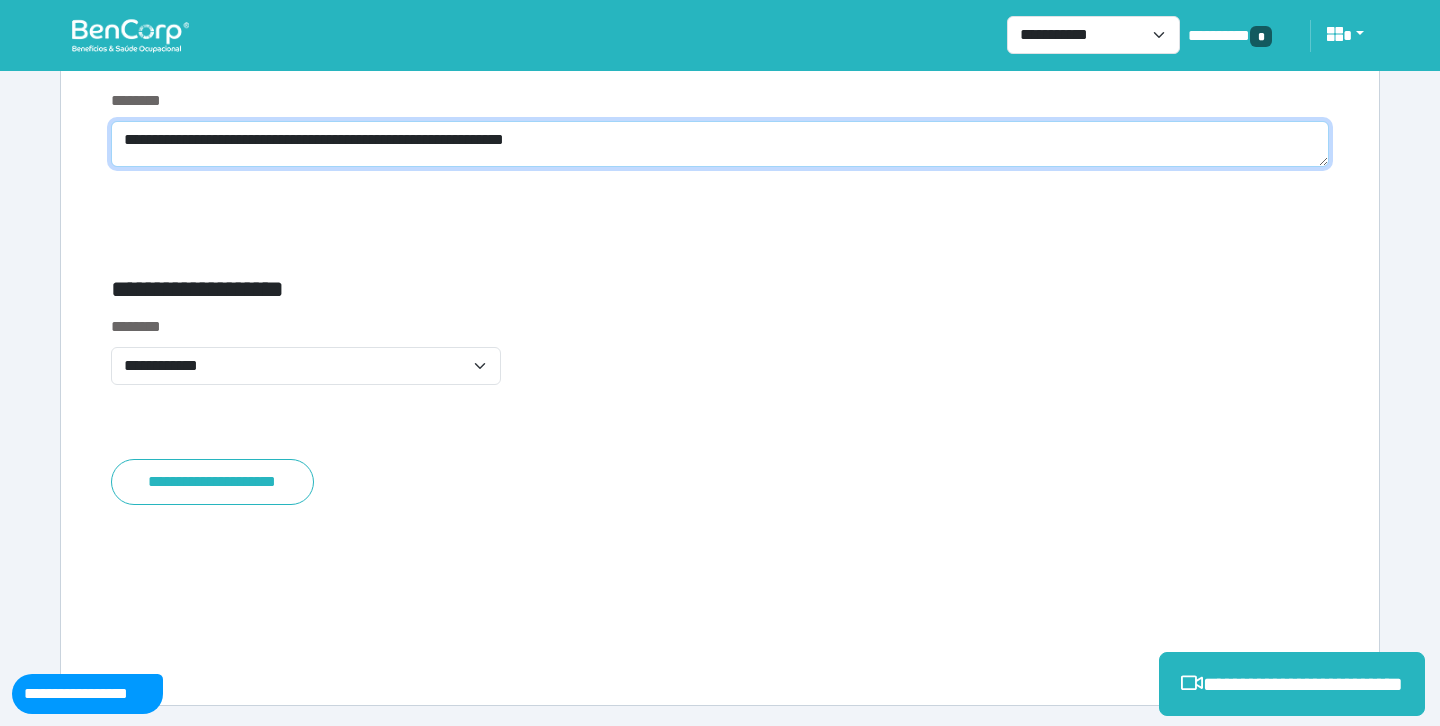 scroll, scrollTop: 7605, scrollLeft: 0, axis: vertical 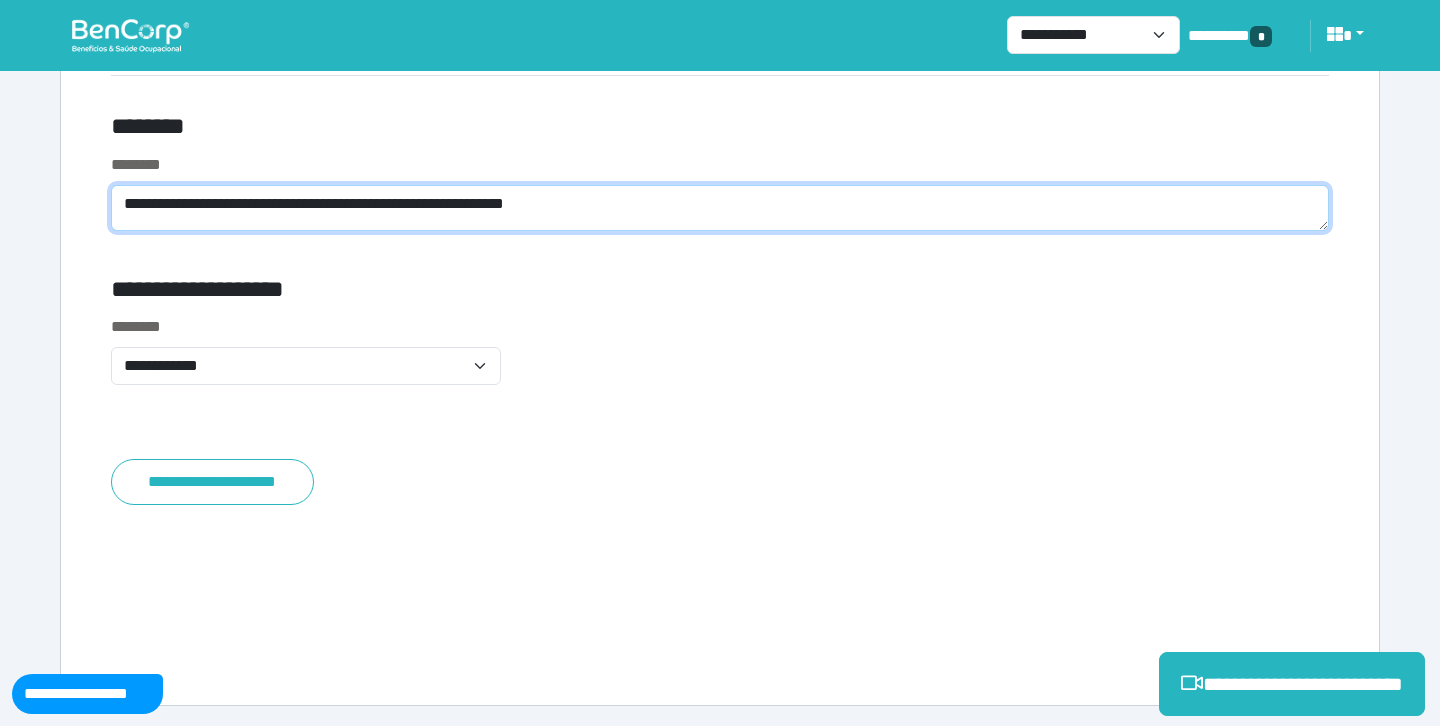 click on "**********" at bounding box center (720, 208) 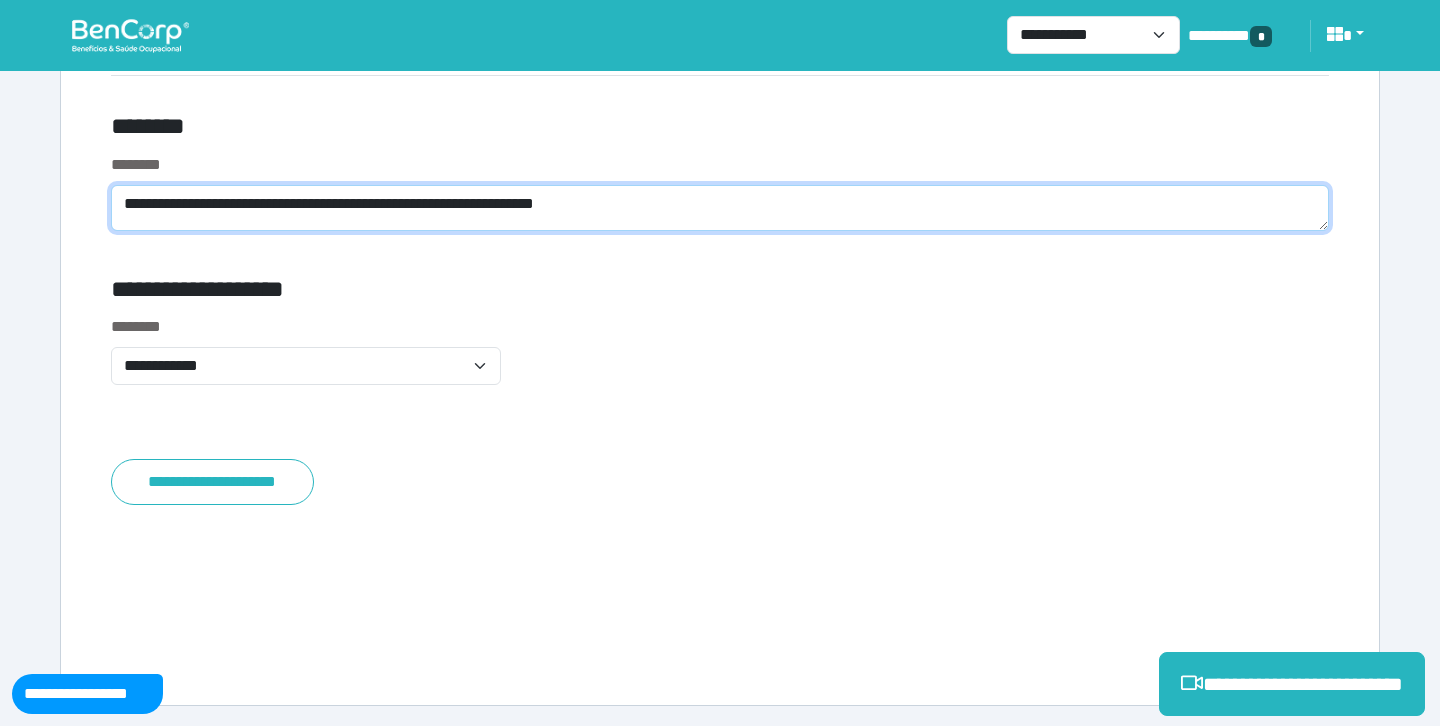 click on "**********" at bounding box center [720, 208] 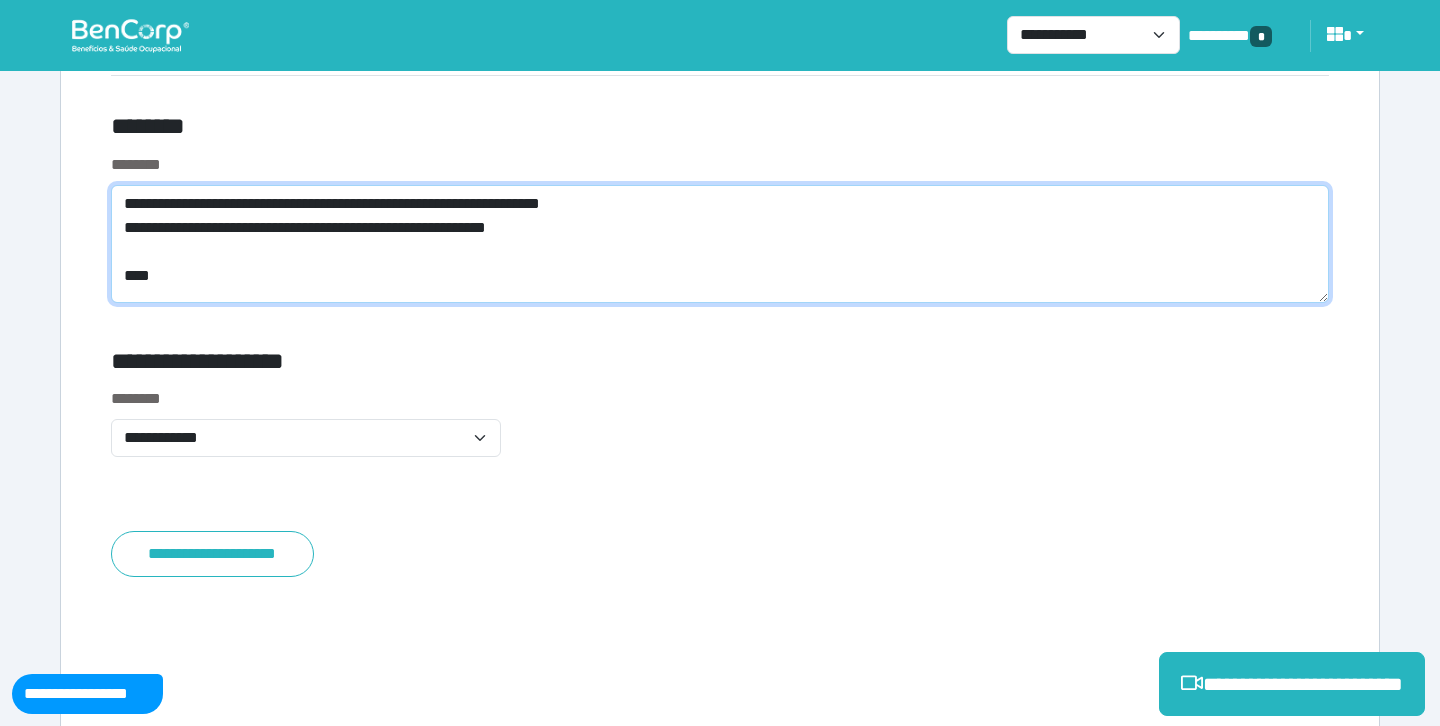scroll, scrollTop: 0, scrollLeft: 0, axis: both 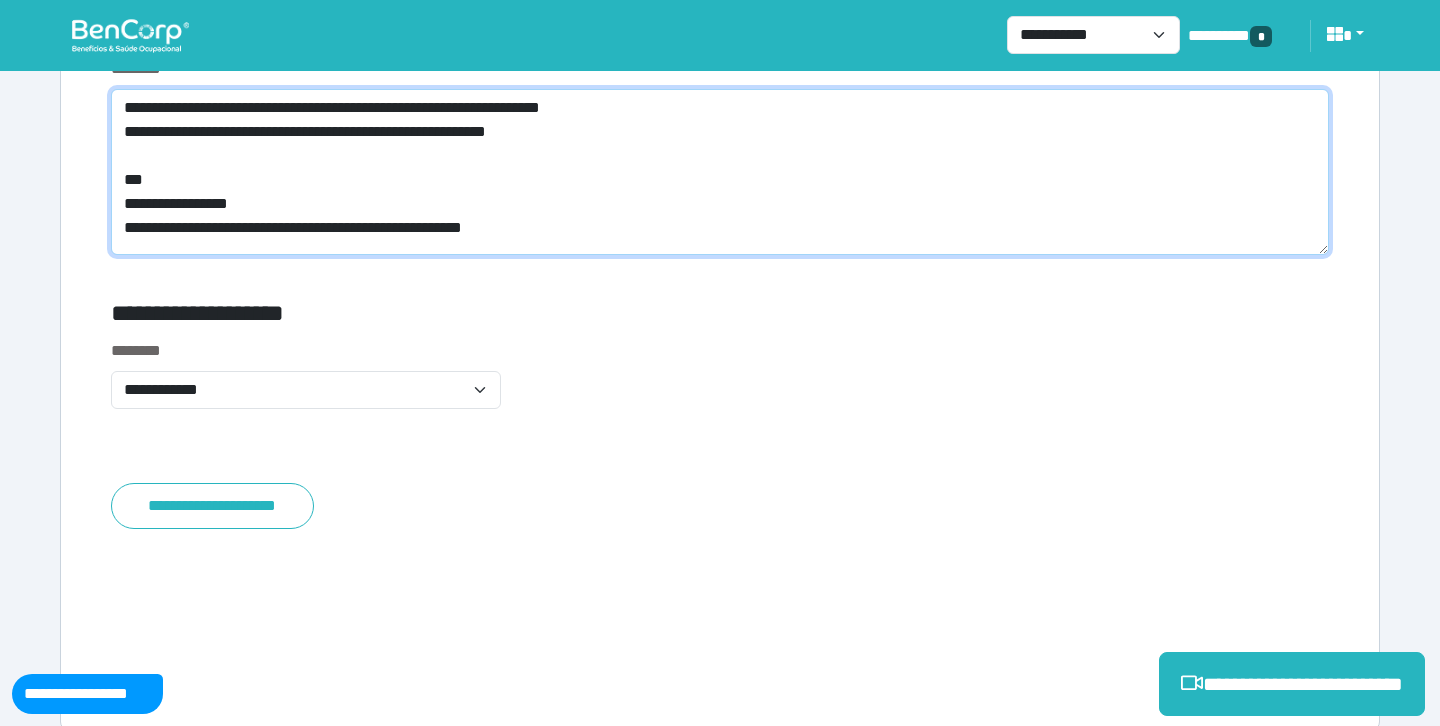 type on "**********" 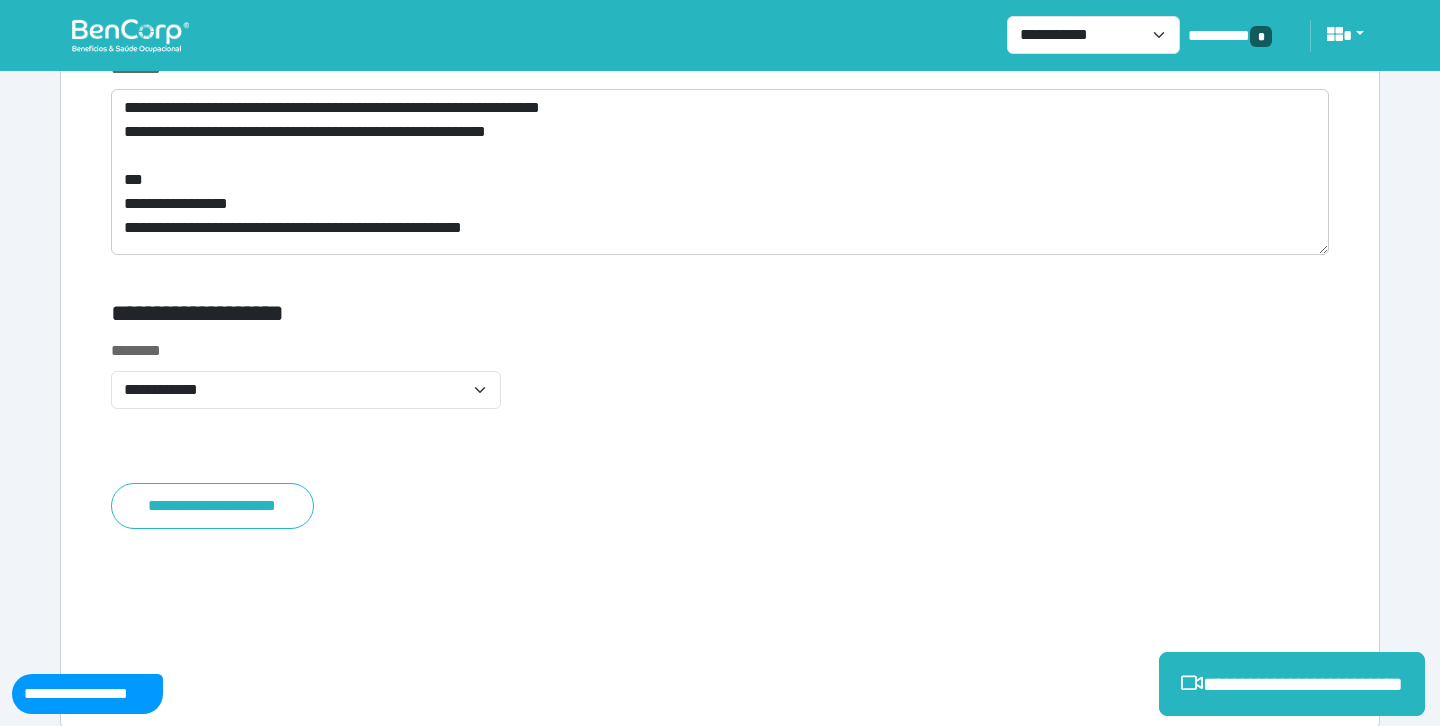 click on "**********" at bounding box center [720, 386] 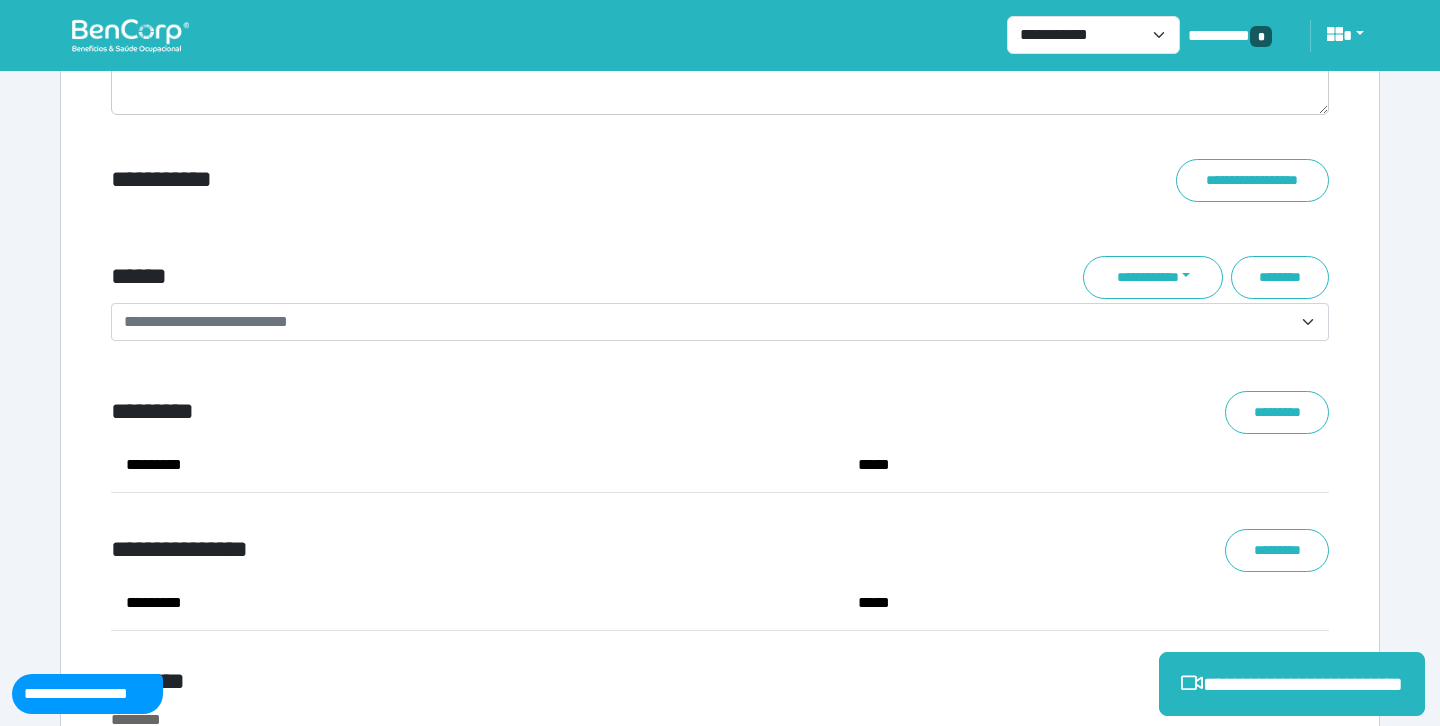 scroll, scrollTop: 7044, scrollLeft: 0, axis: vertical 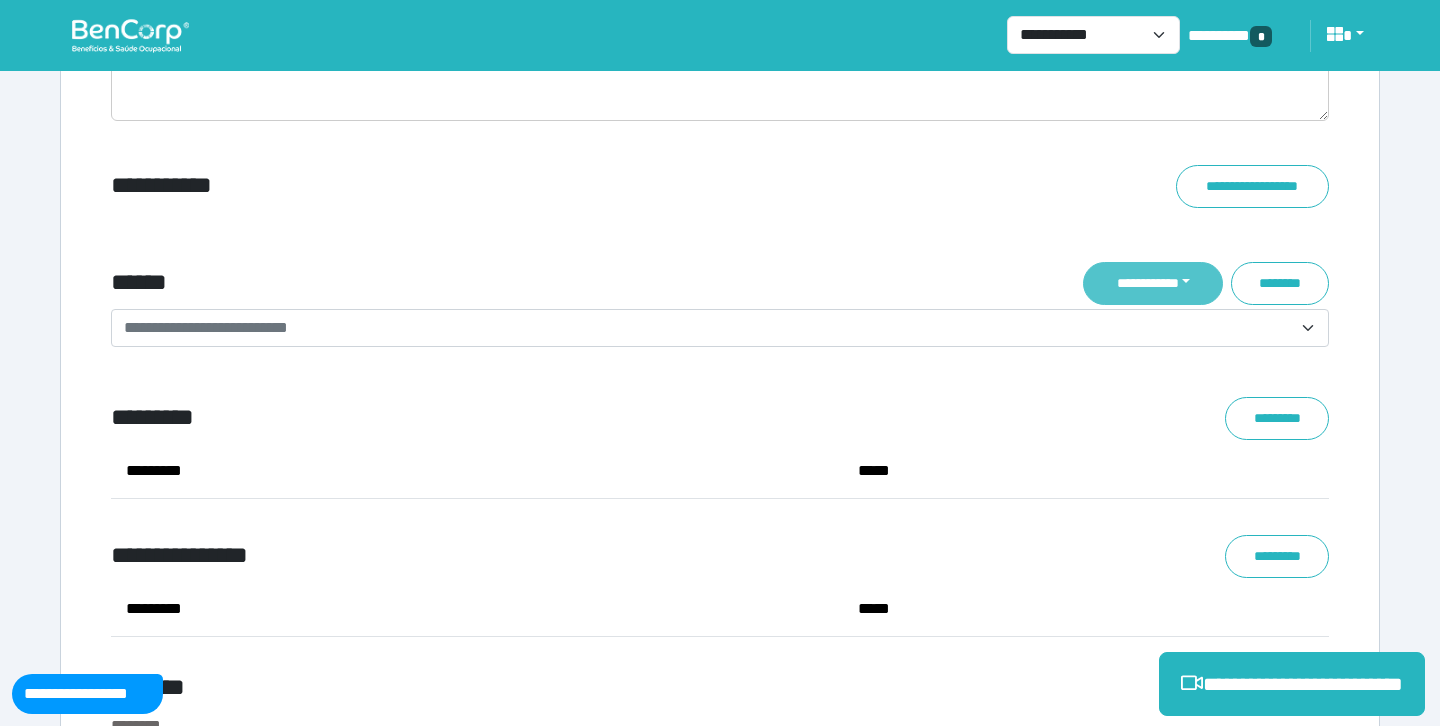 click on "**********" at bounding box center (1153, 283) 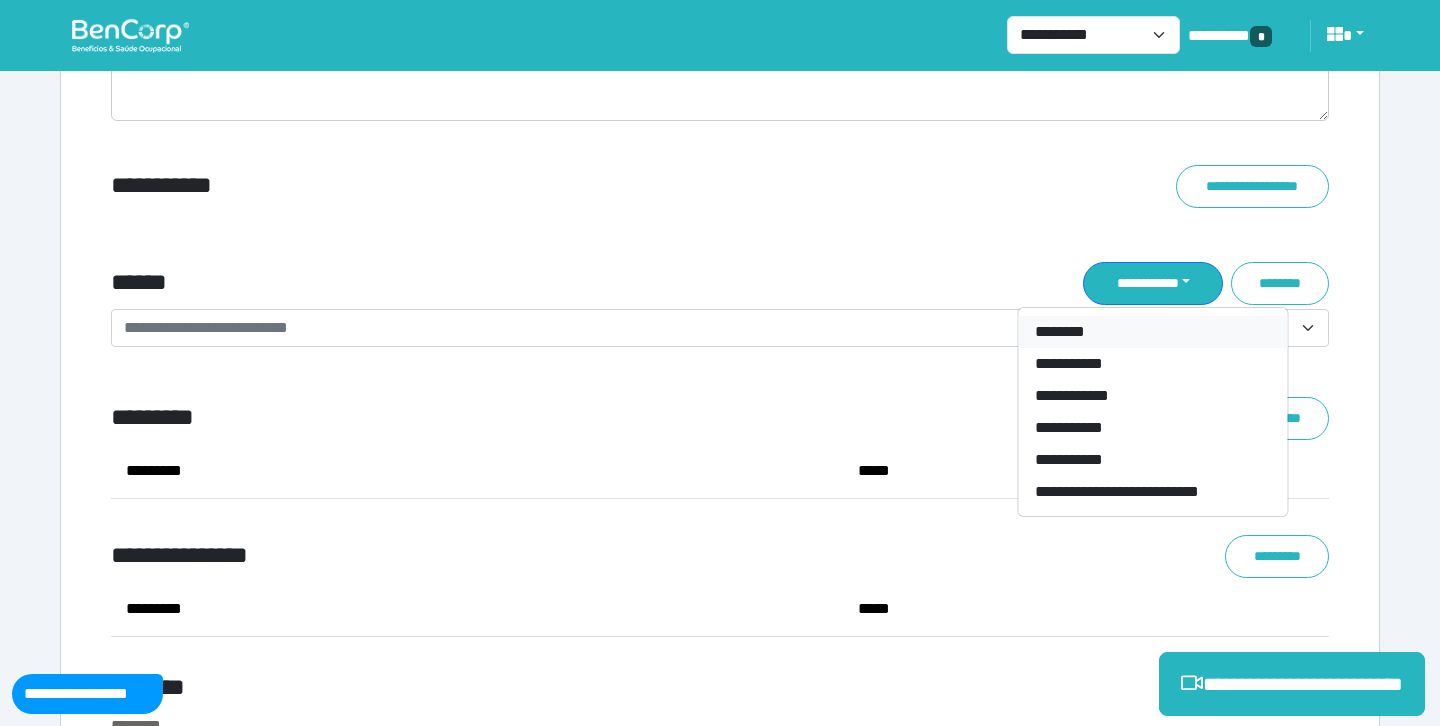 click on "********" at bounding box center [1153, 332] 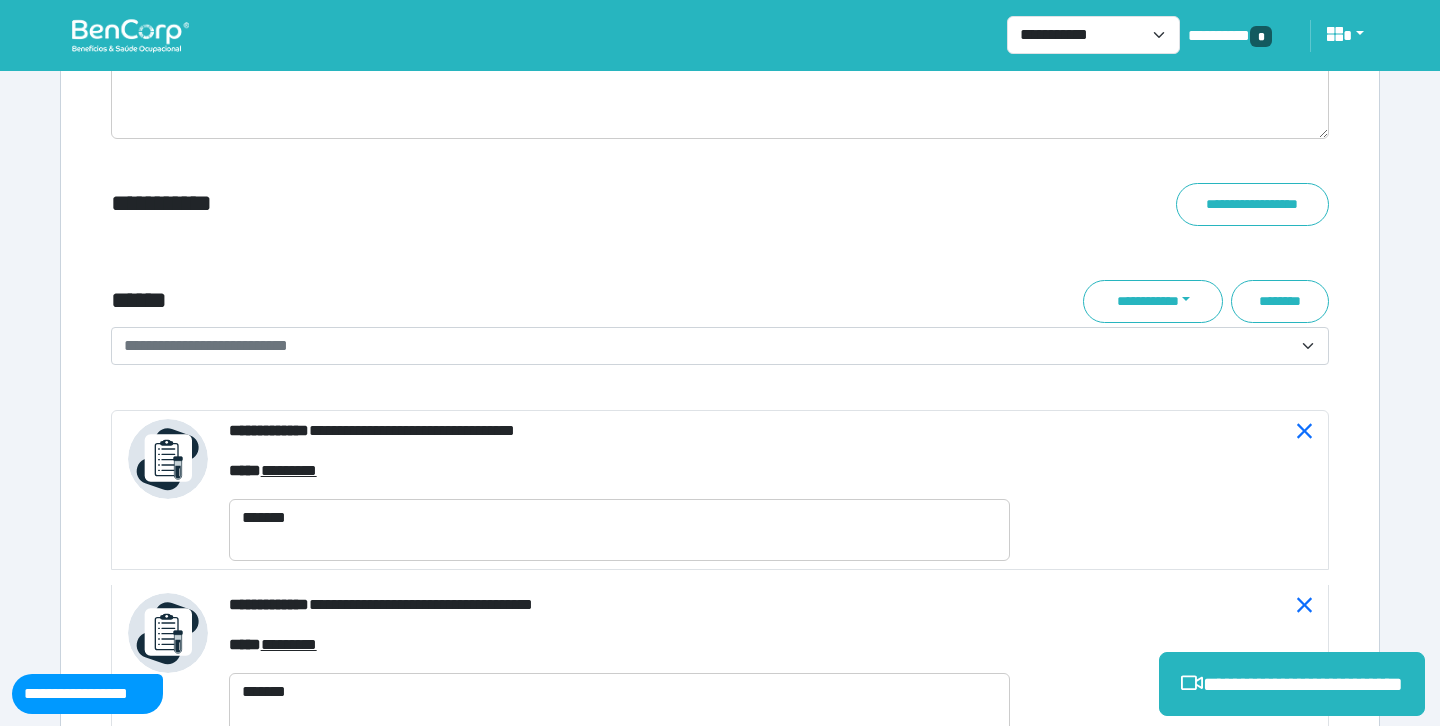 scroll, scrollTop: 6974, scrollLeft: 0, axis: vertical 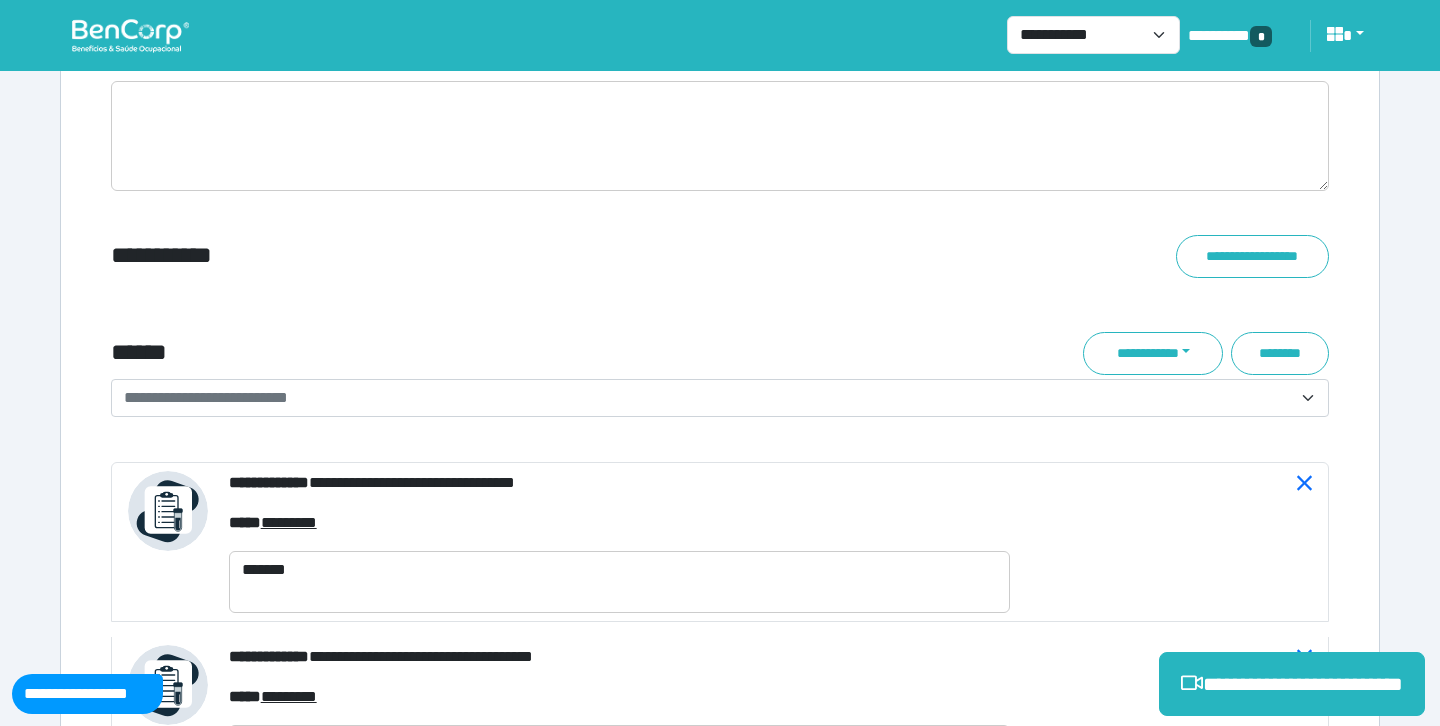 click on "**********" at bounding box center (708, 398) 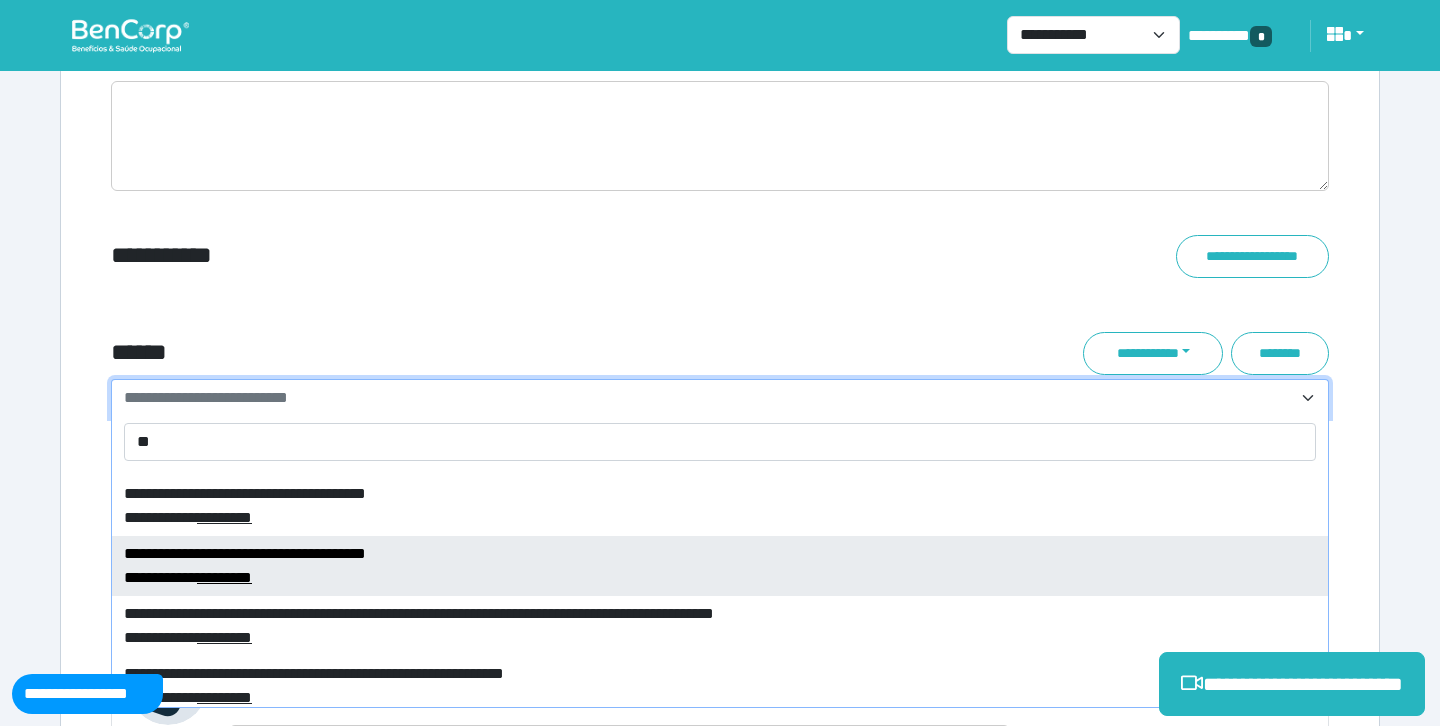 scroll, scrollTop: 11788, scrollLeft: 0, axis: vertical 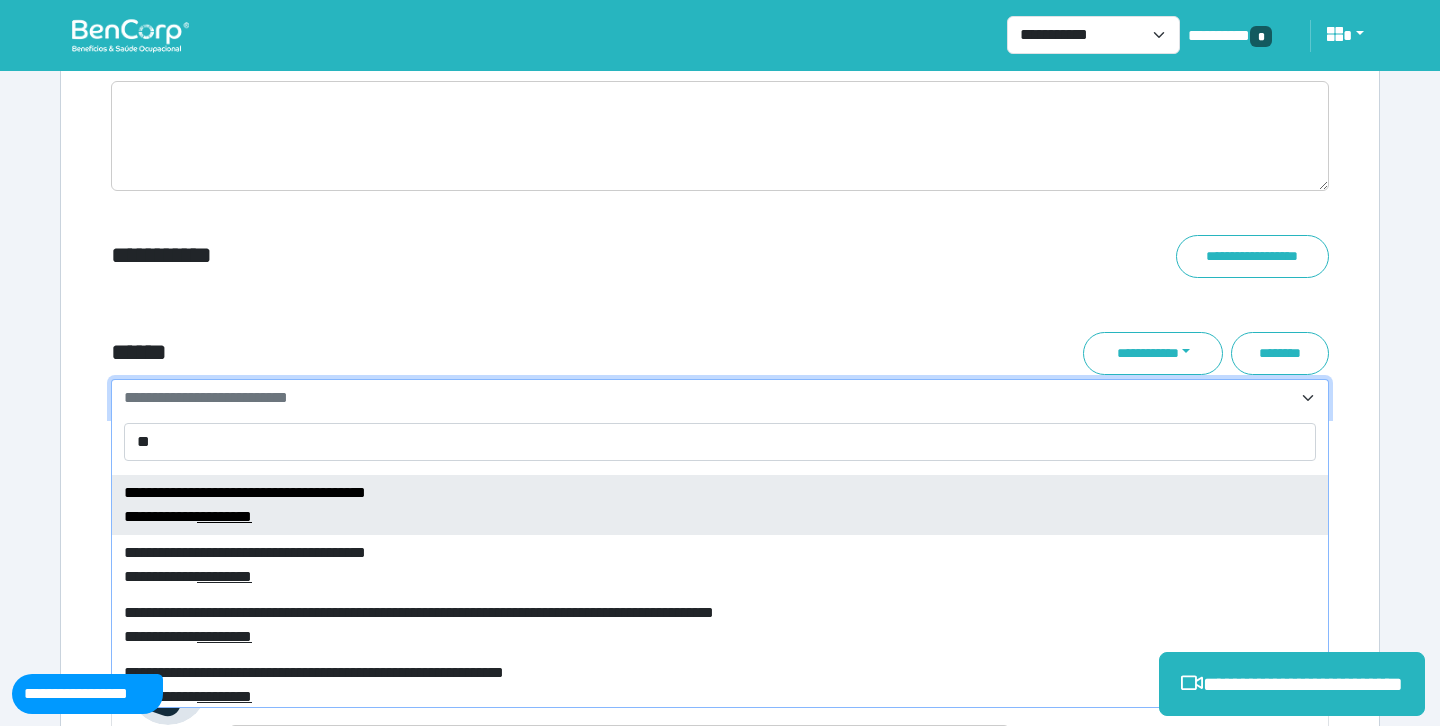 type on "**" 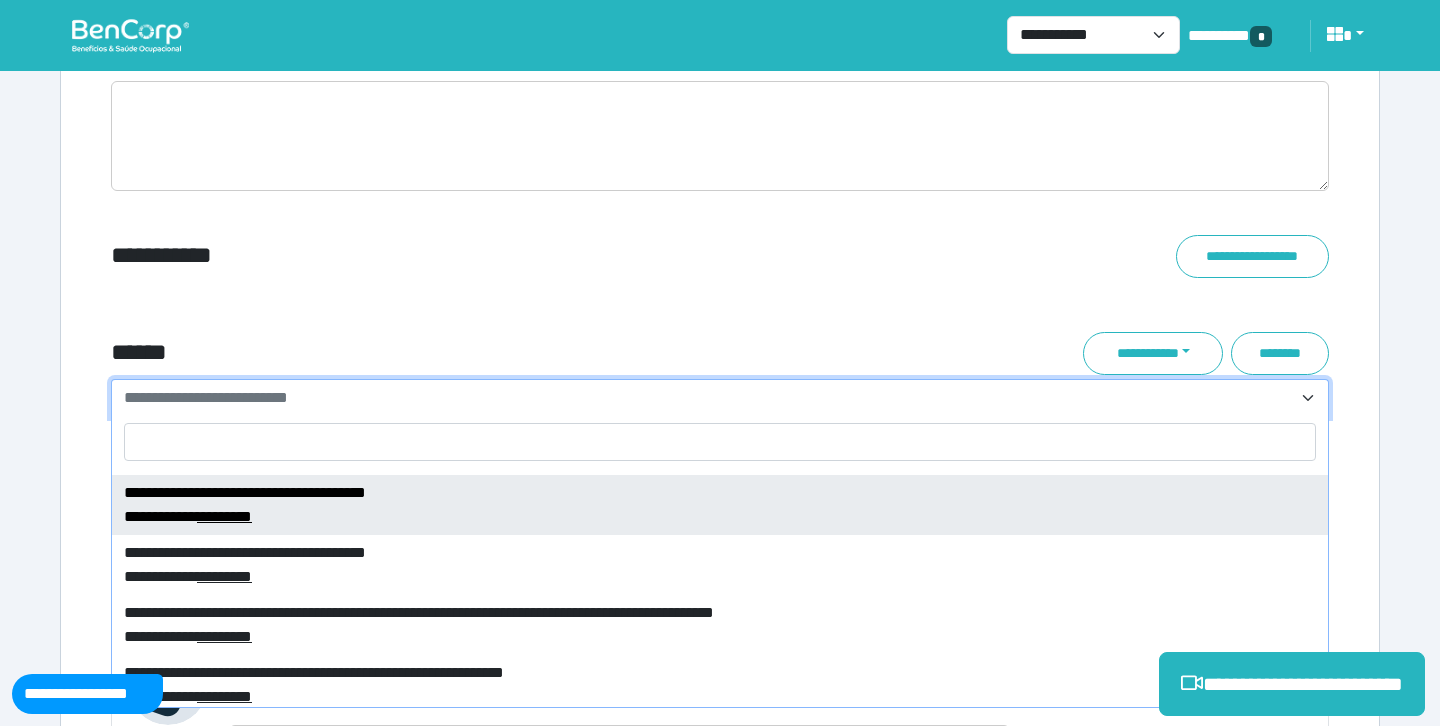 select on "****" 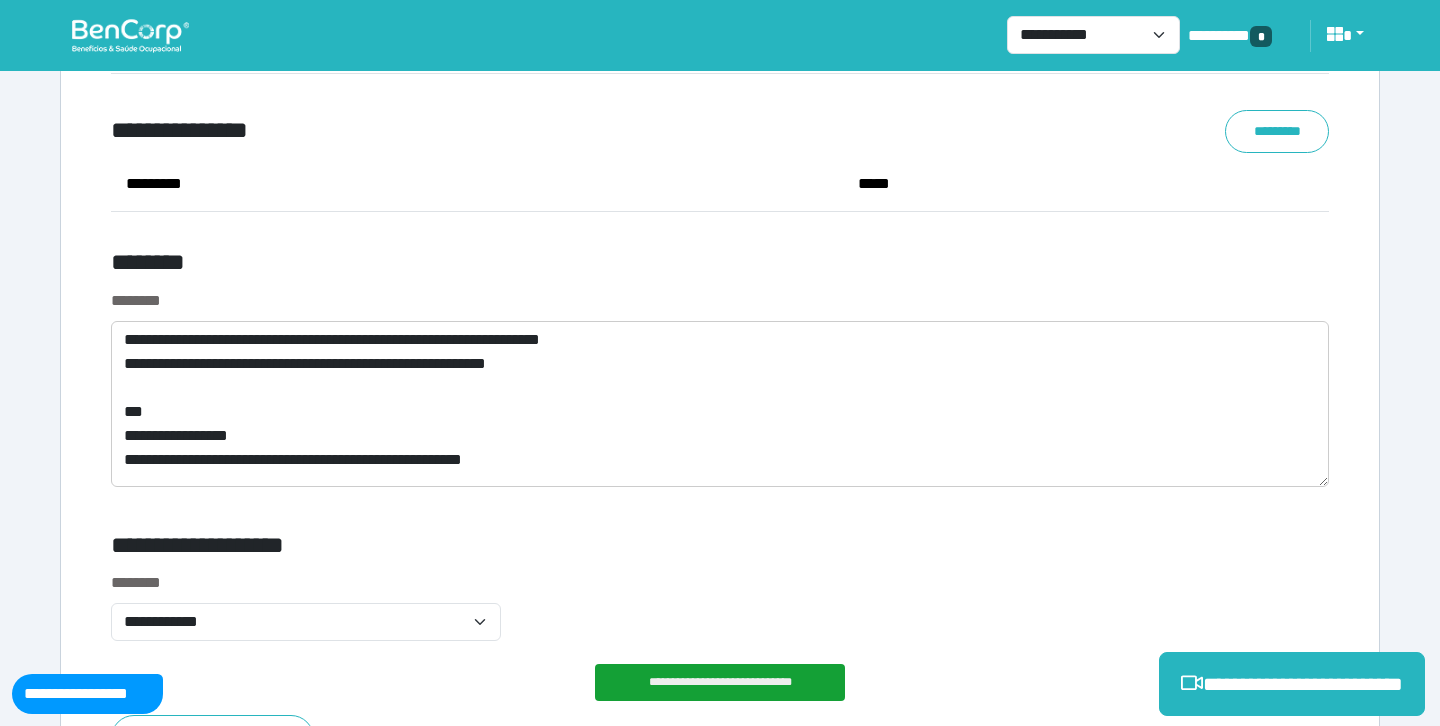 scroll, scrollTop: 10243, scrollLeft: 0, axis: vertical 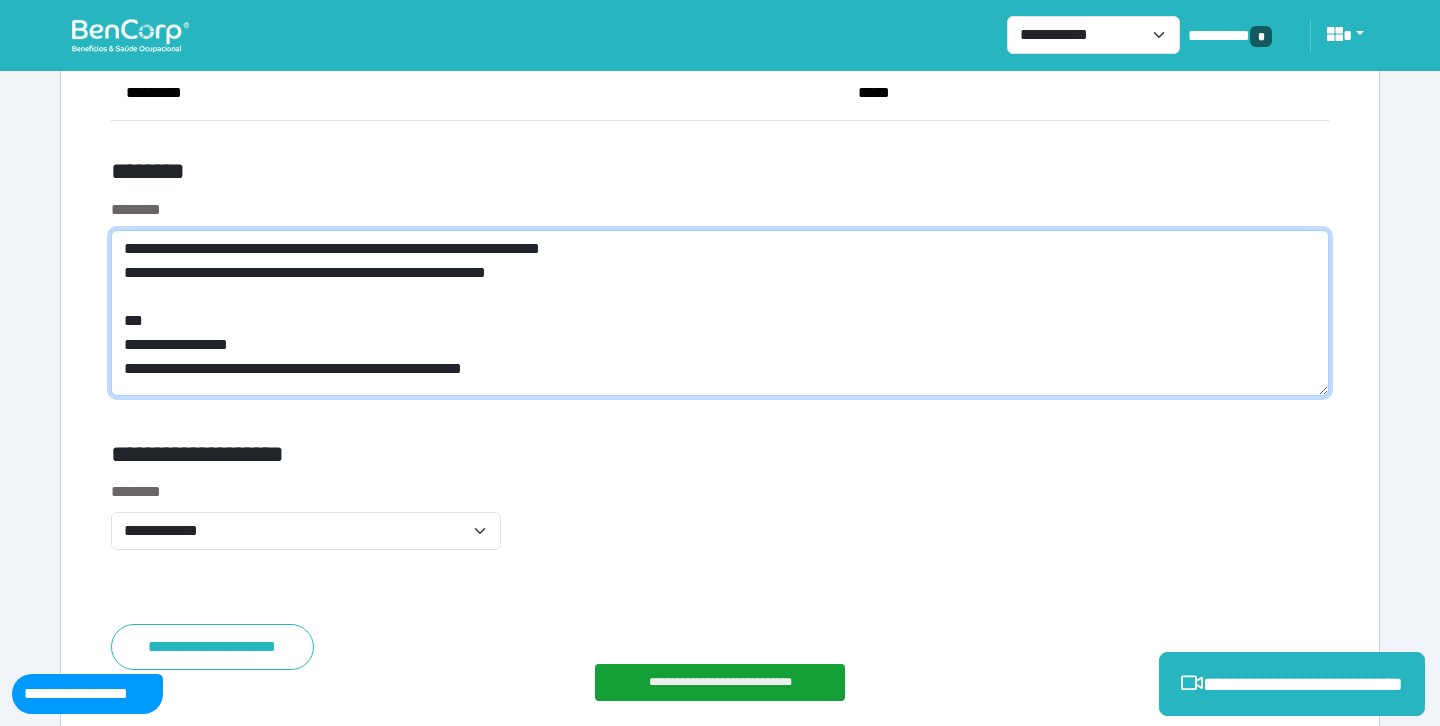 click on "**********" at bounding box center [720, 313] 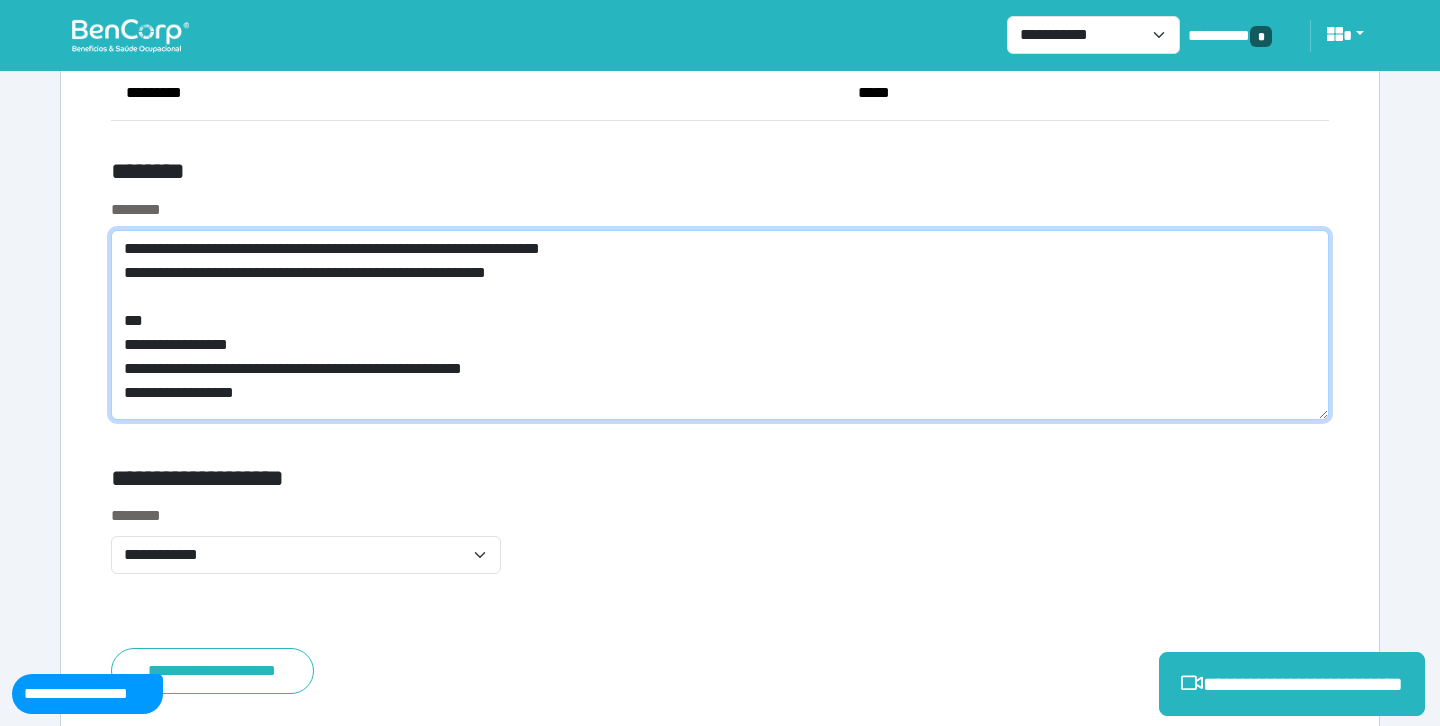 scroll, scrollTop: 0, scrollLeft: 0, axis: both 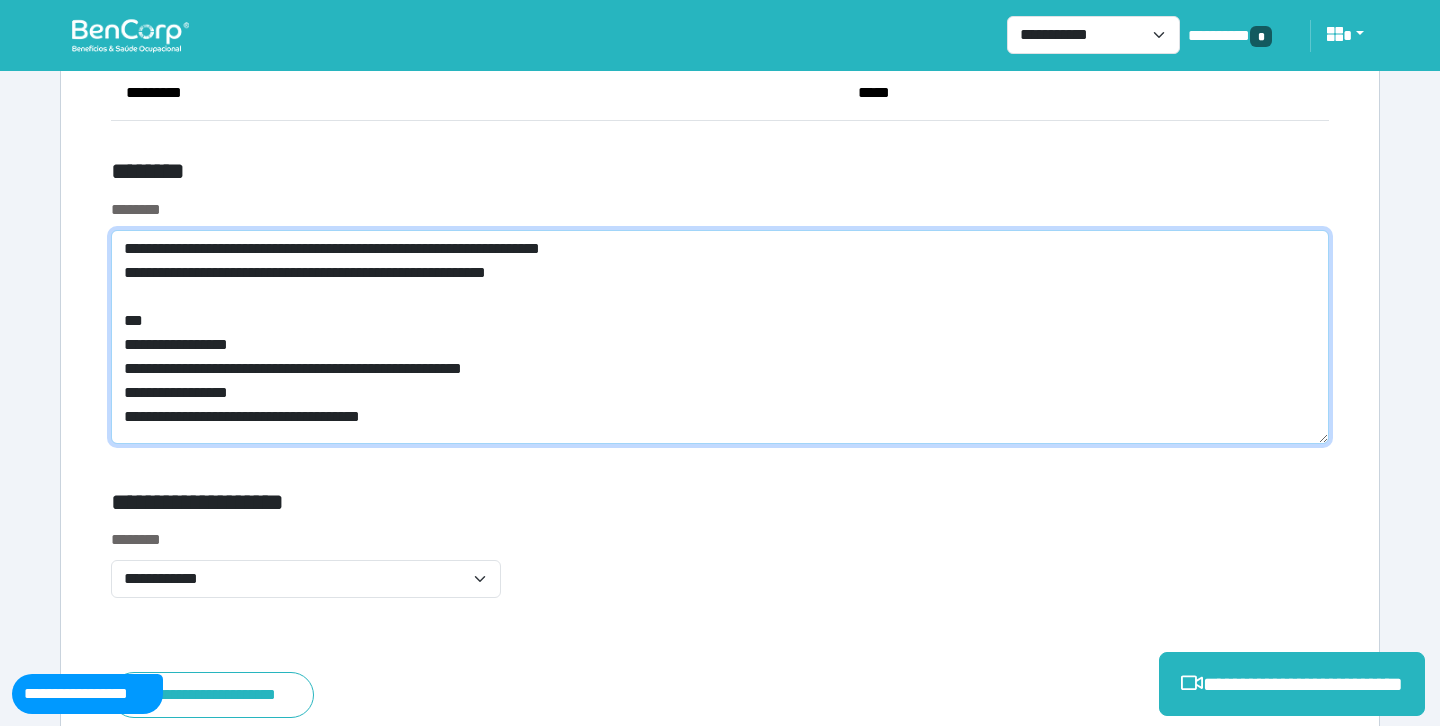 type on "**********" 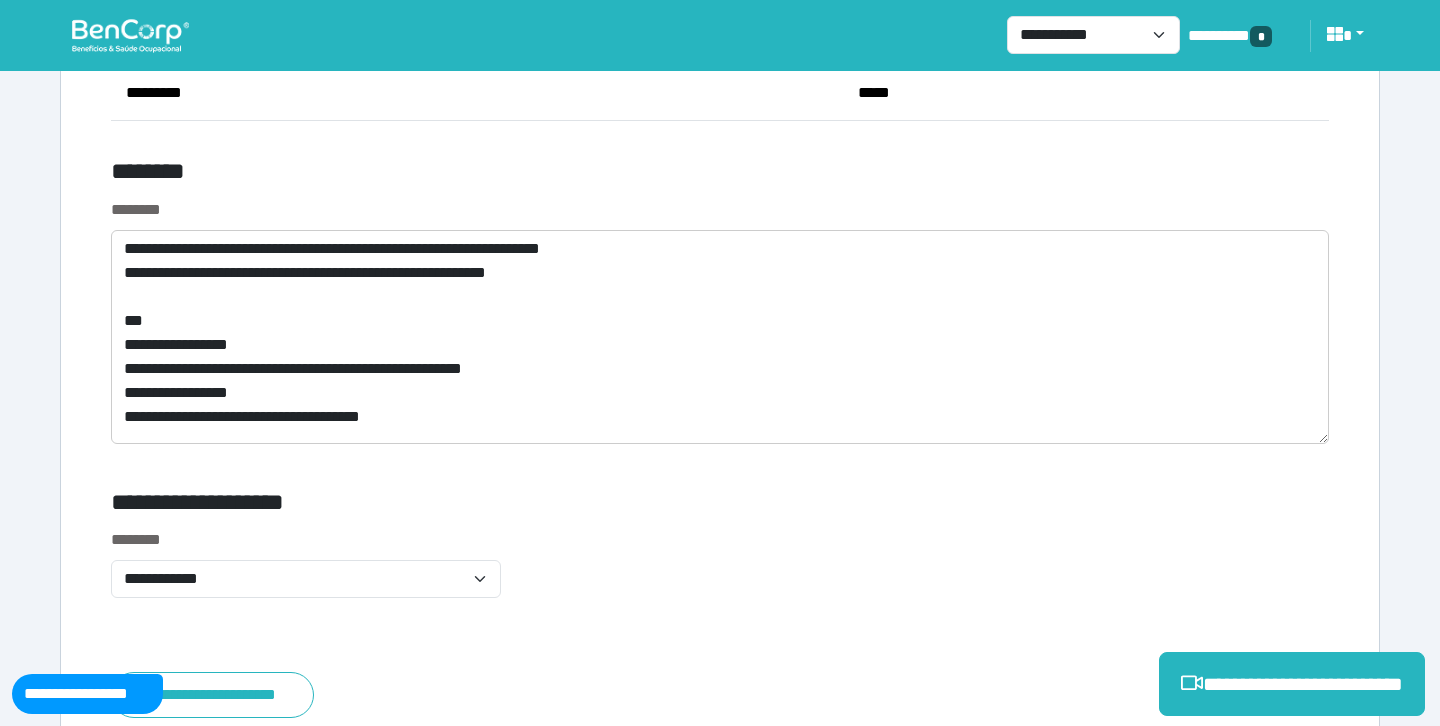 click on "**********" at bounding box center [720, -4407] 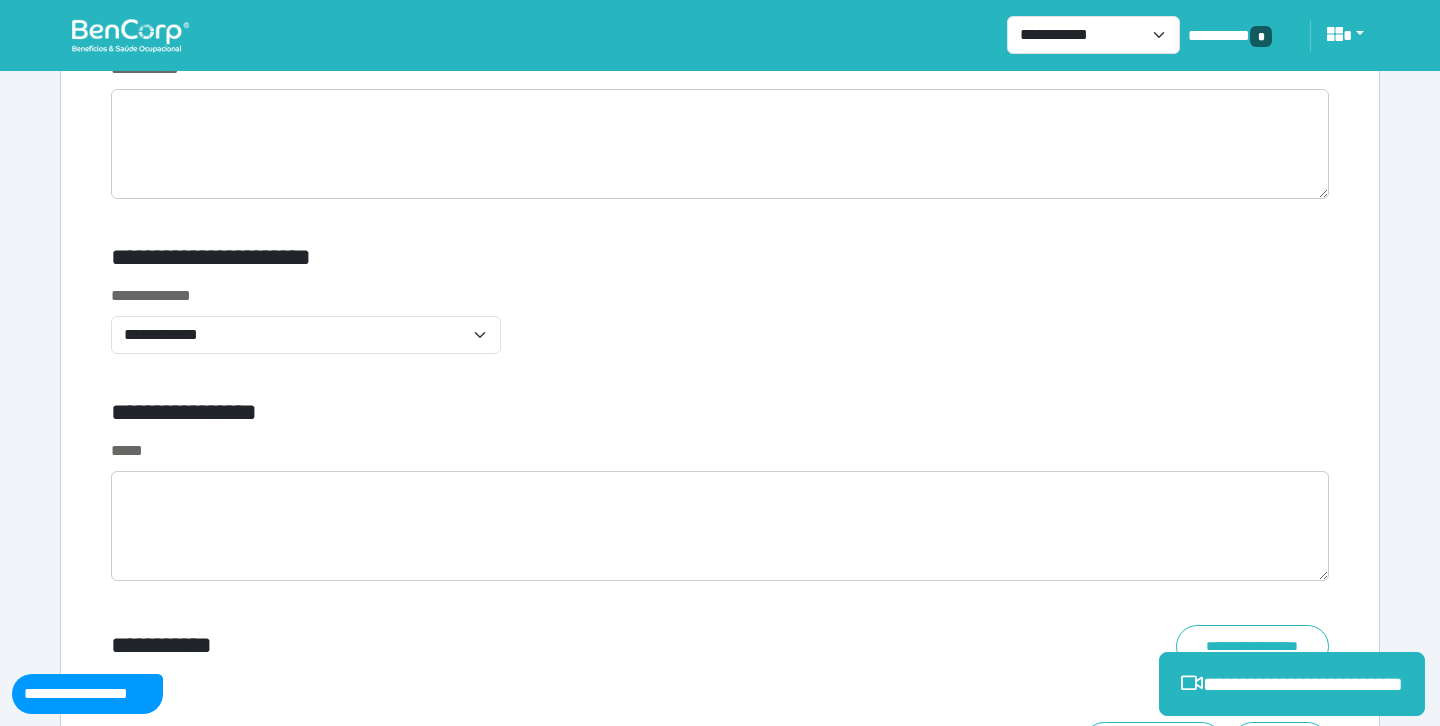 scroll, scrollTop: 6588, scrollLeft: 0, axis: vertical 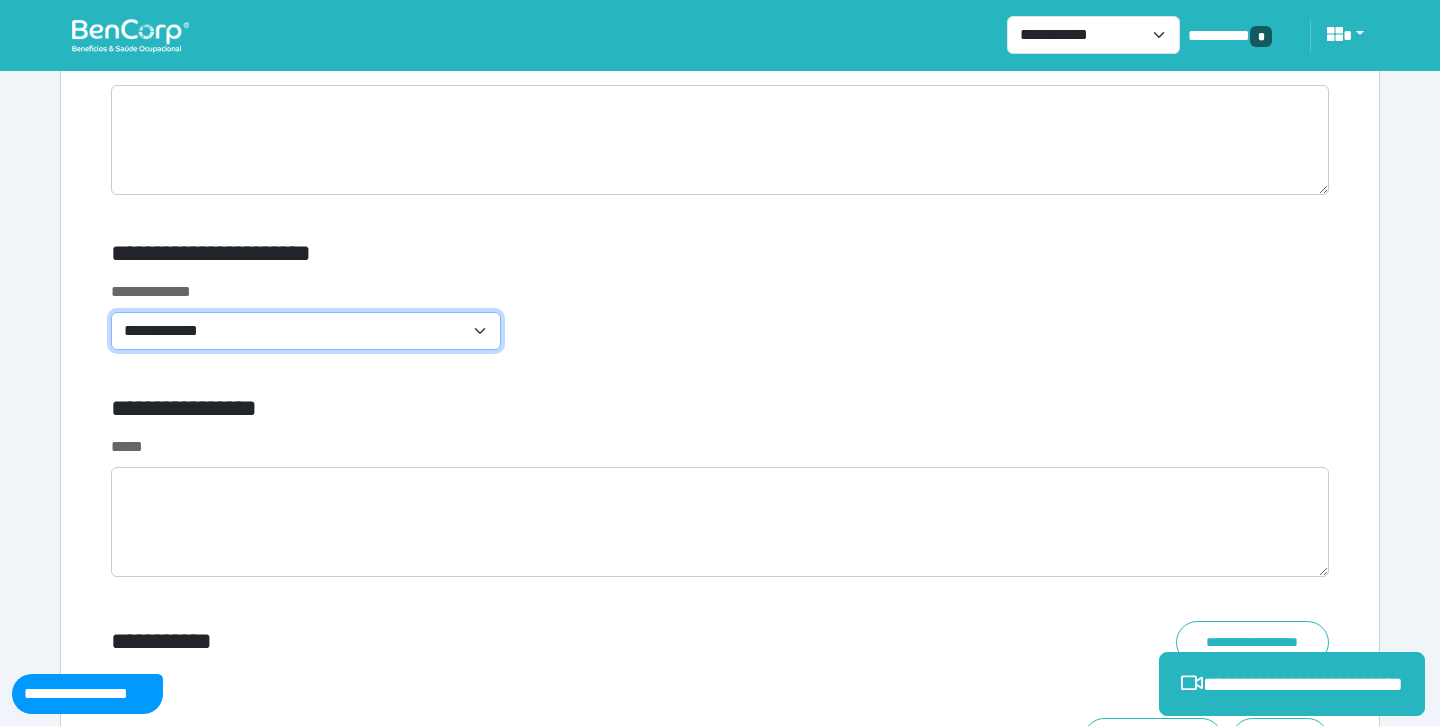 click on "**********" at bounding box center [306, 331] 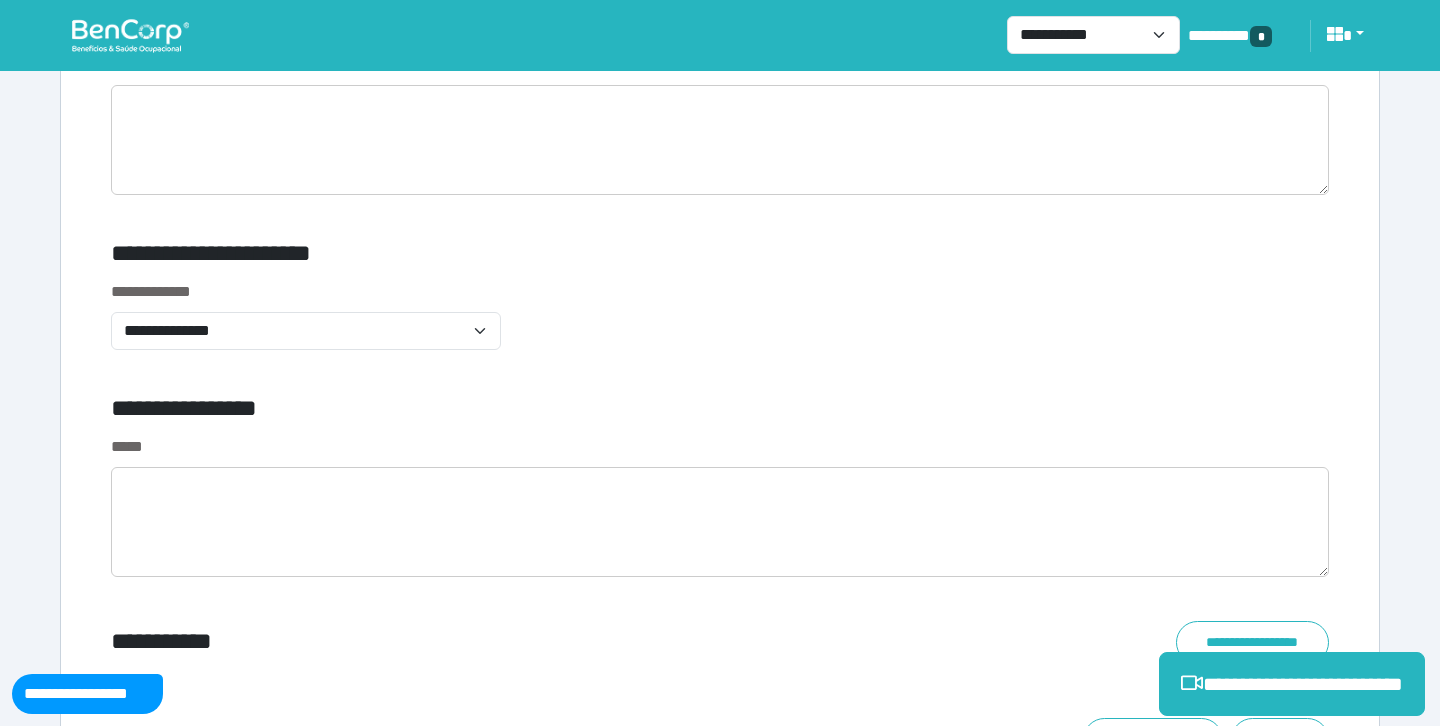 click on "**********" at bounding box center [720, 327] 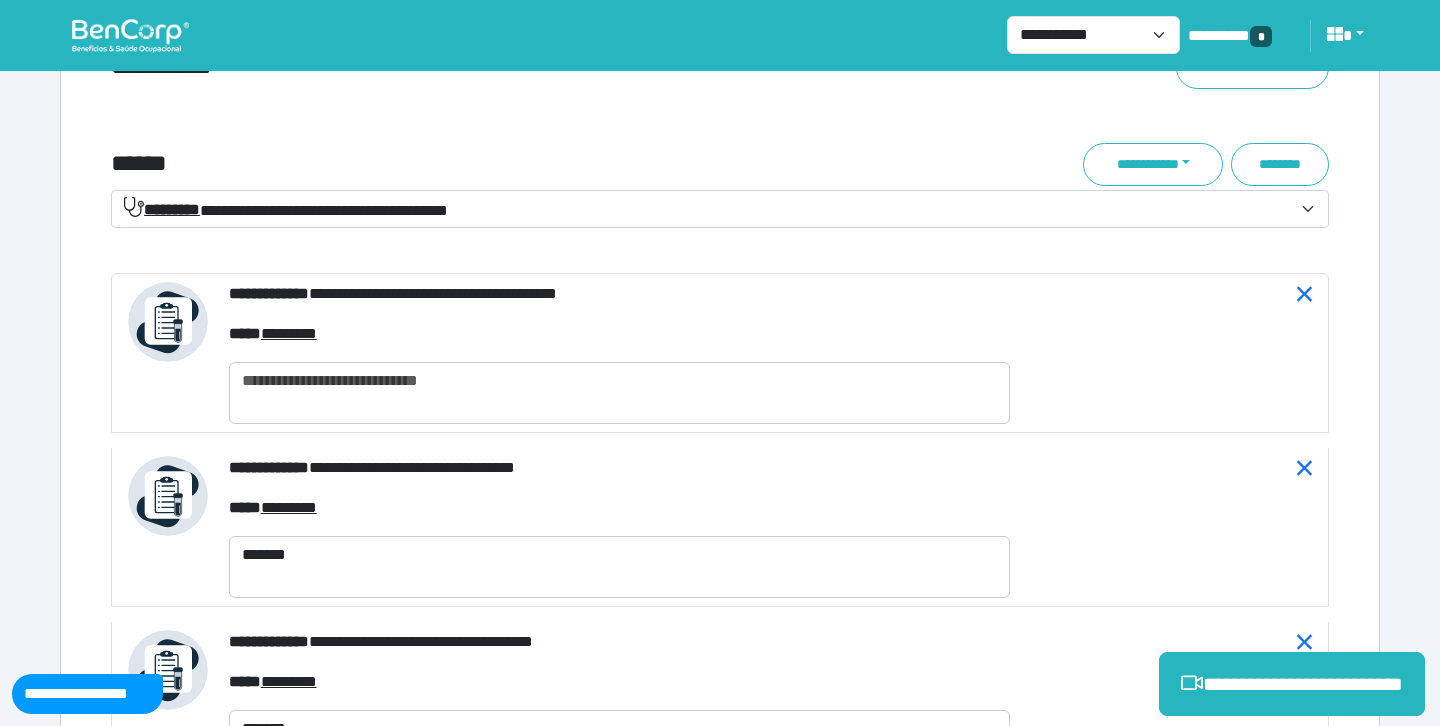 scroll, scrollTop: 7182, scrollLeft: 0, axis: vertical 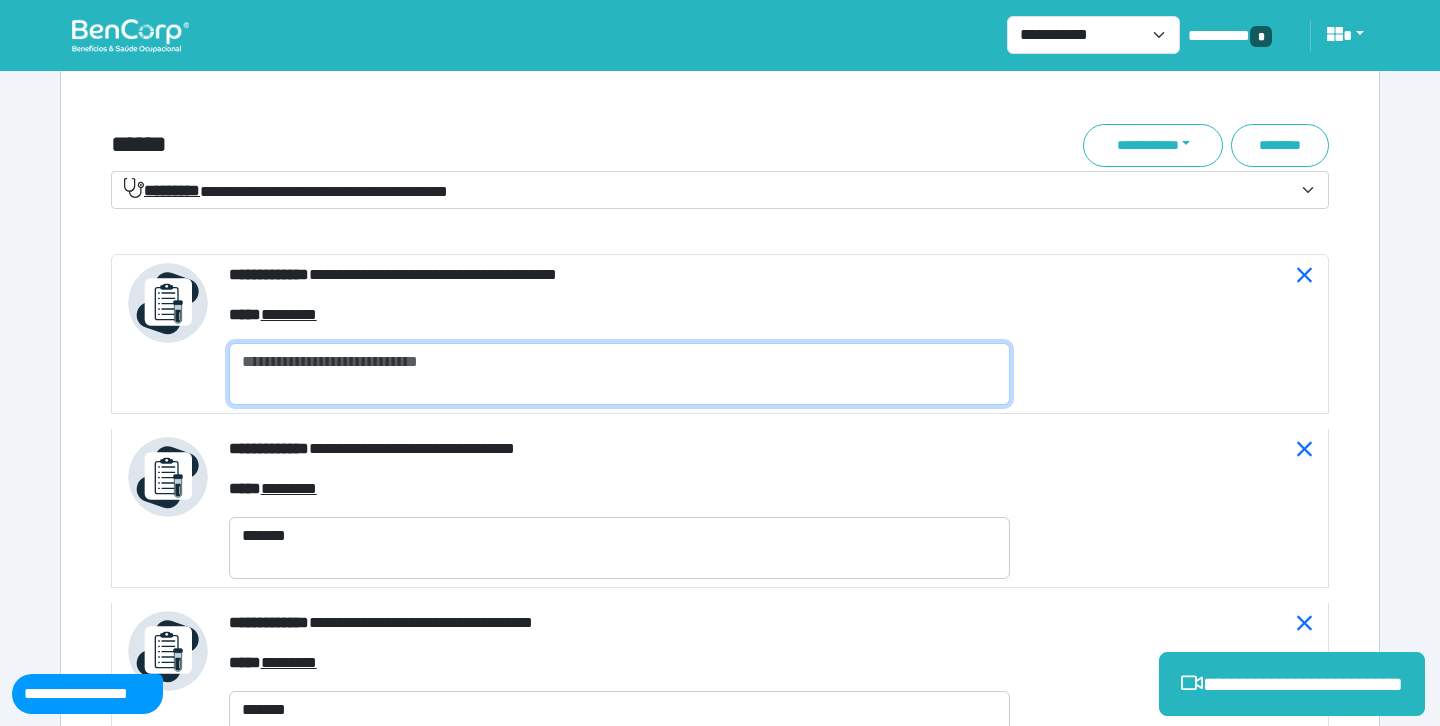 click at bounding box center (619, 374) 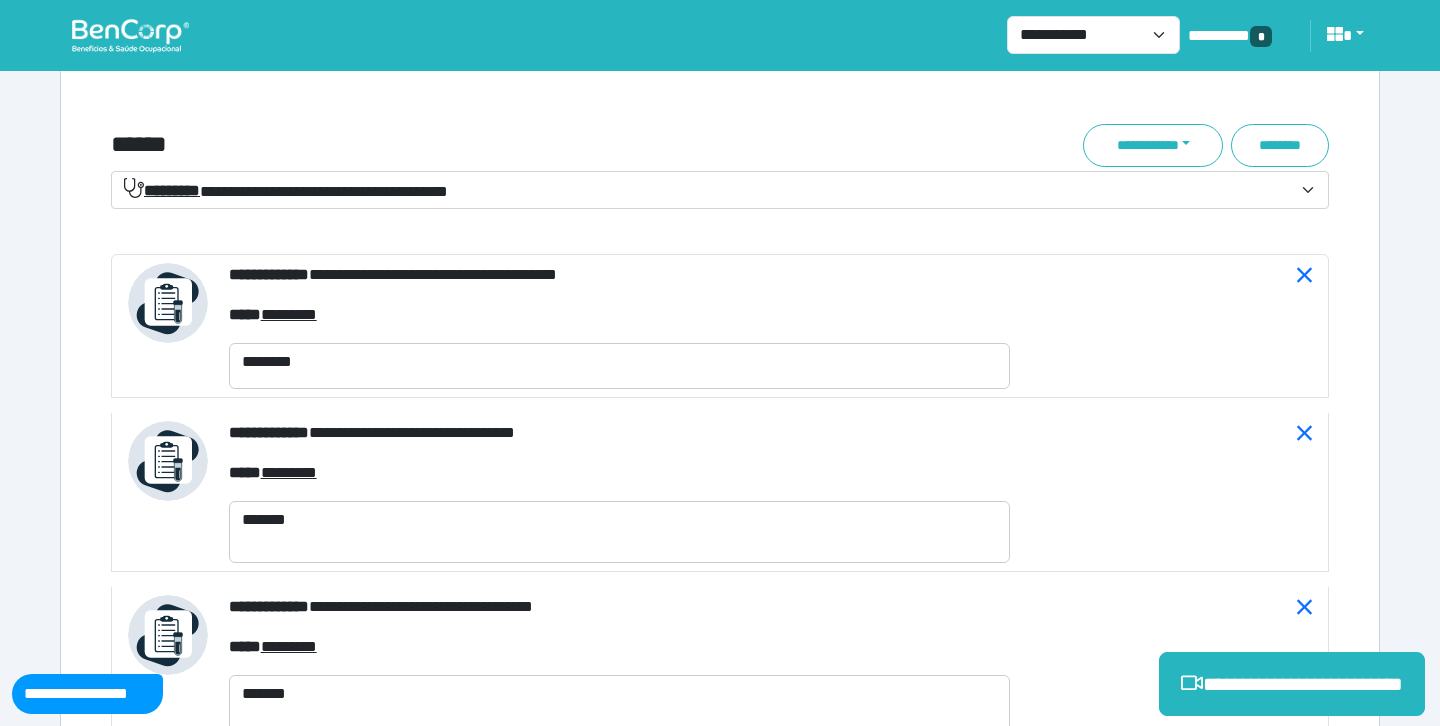 click on "**********" at bounding box center (720, -1354) 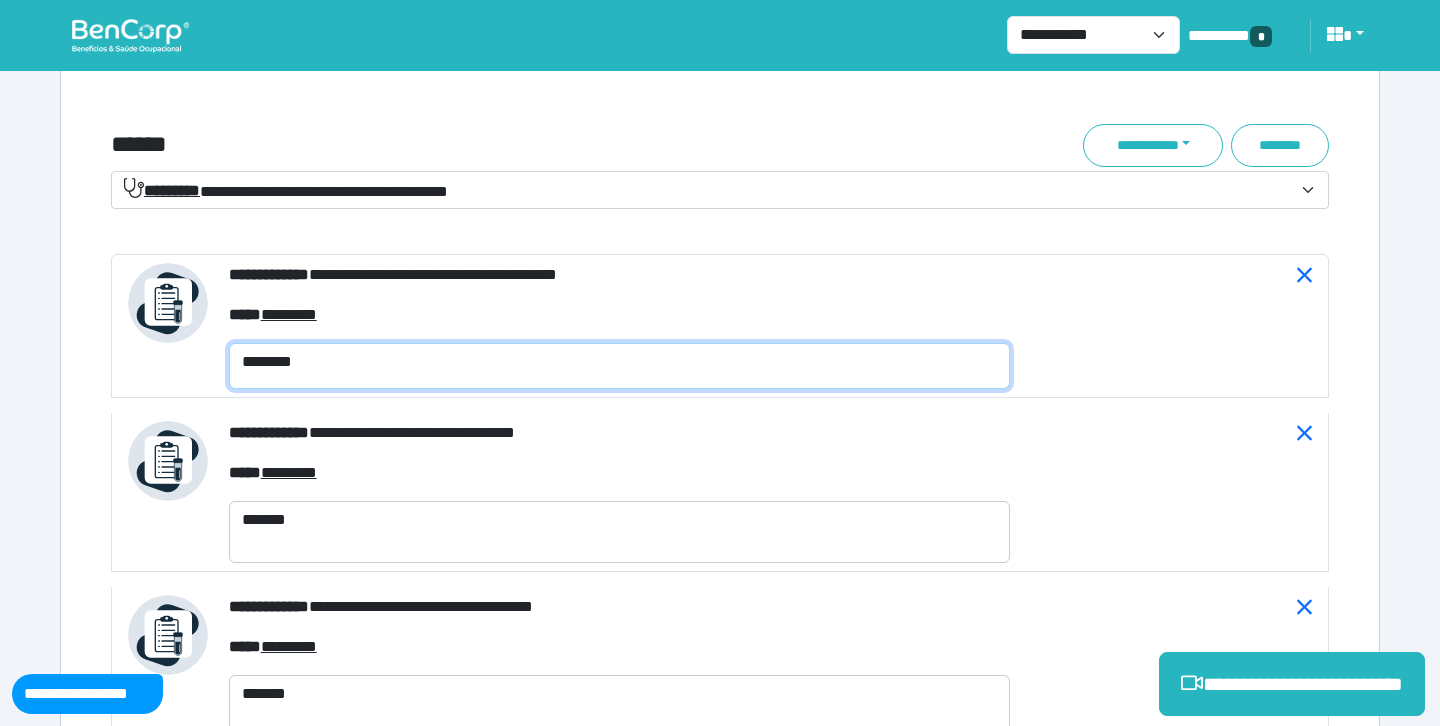 click on "********" at bounding box center [619, 366] 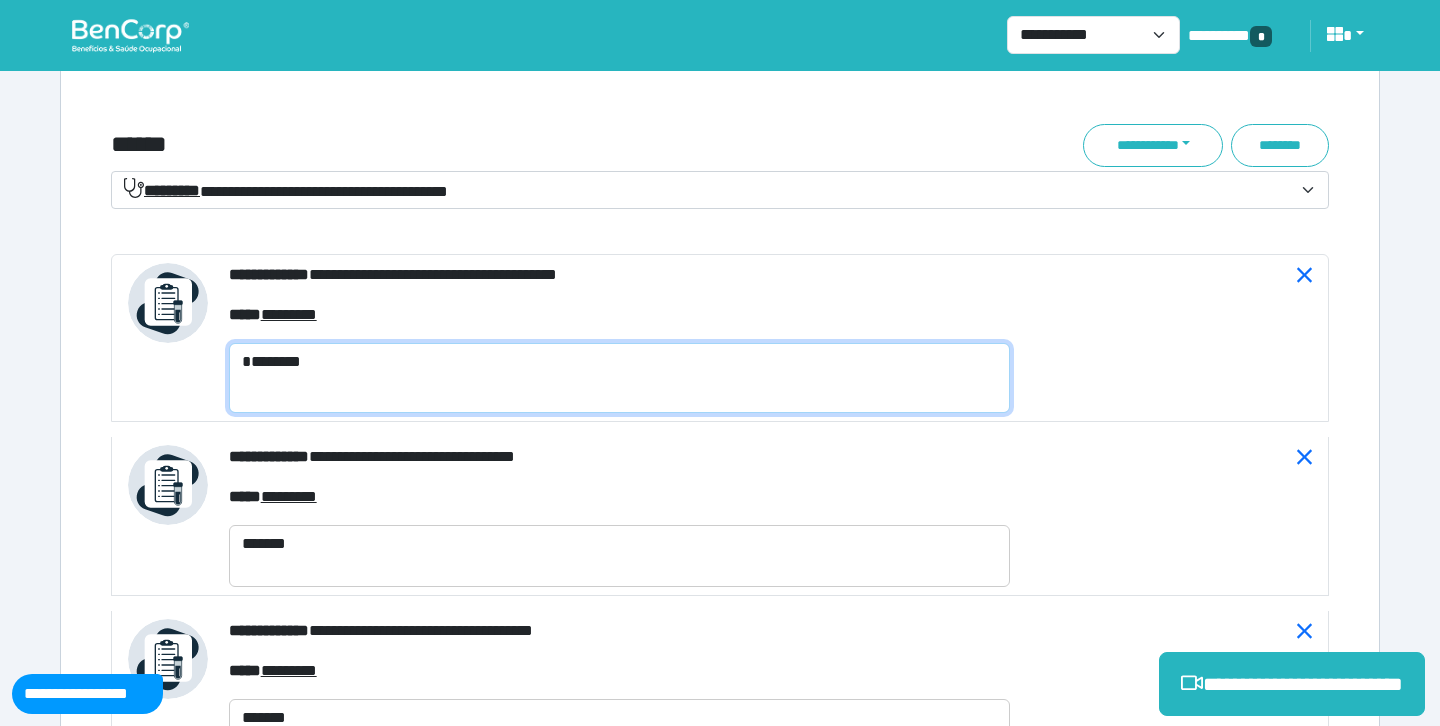 scroll, scrollTop: 0, scrollLeft: 0, axis: both 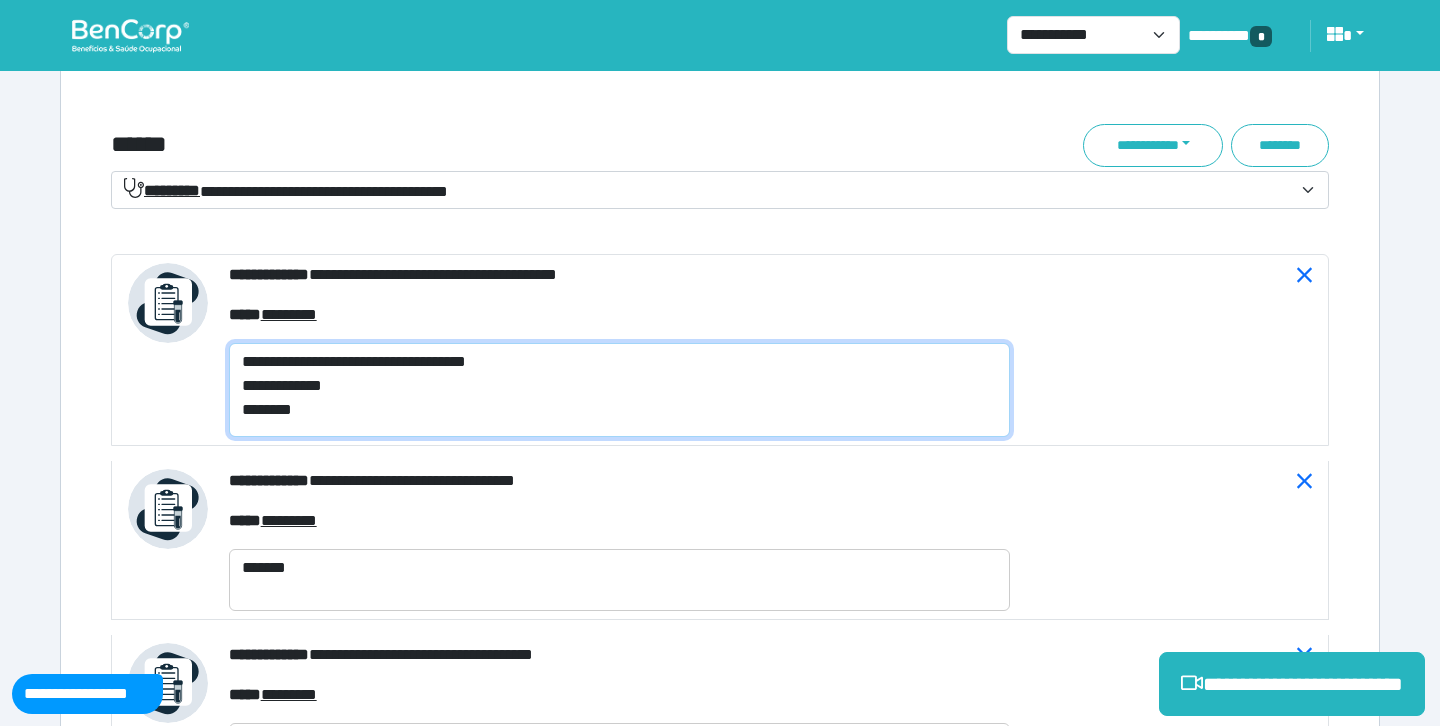 type on "**********" 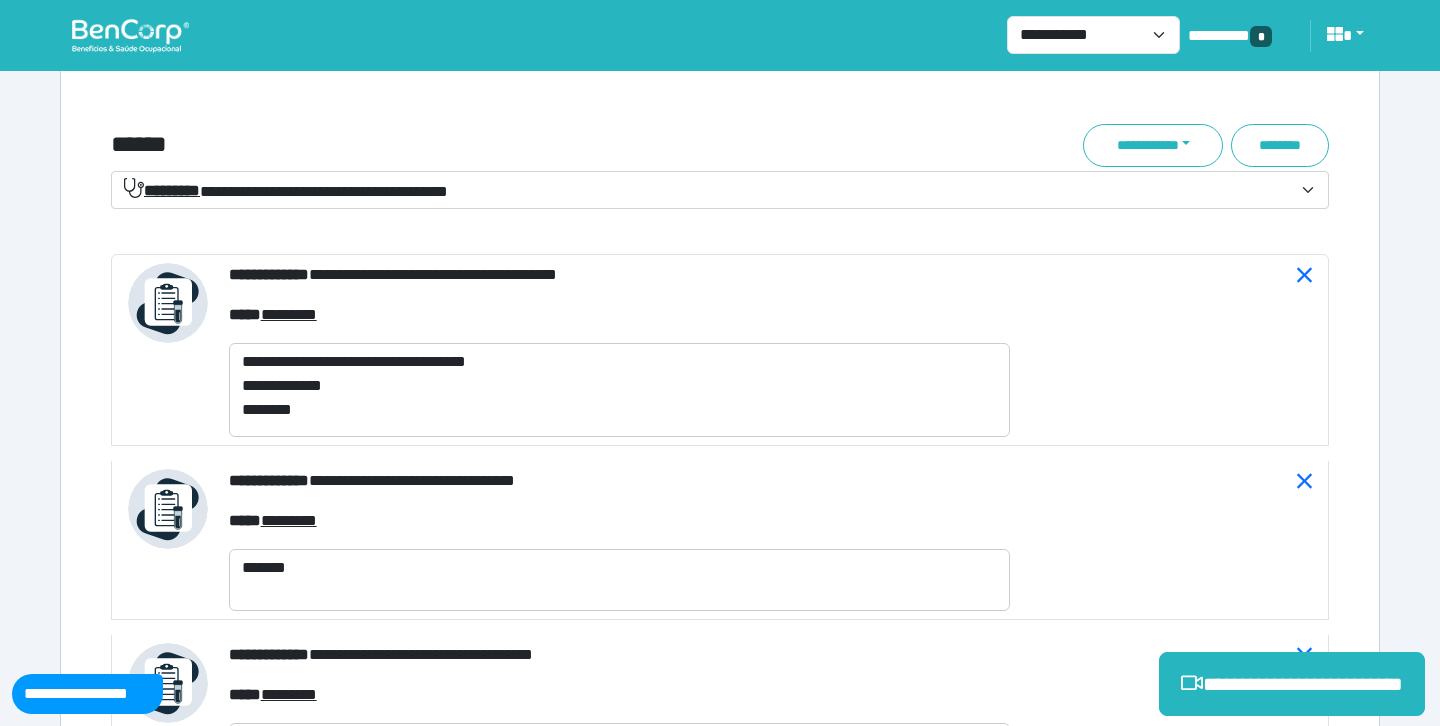 click on "**********" at bounding box center [720, 89] 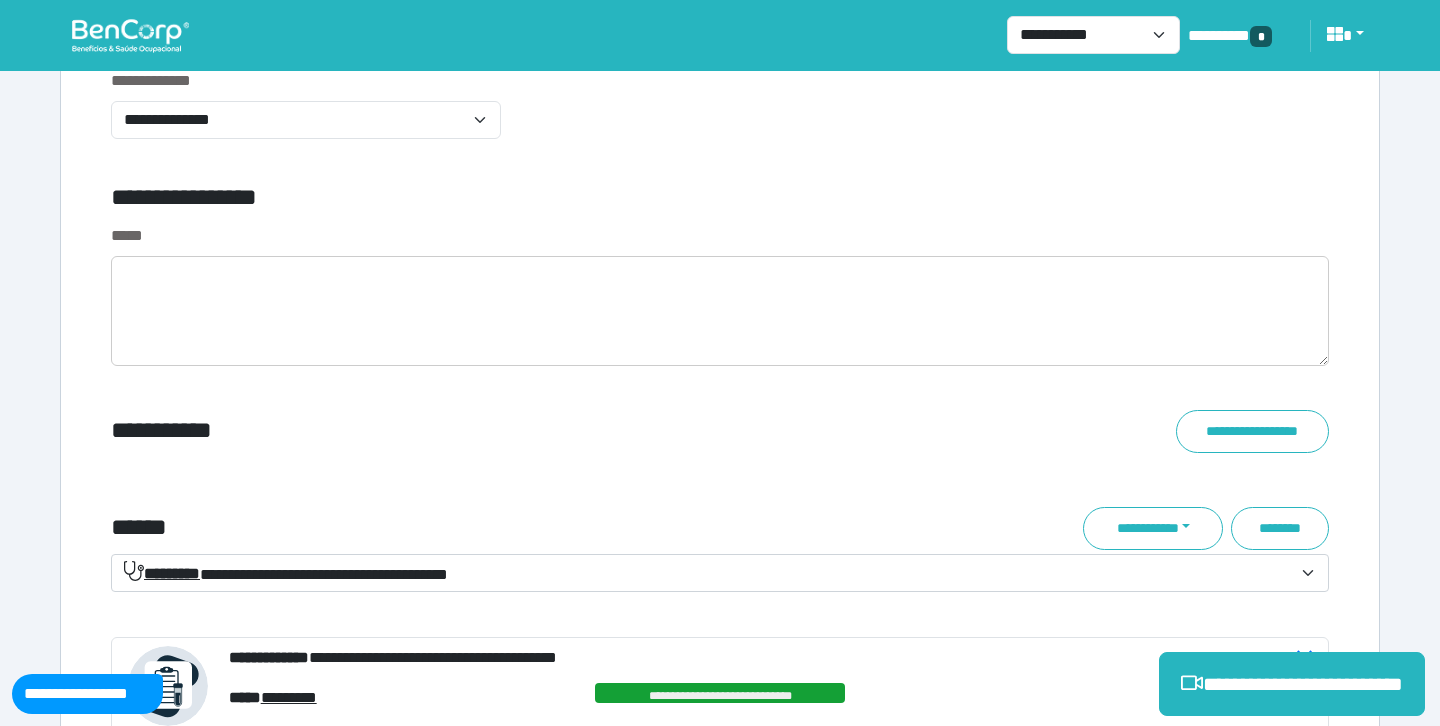 scroll, scrollTop: 6819, scrollLeft: 0, axis: vertical 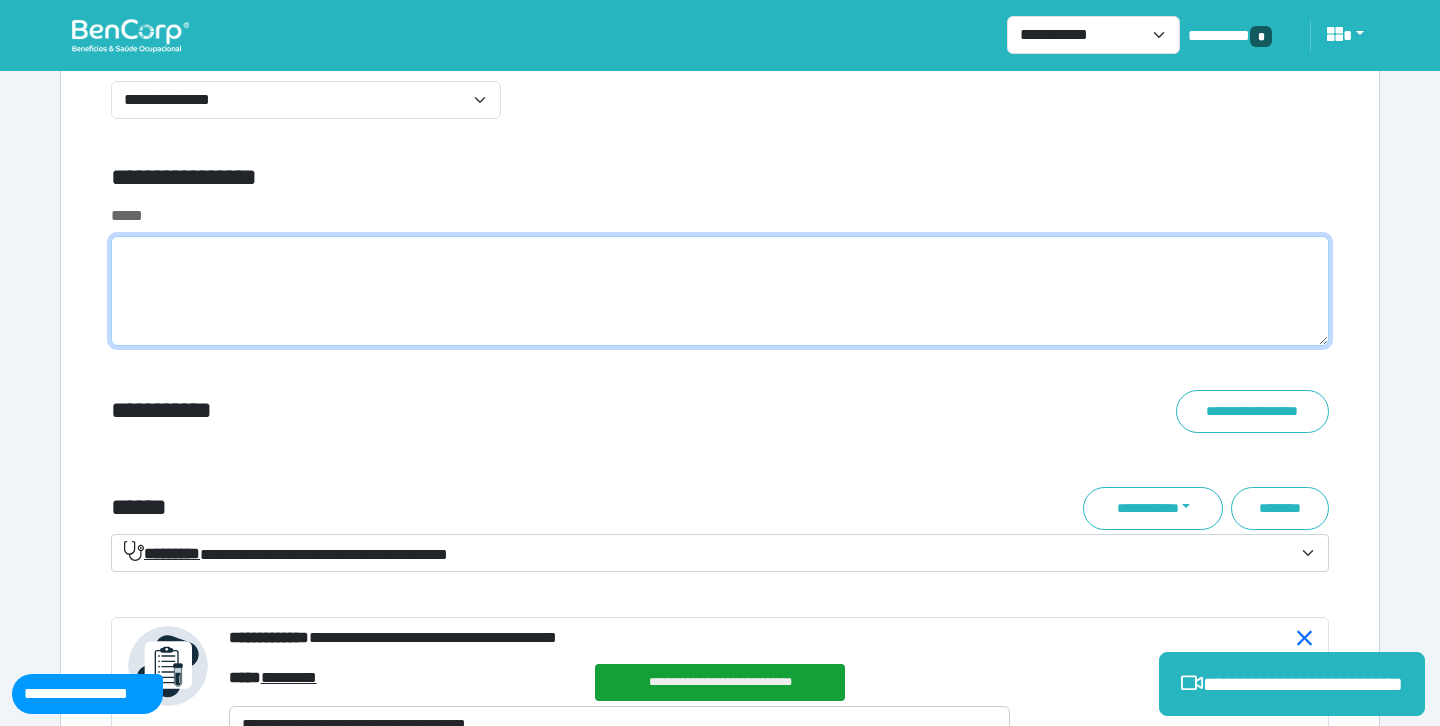 click at bounding box center (720, 291) 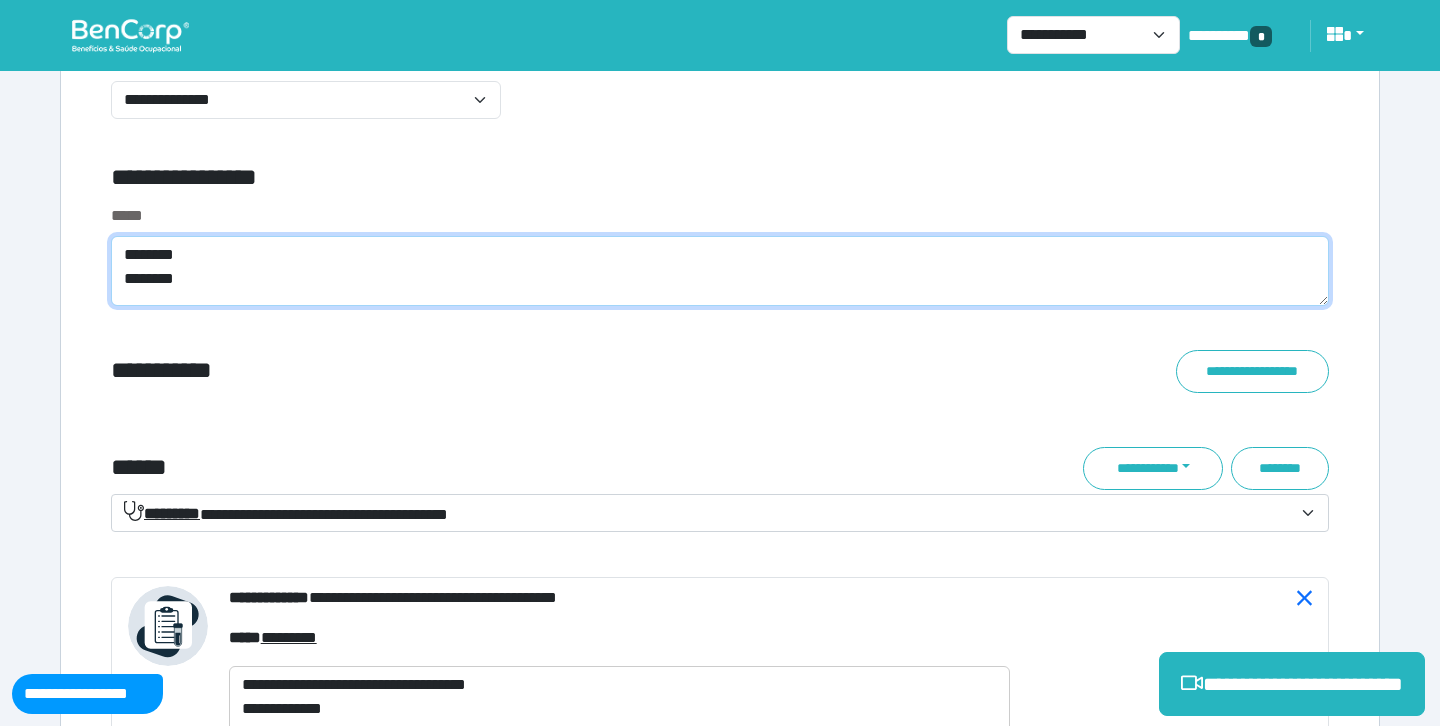 scroll, scrollTop: 0, scrollLeft: 0, axis: both 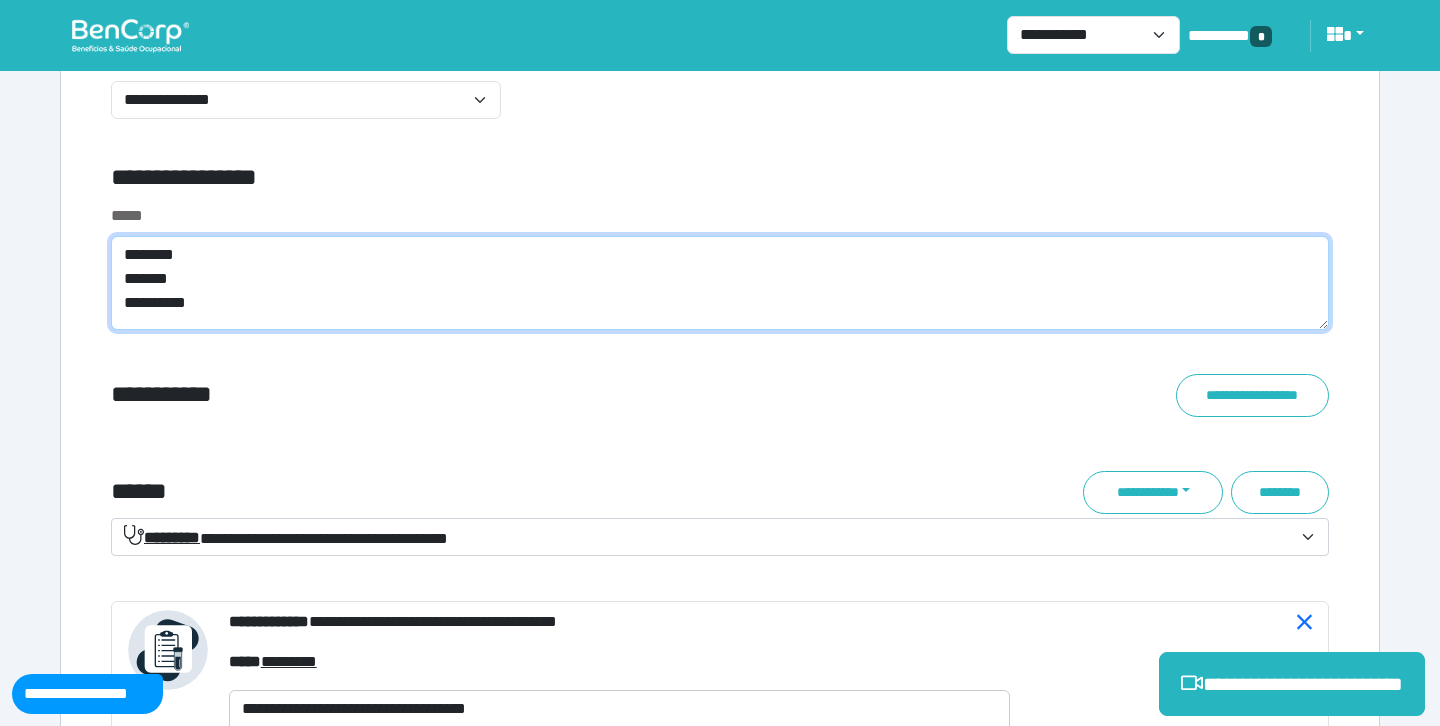 type on "********
*******
*********" 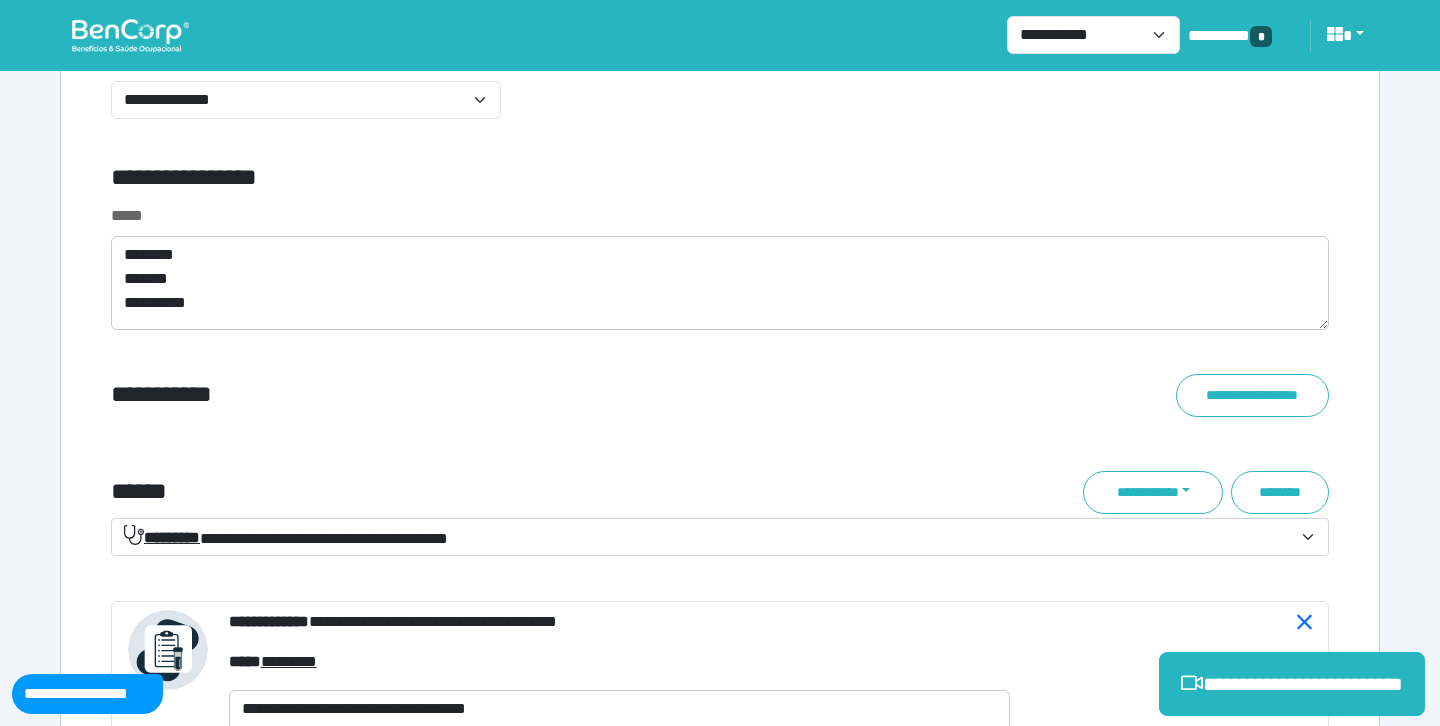 click on "**********" at bounding box center [720, 436] 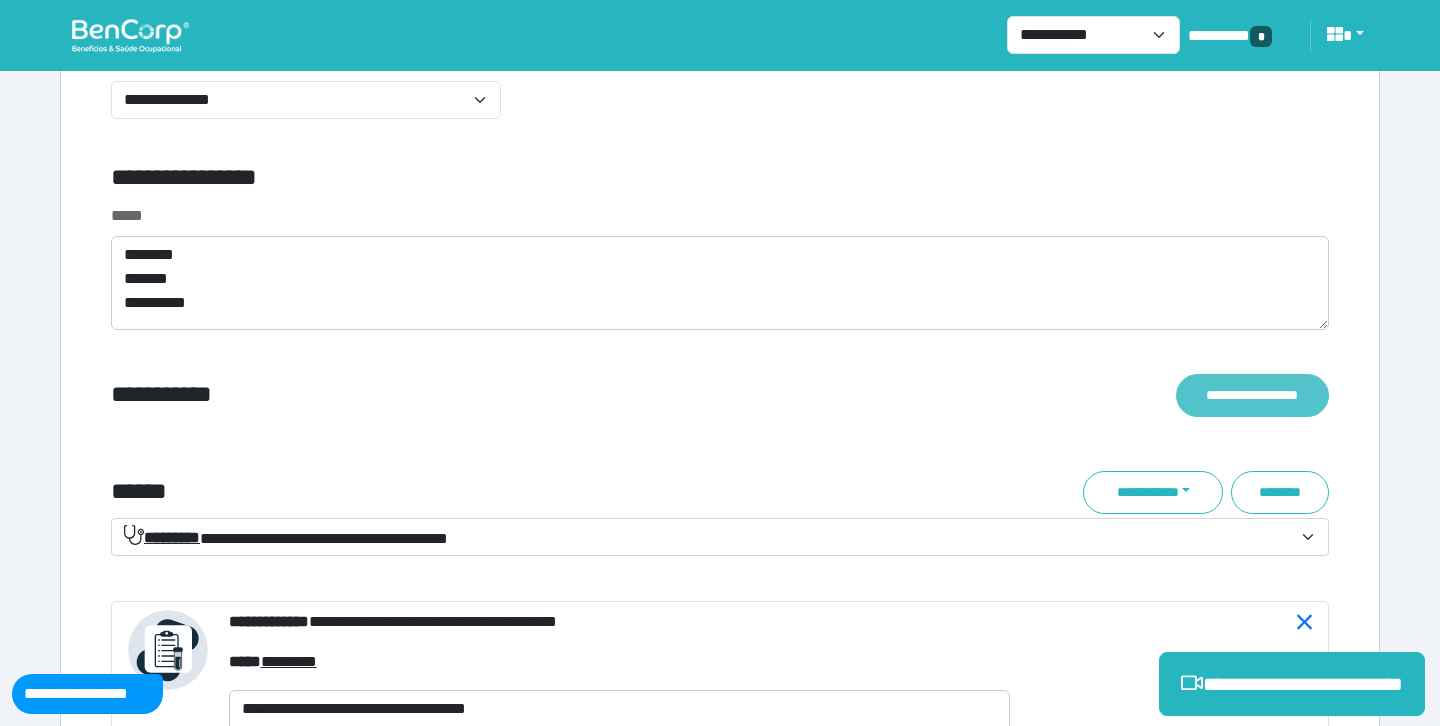click on "**********" at bounding box center (1252, 395) 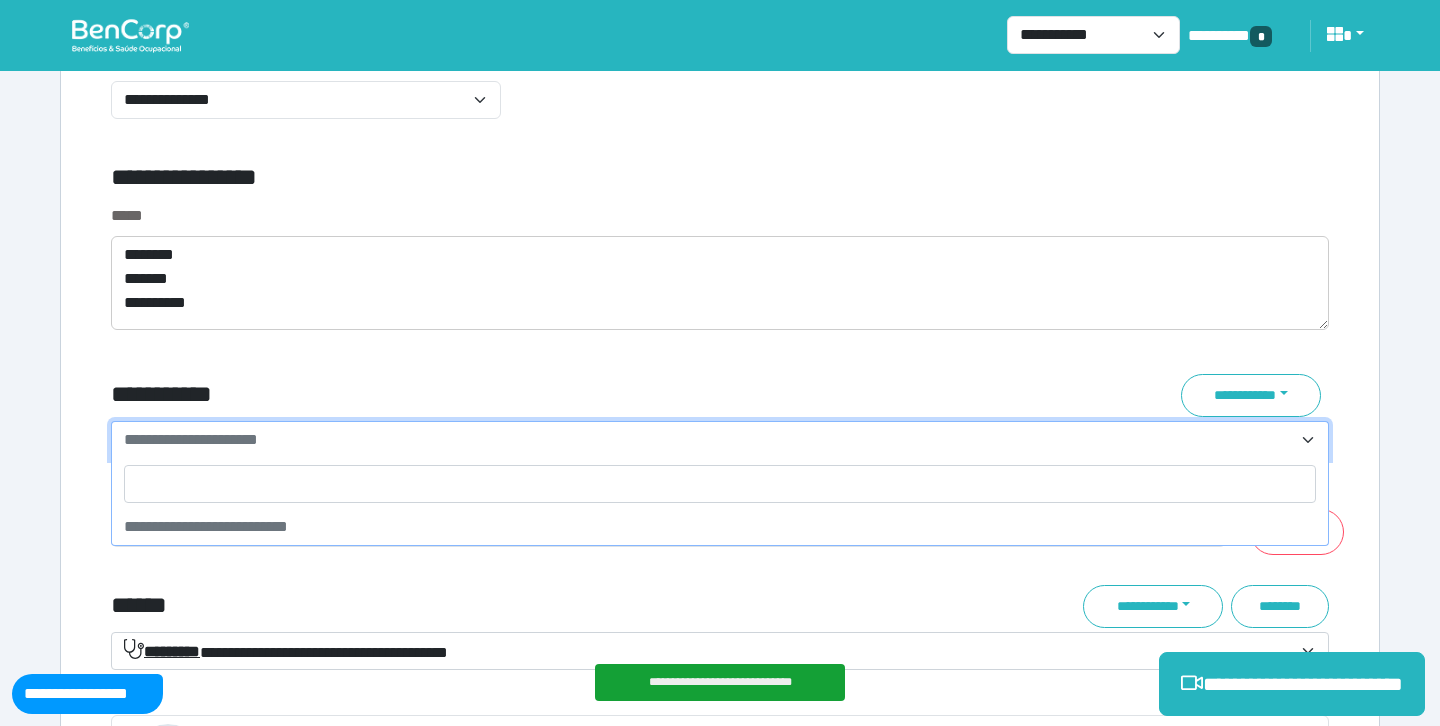 click on "**********" at bounding box center (191, 439) 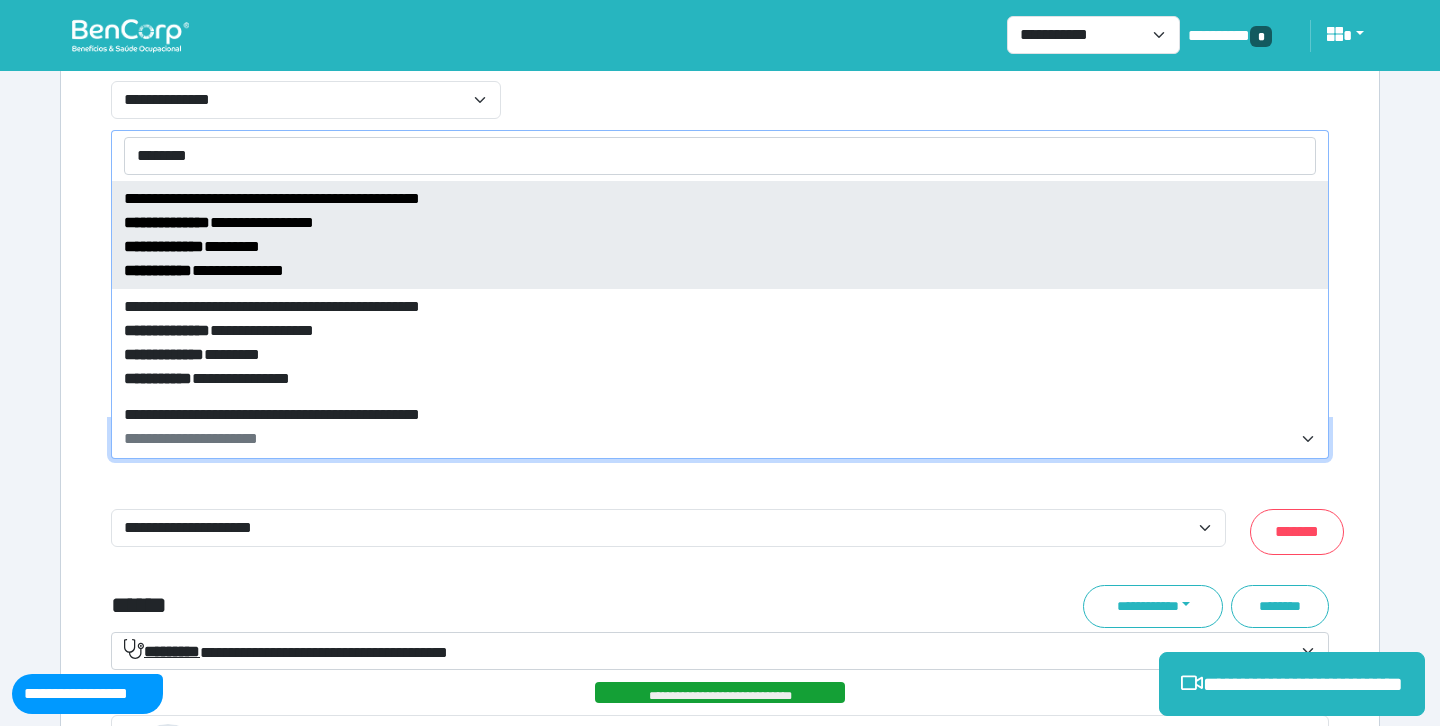 type on "********" 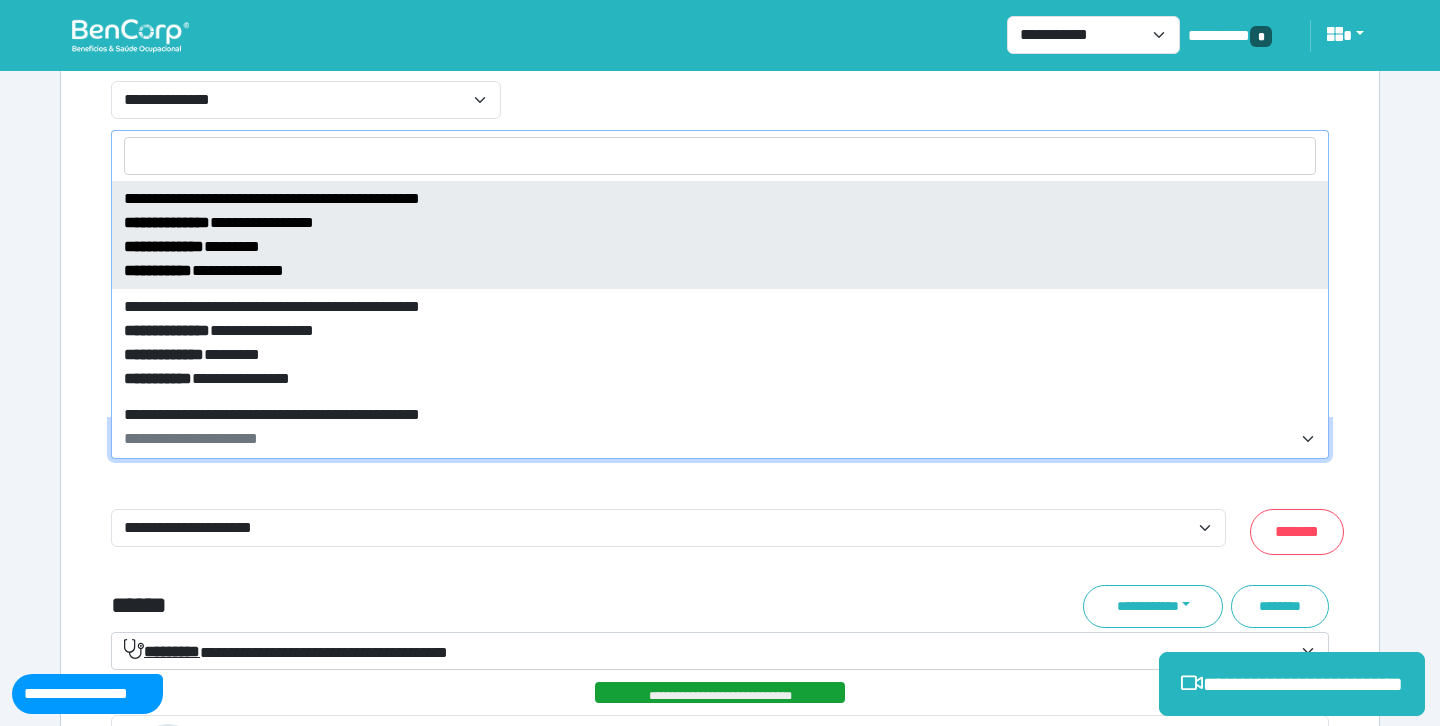 select on "*****" 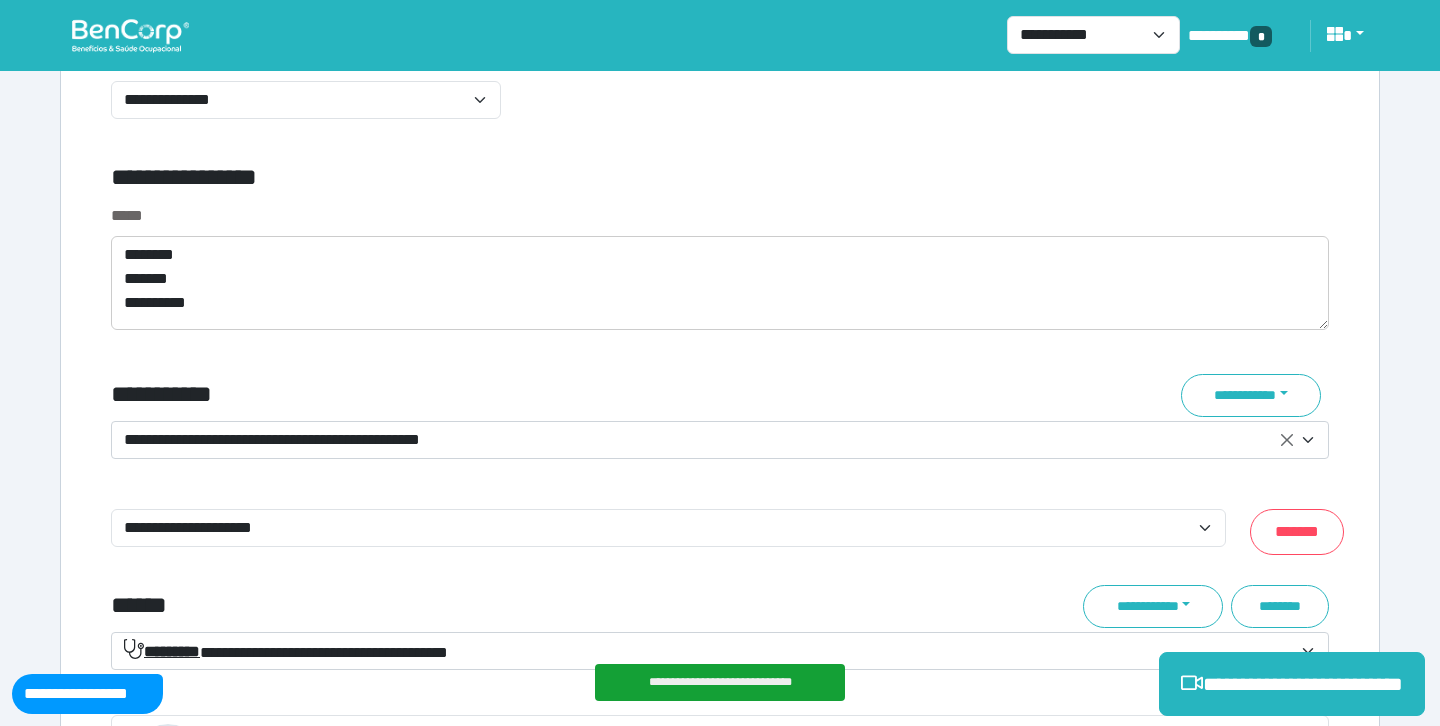 click on "**********" at bounding box center [720, -918] 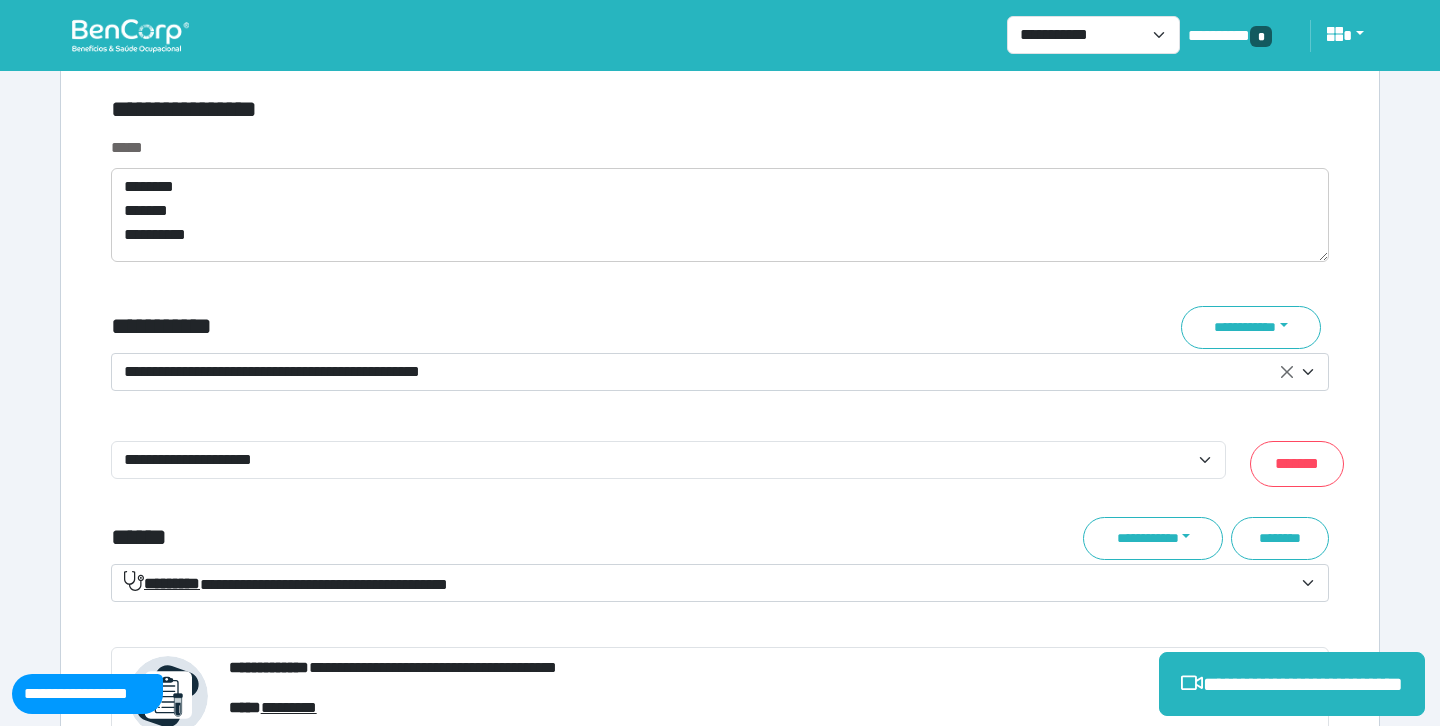 scroll, scrollTop: 6908, scrollLeft: 0, axis: vertical 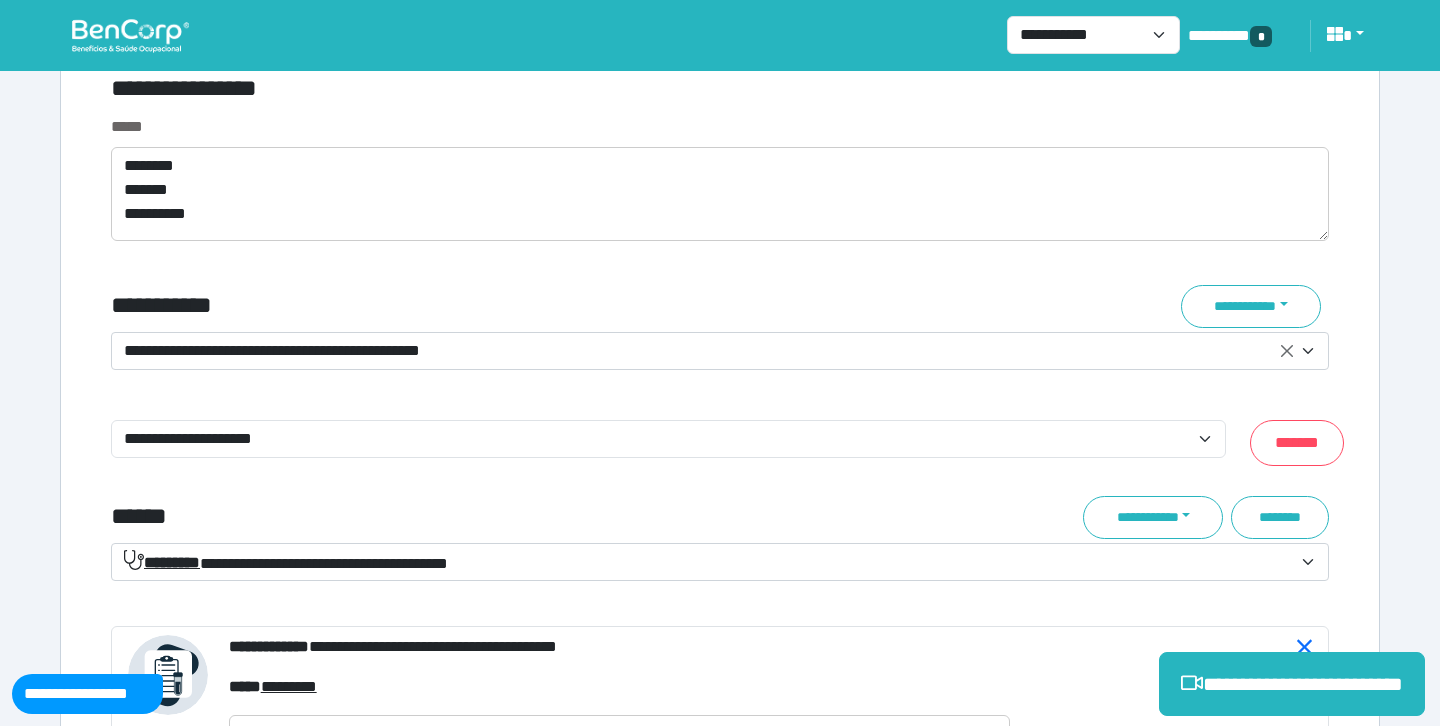 click on "*****
********
*******
*********" at bounding box center (720, 190) 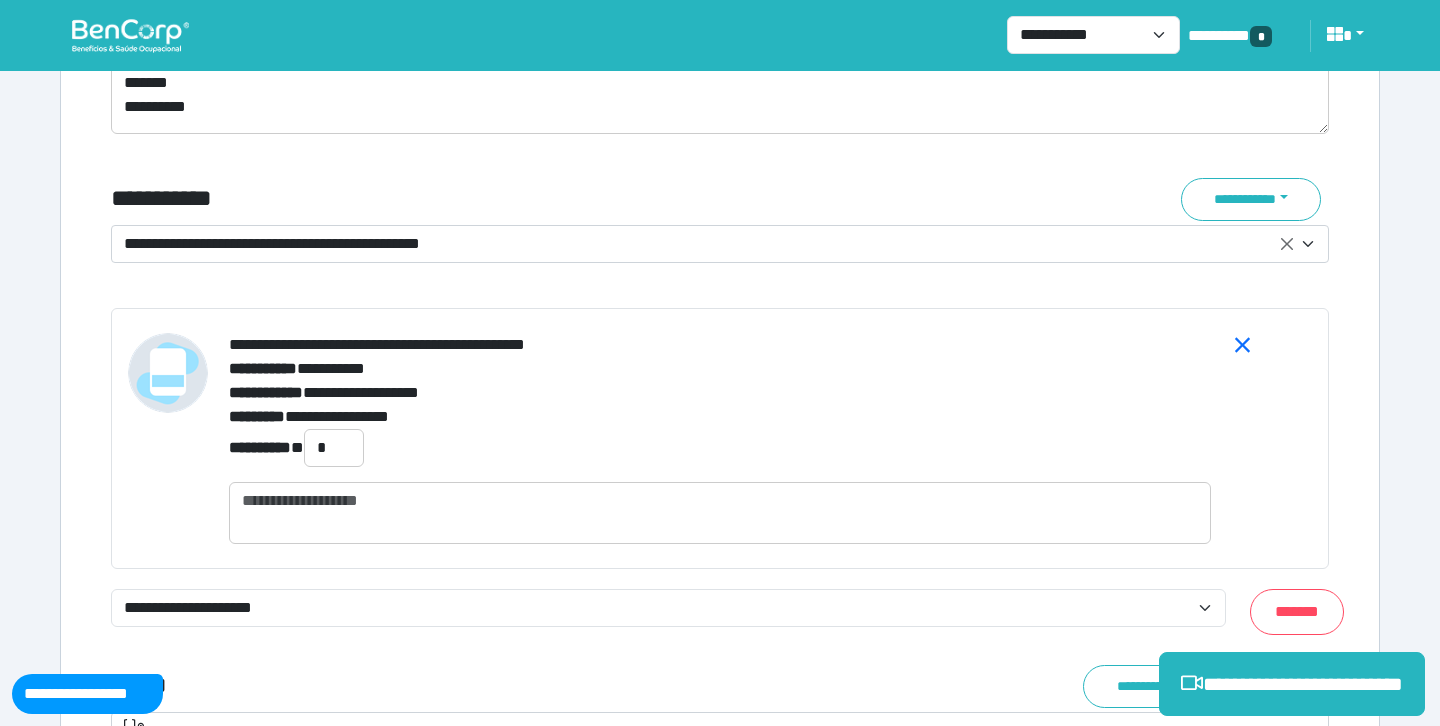 scroll, scrollTop: 7011, scrollLeft: 0, axis: vertical 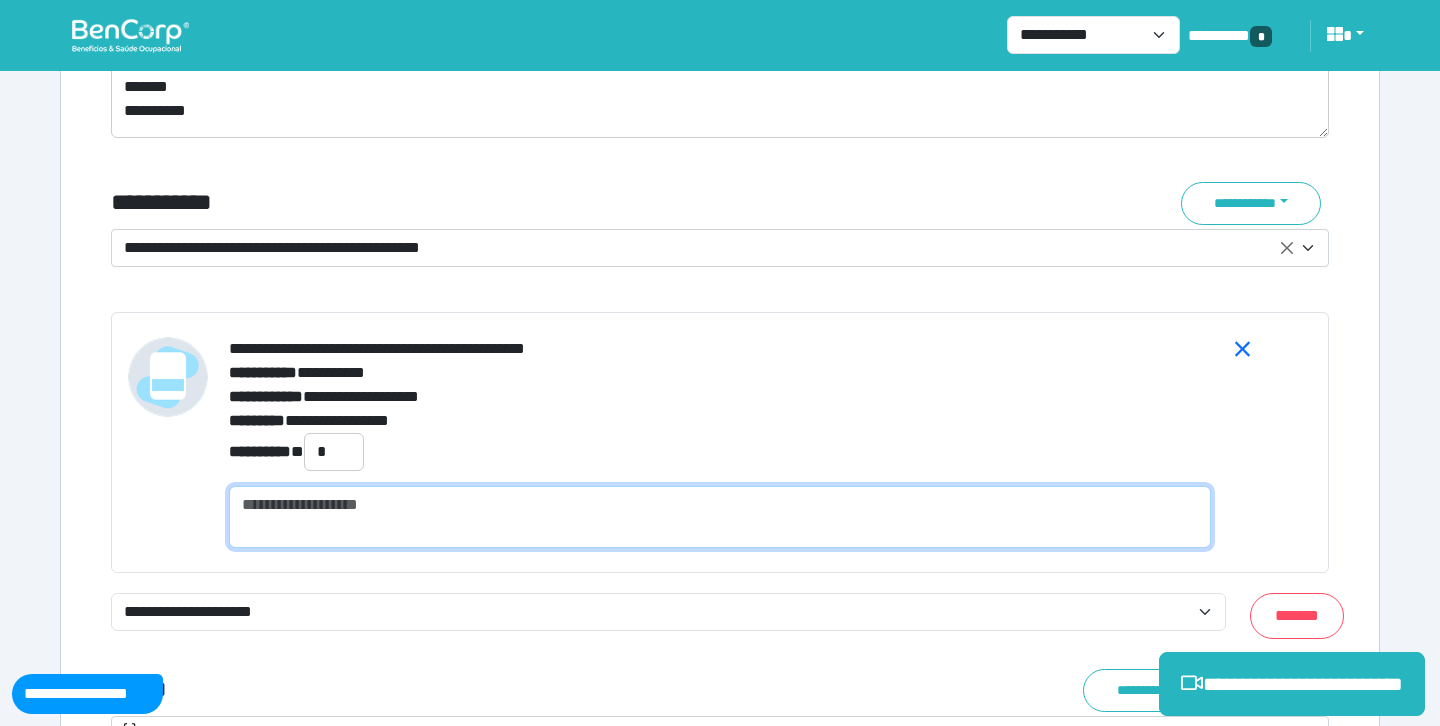 click at bounding box center (720, 517) 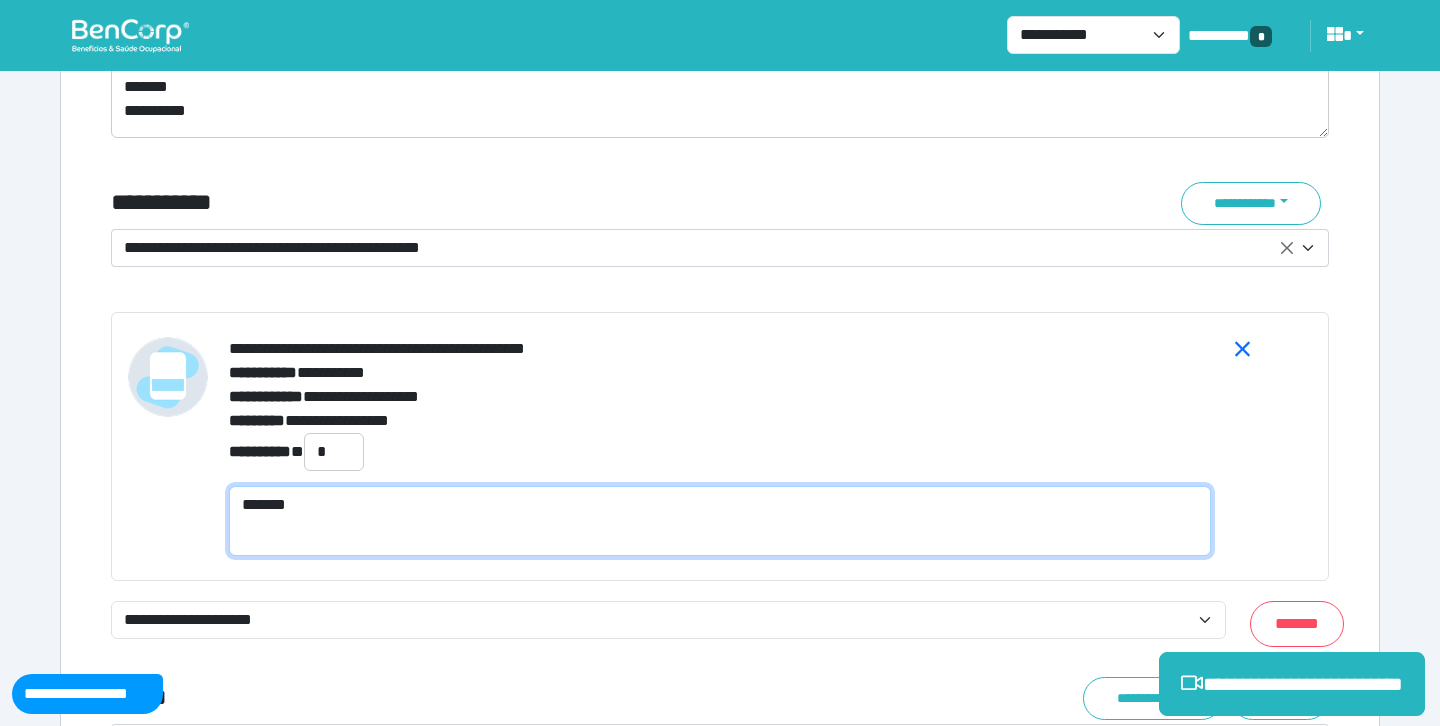 scroll, scrollTop: 0, scrollLeft: 0, axis: both 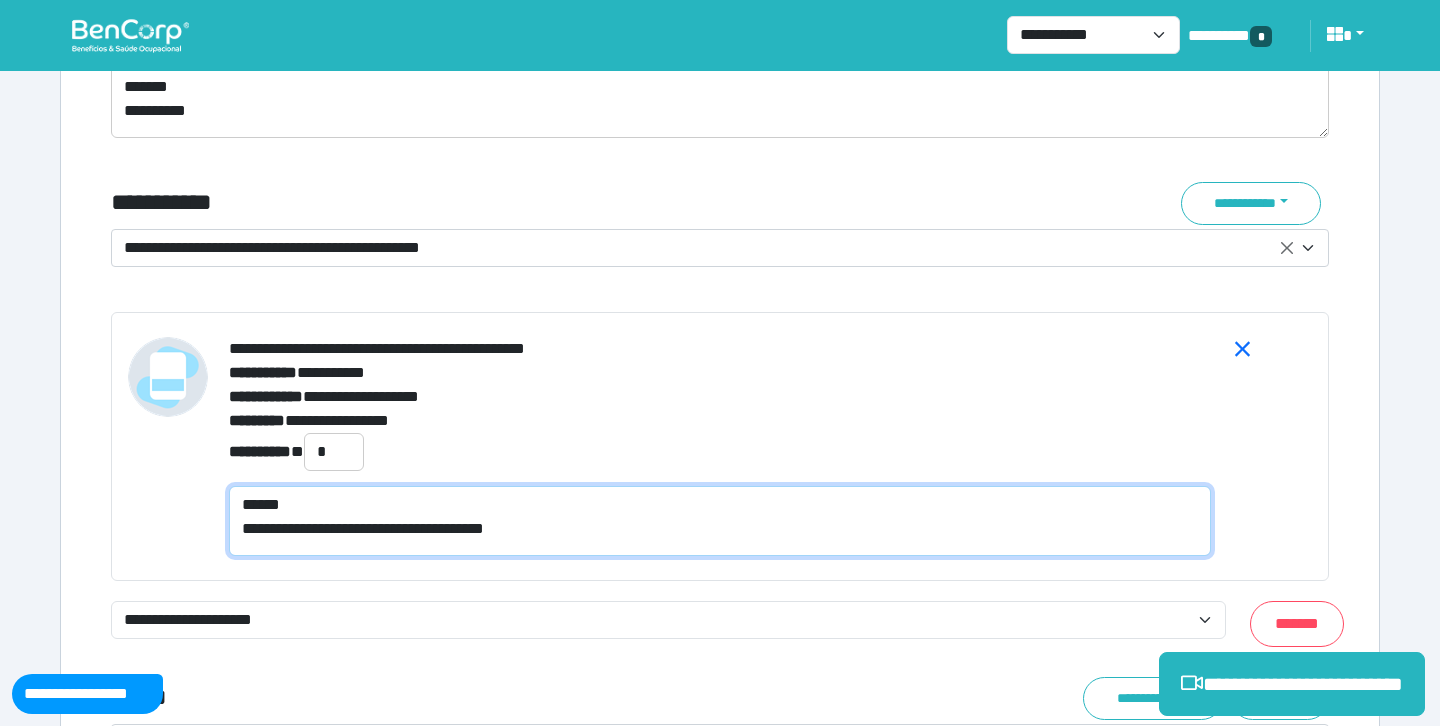 type on "**********" 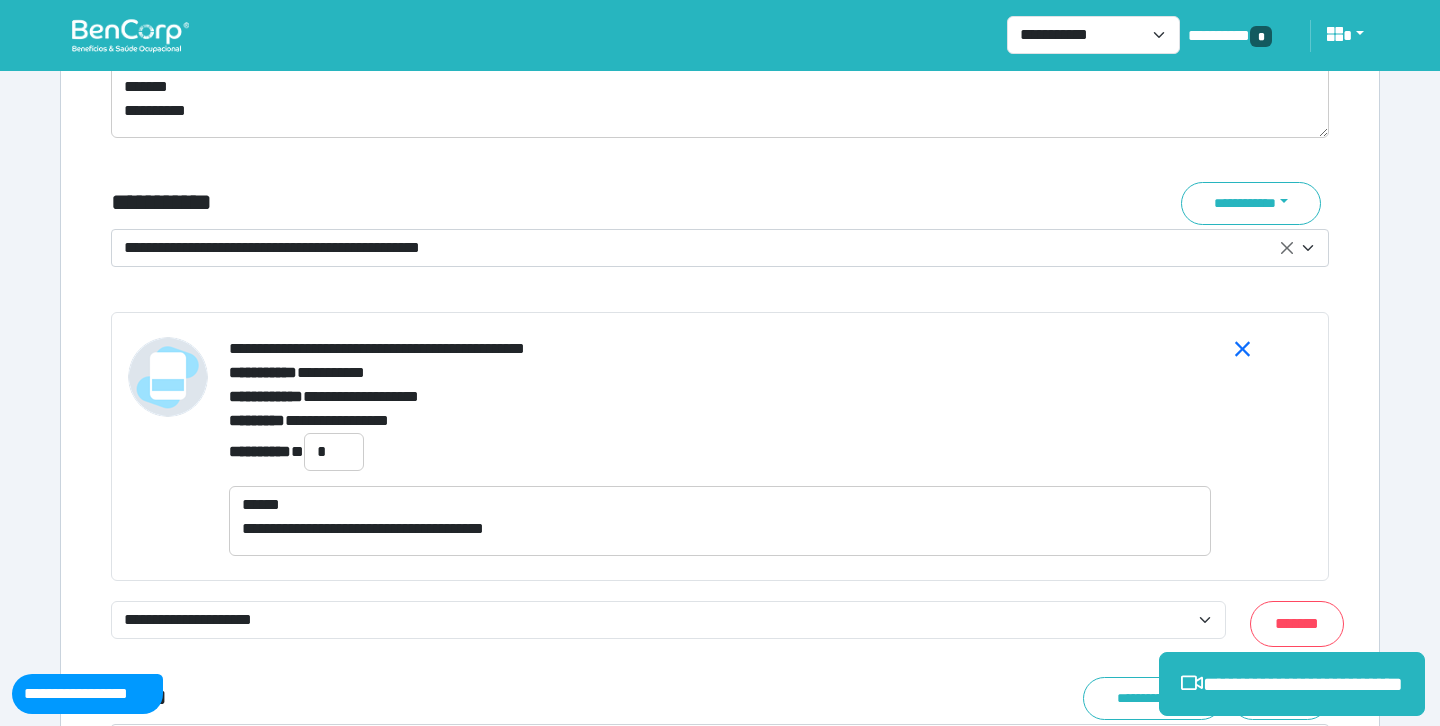click on "**********" at bounding box center (708, 248) 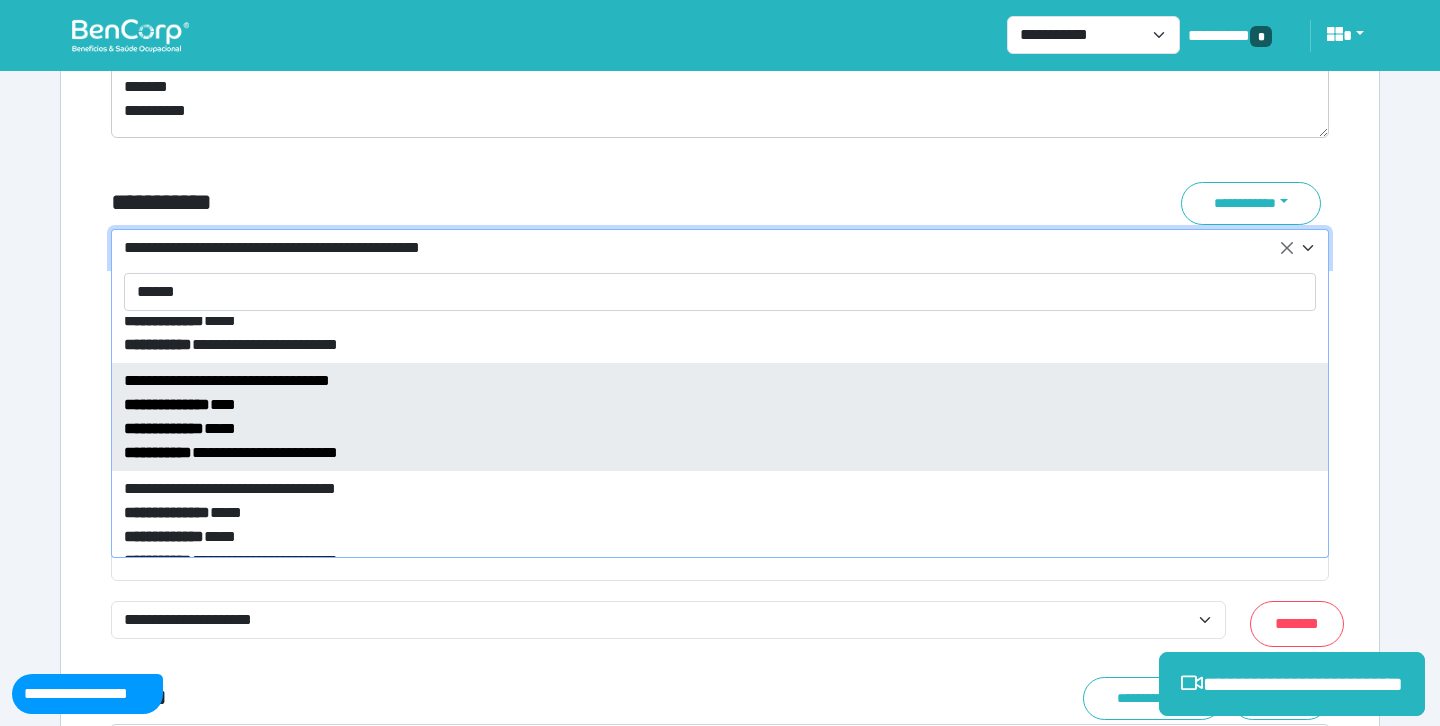 scroll, scrollTop: 93, scrollLeft: 0, axis: vertical 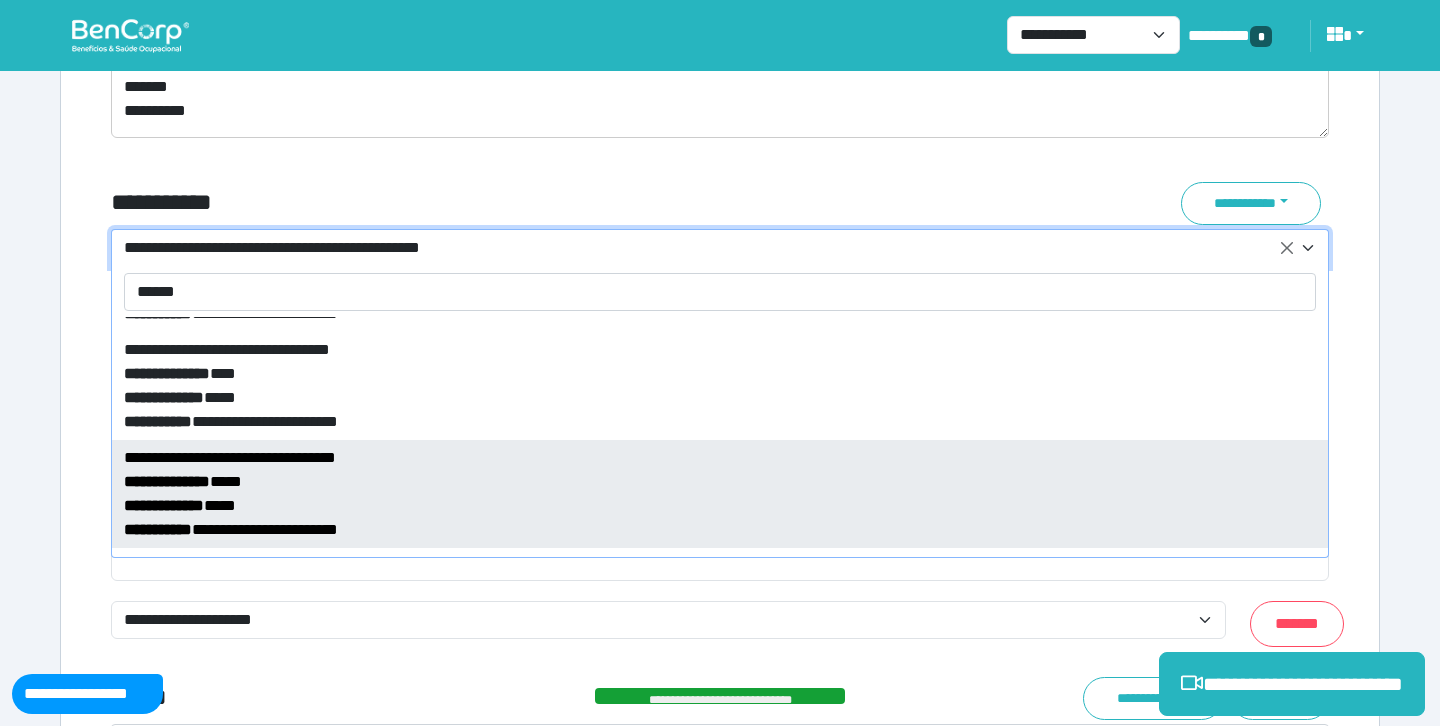 type on "******" 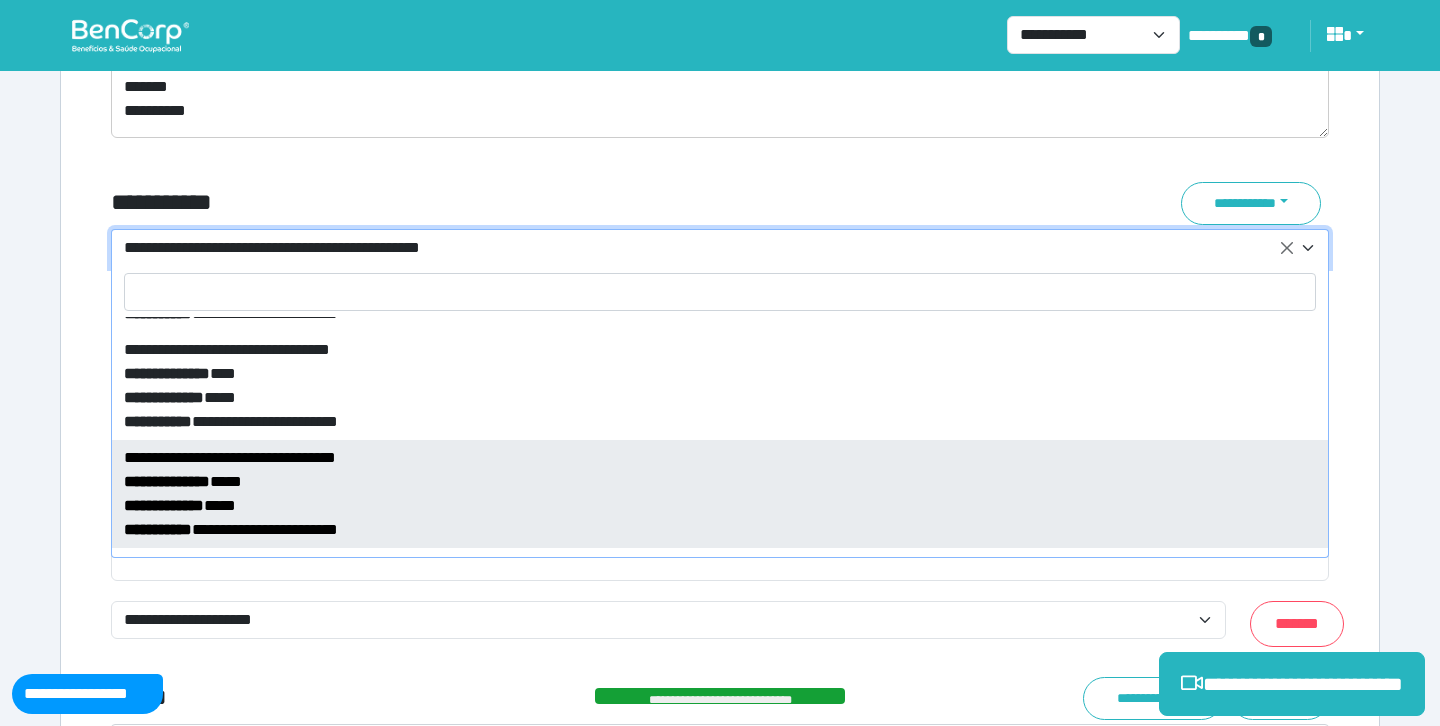 select on "*****" 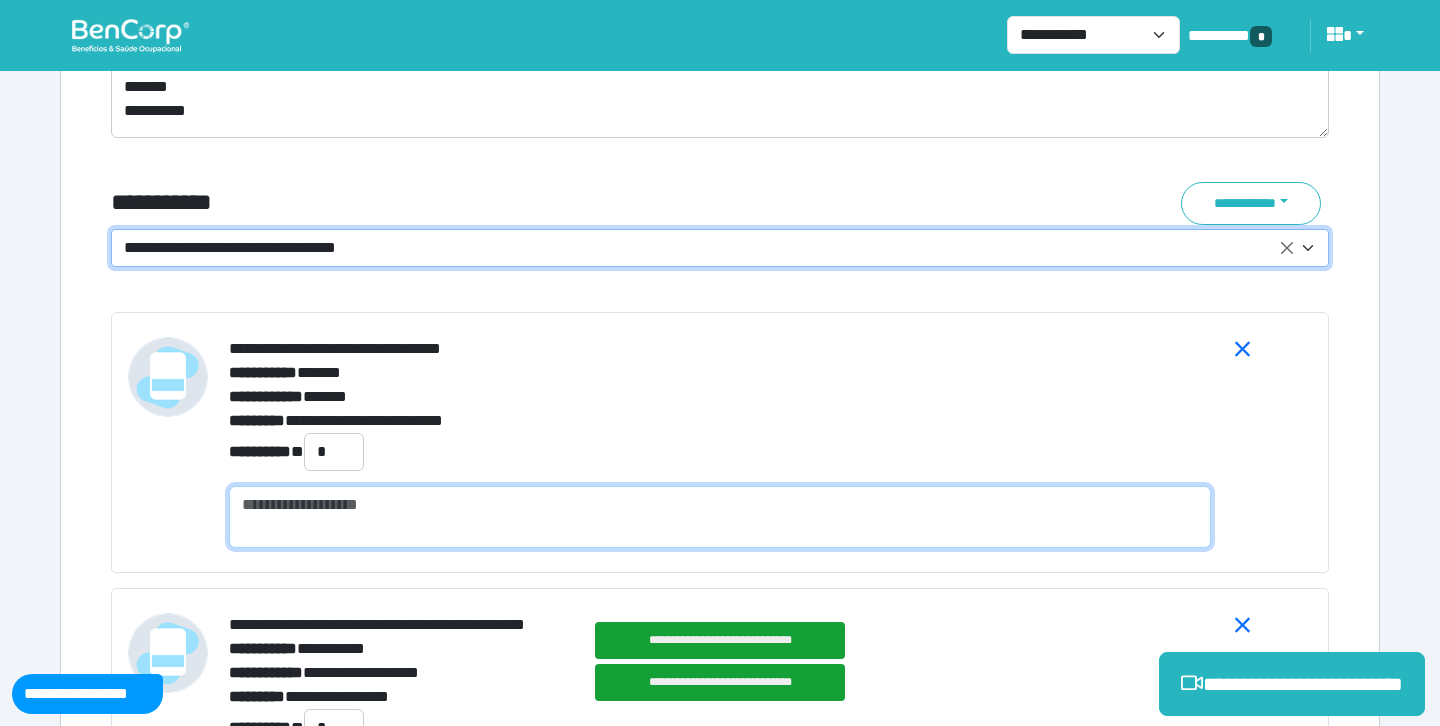 click at bounding box center [720, 517] 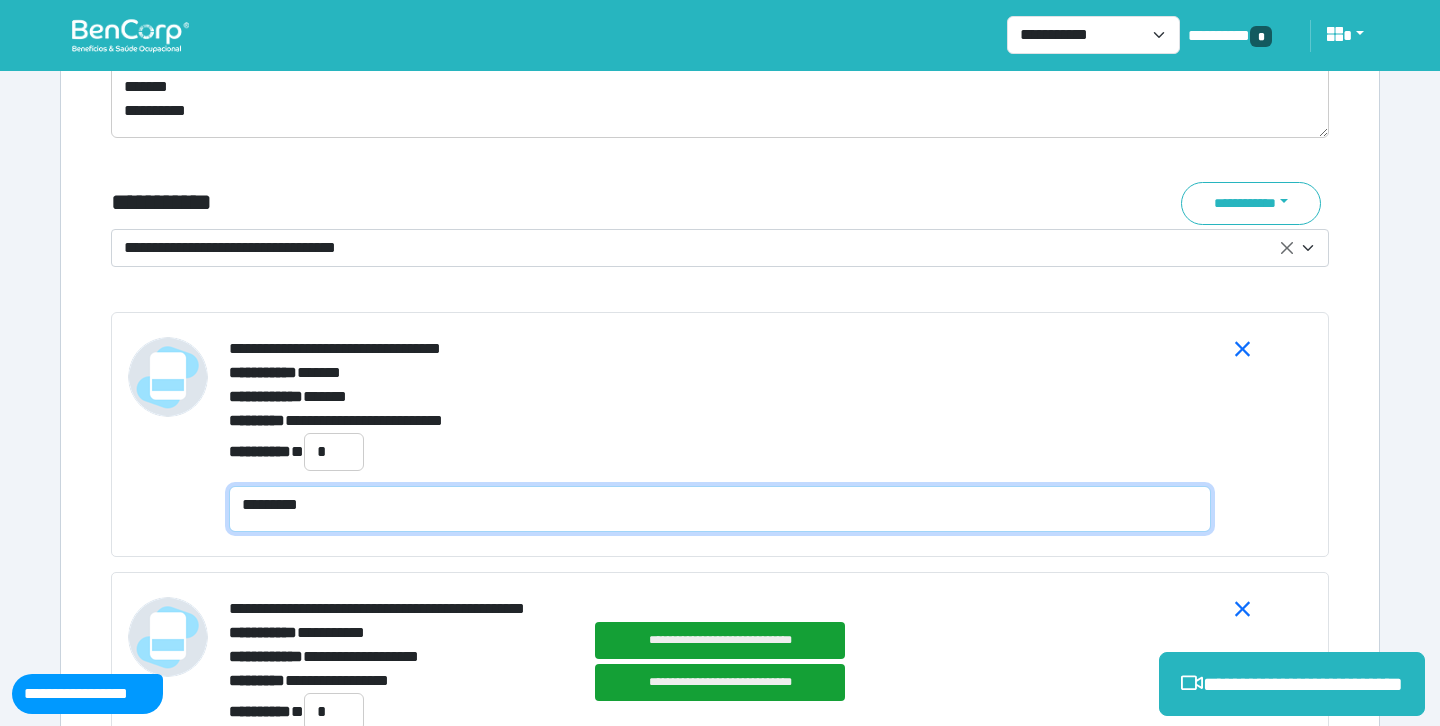 scroll, scrollTop: 0, scrollLeft: 0, axis: both 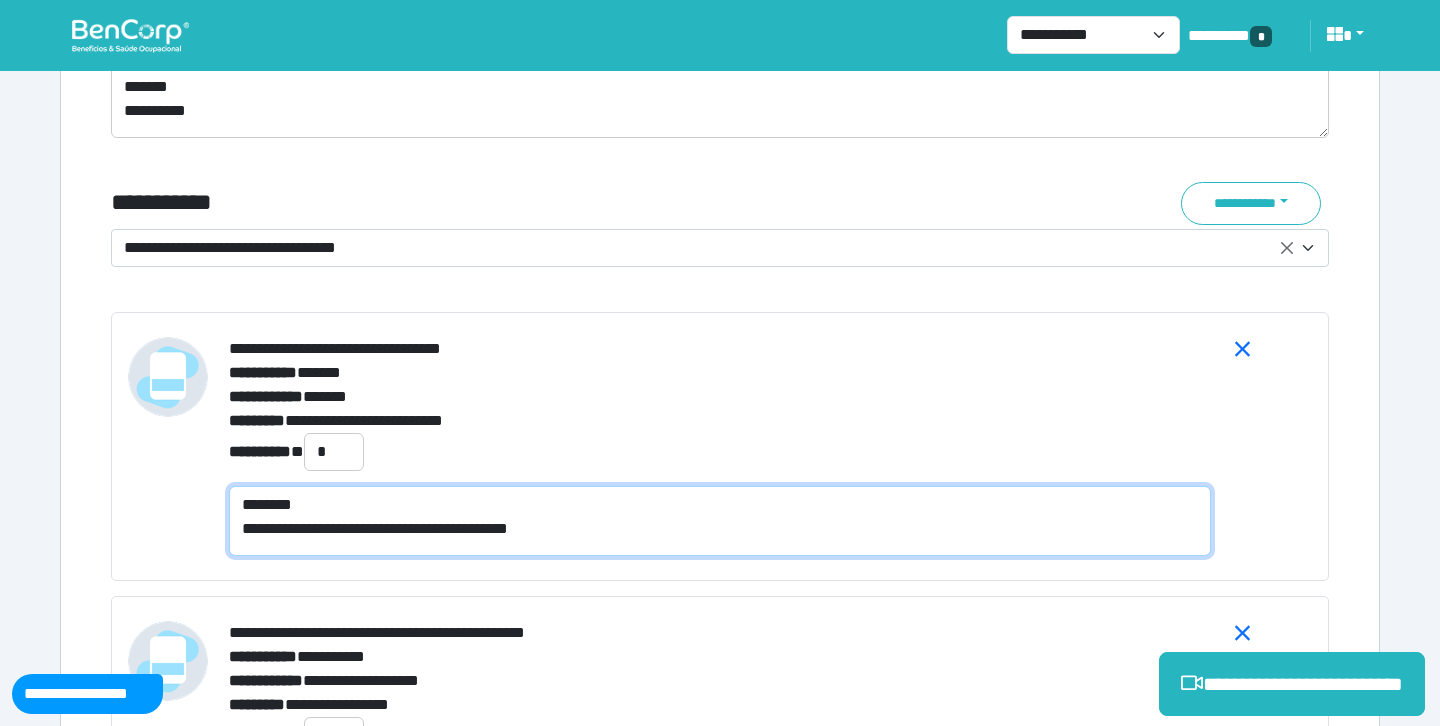 type on "**********" 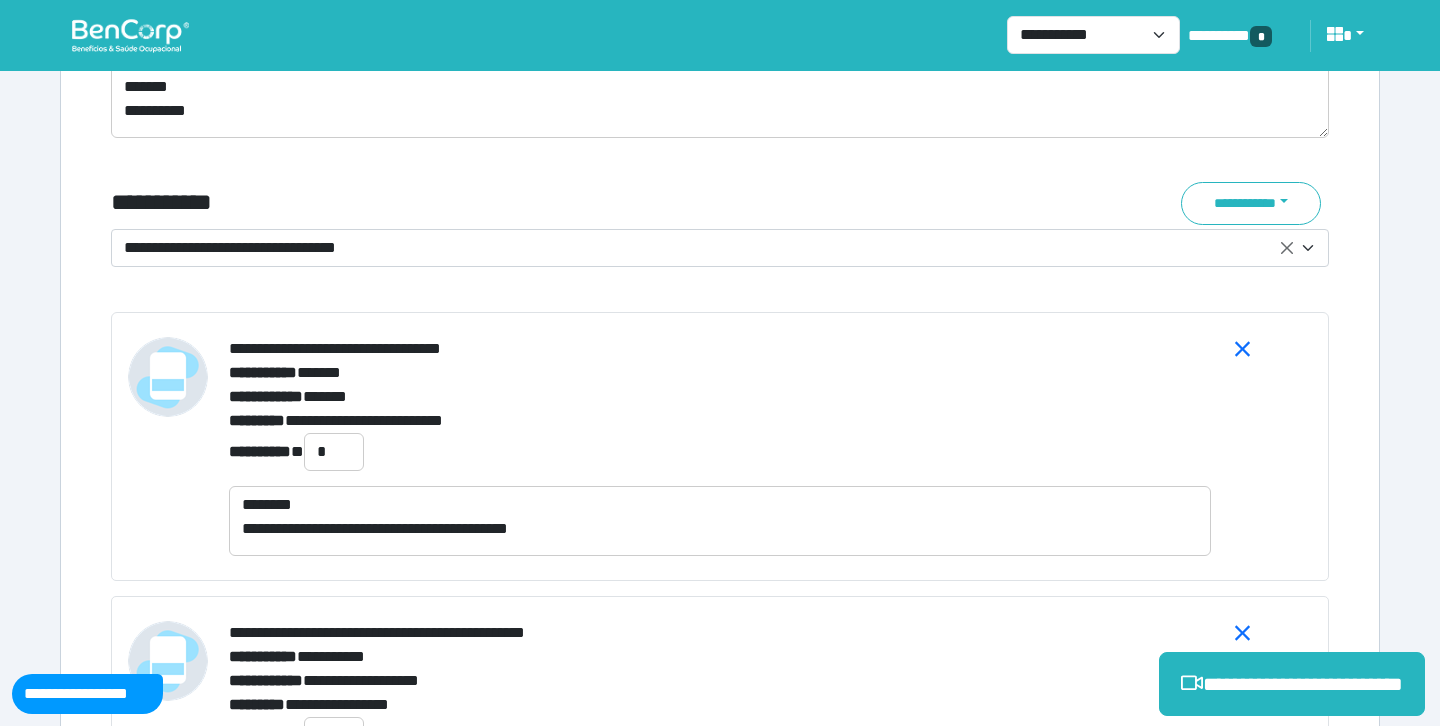 click on "**********" at bounding box center (708, 248) 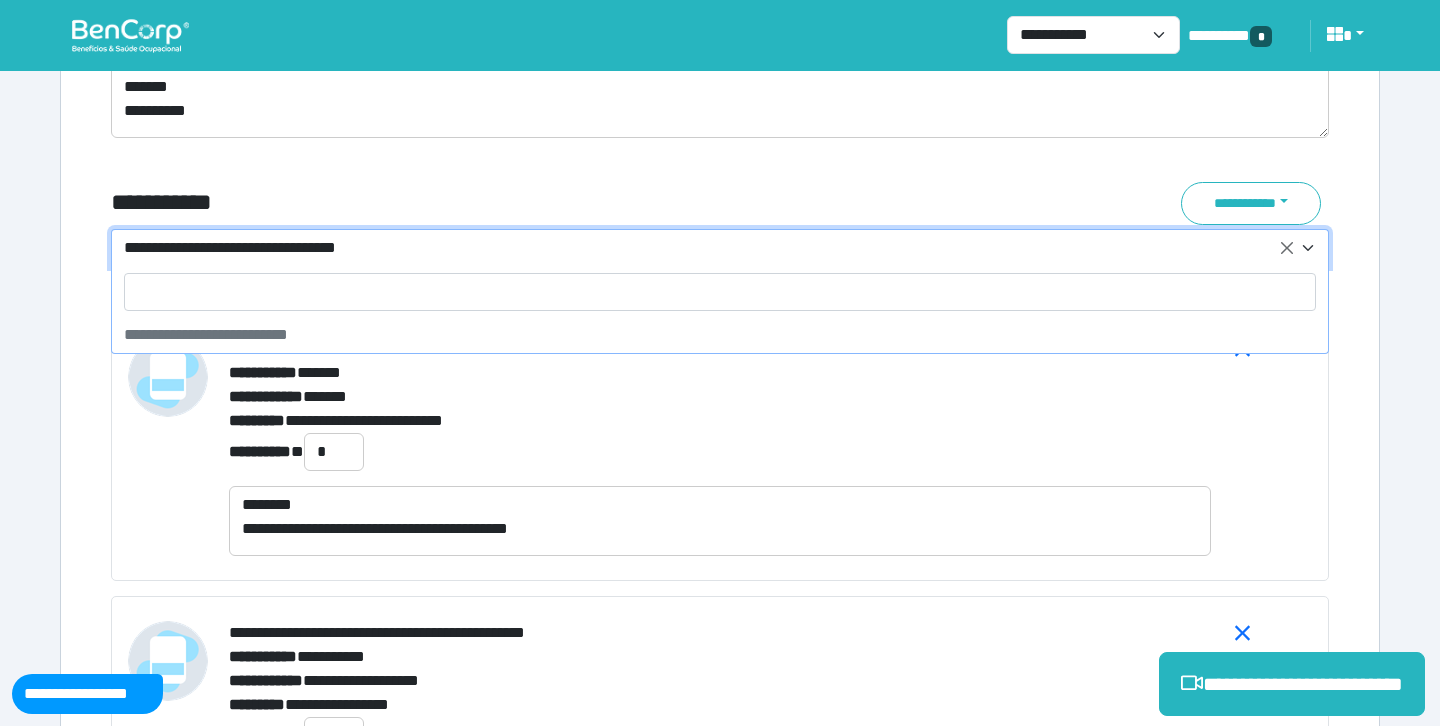 click on "**********" at bounding box center (708, 248) 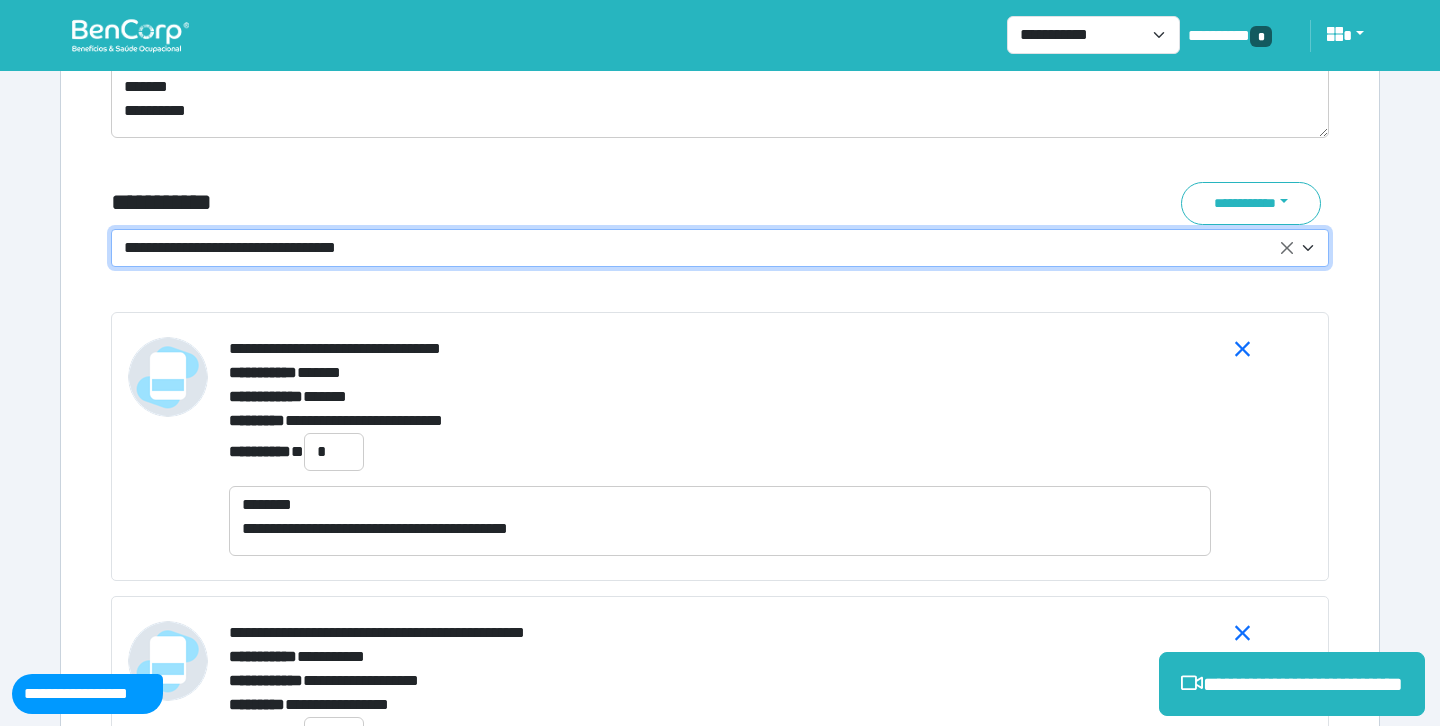 click on "**********" at bounding box center [708, 248] 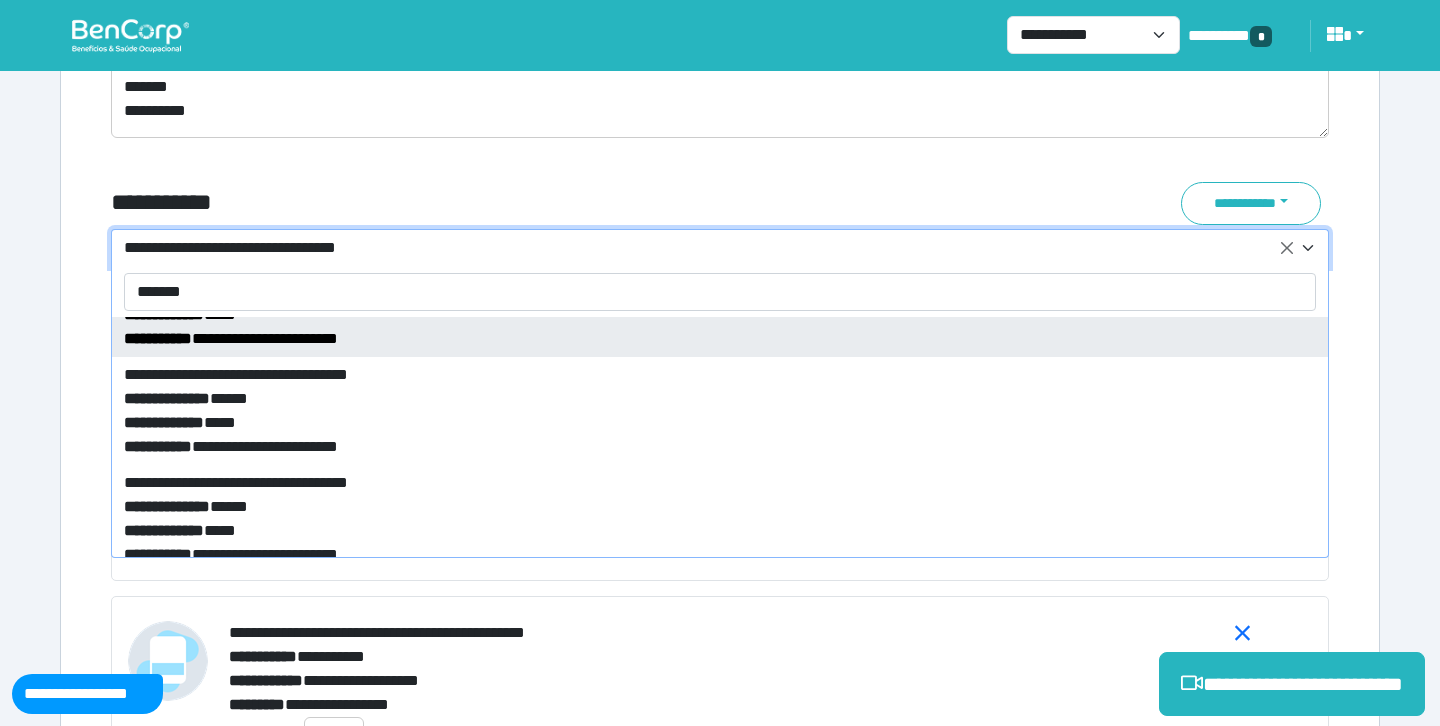 scroll, scrollTop: 408, scrollLeft: 0, axis: vertical 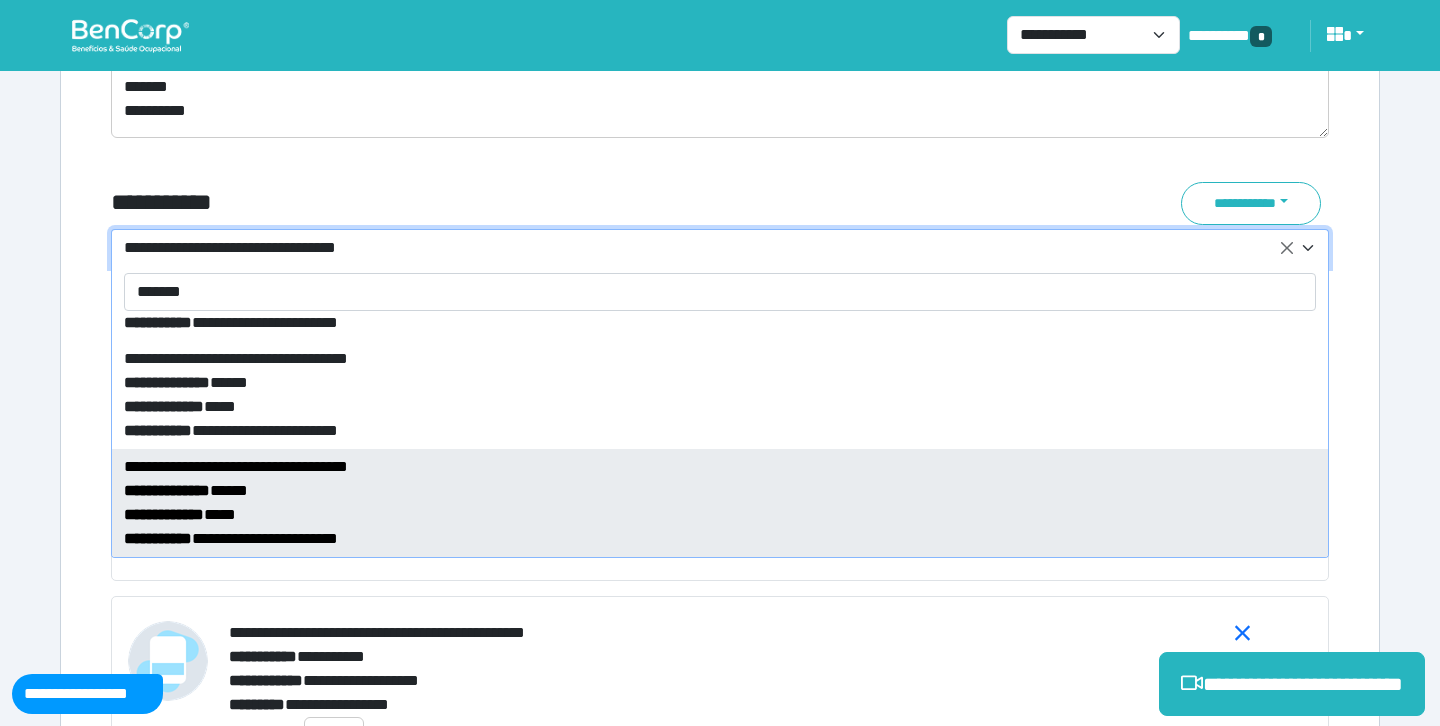 type on "*******" 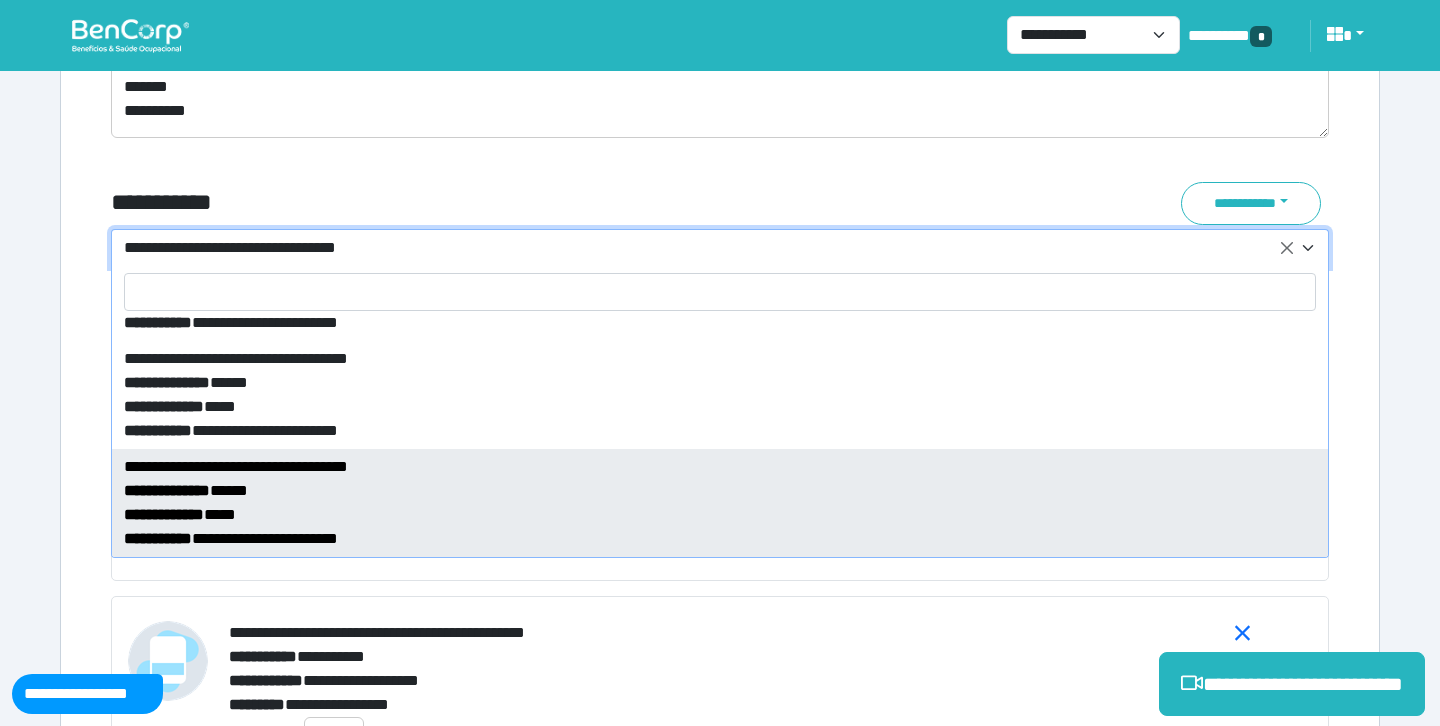 select on "*****" 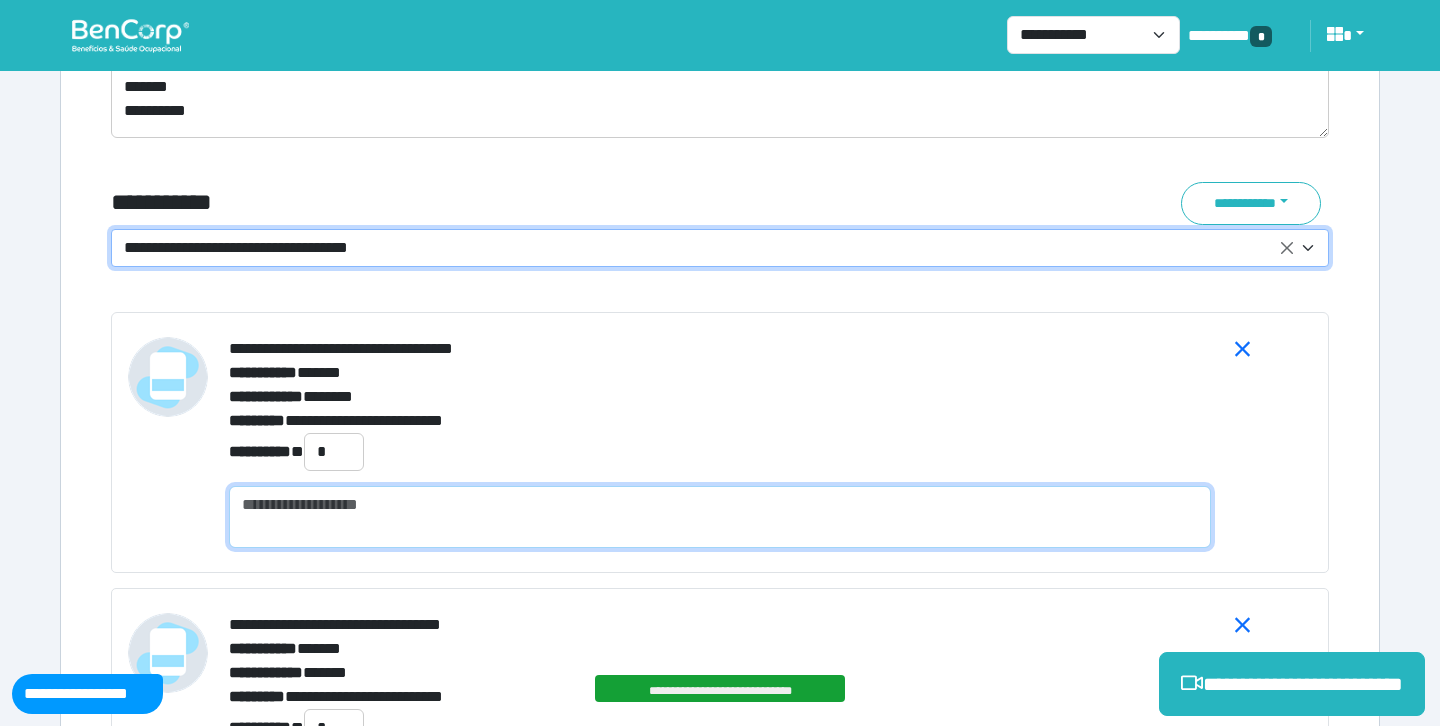 click at bounding box center [720, 517] 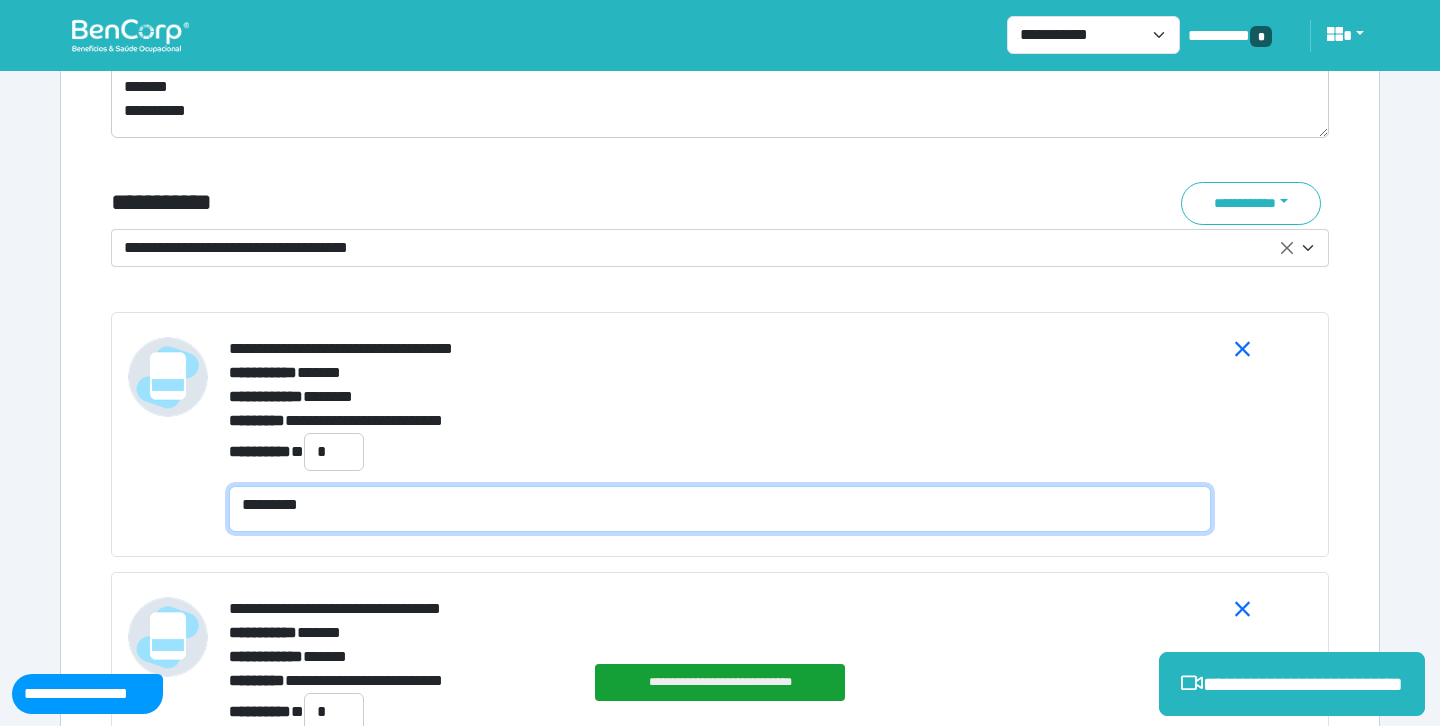 scroll, scrollTop: 0, scrollLeft: 0, axis: both 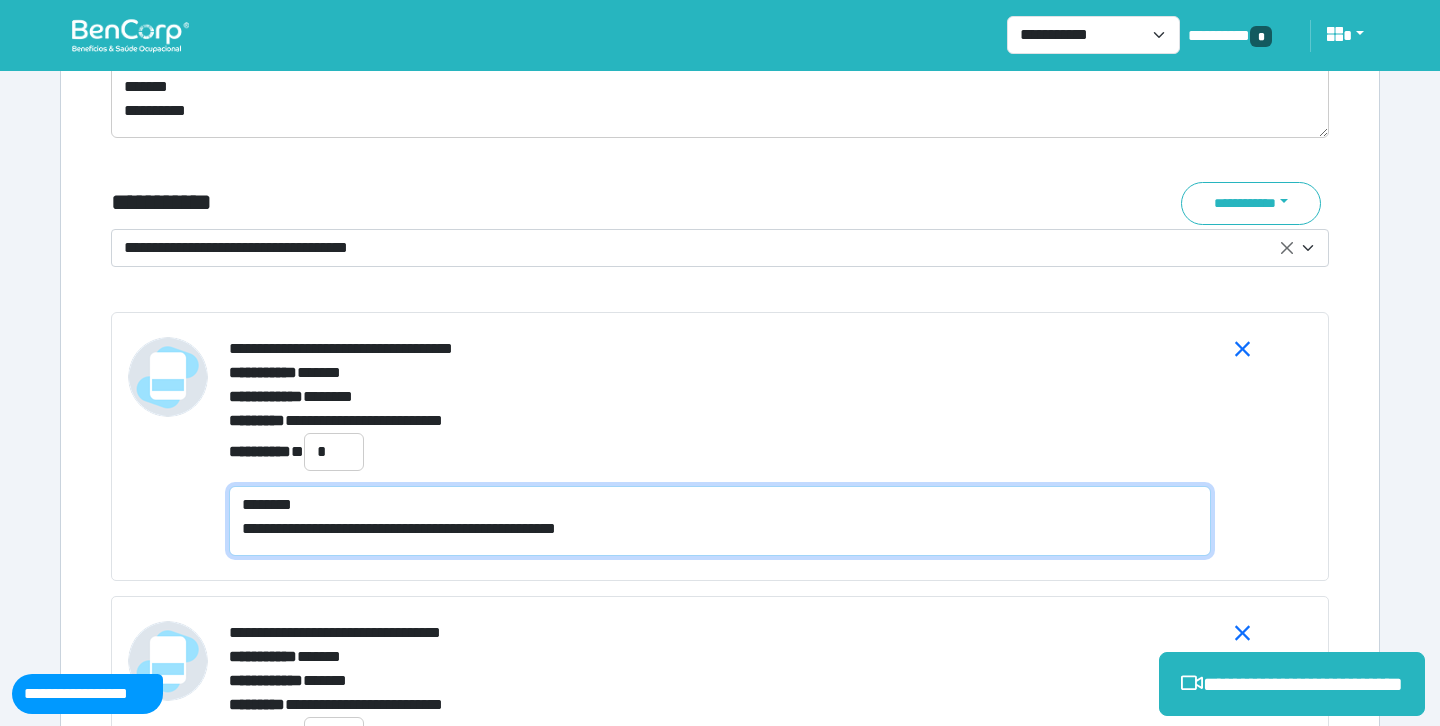 type on "**********" 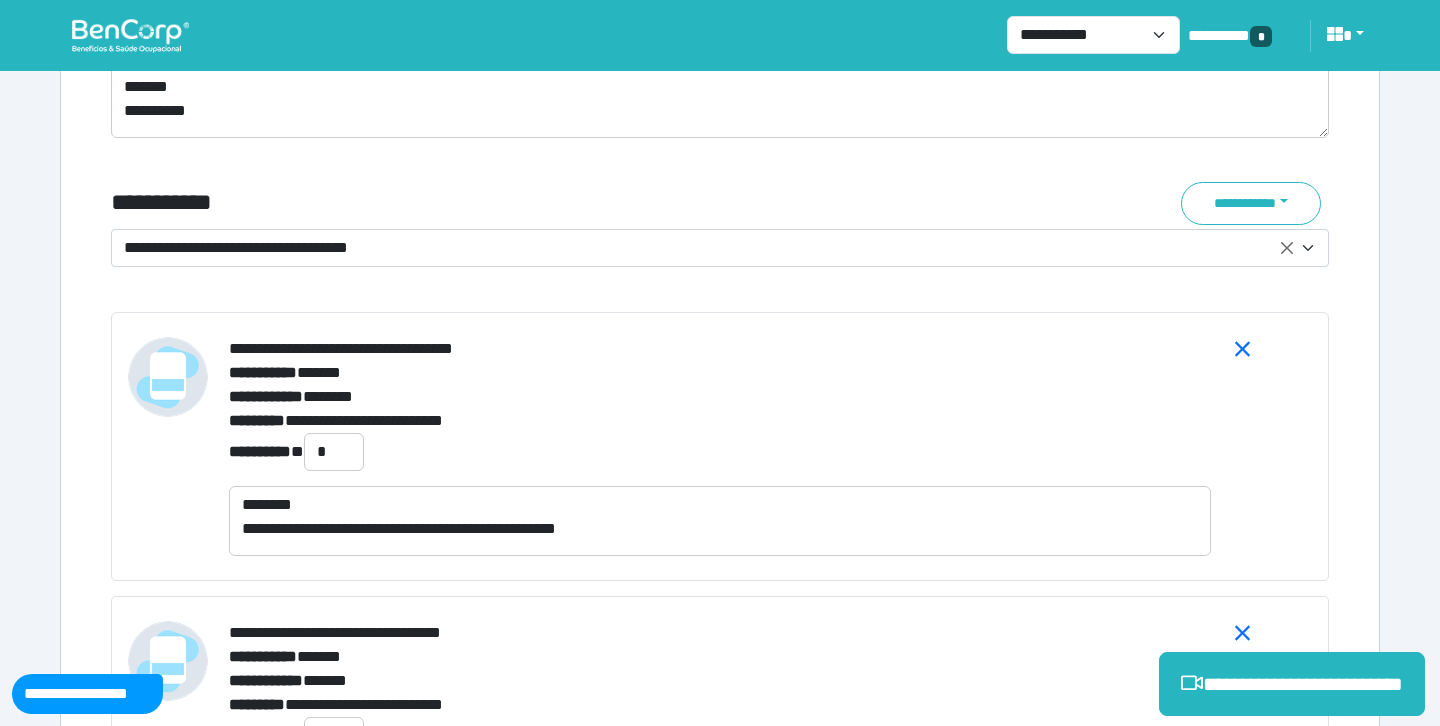 click on "**********" at bounding box center (720, -684) 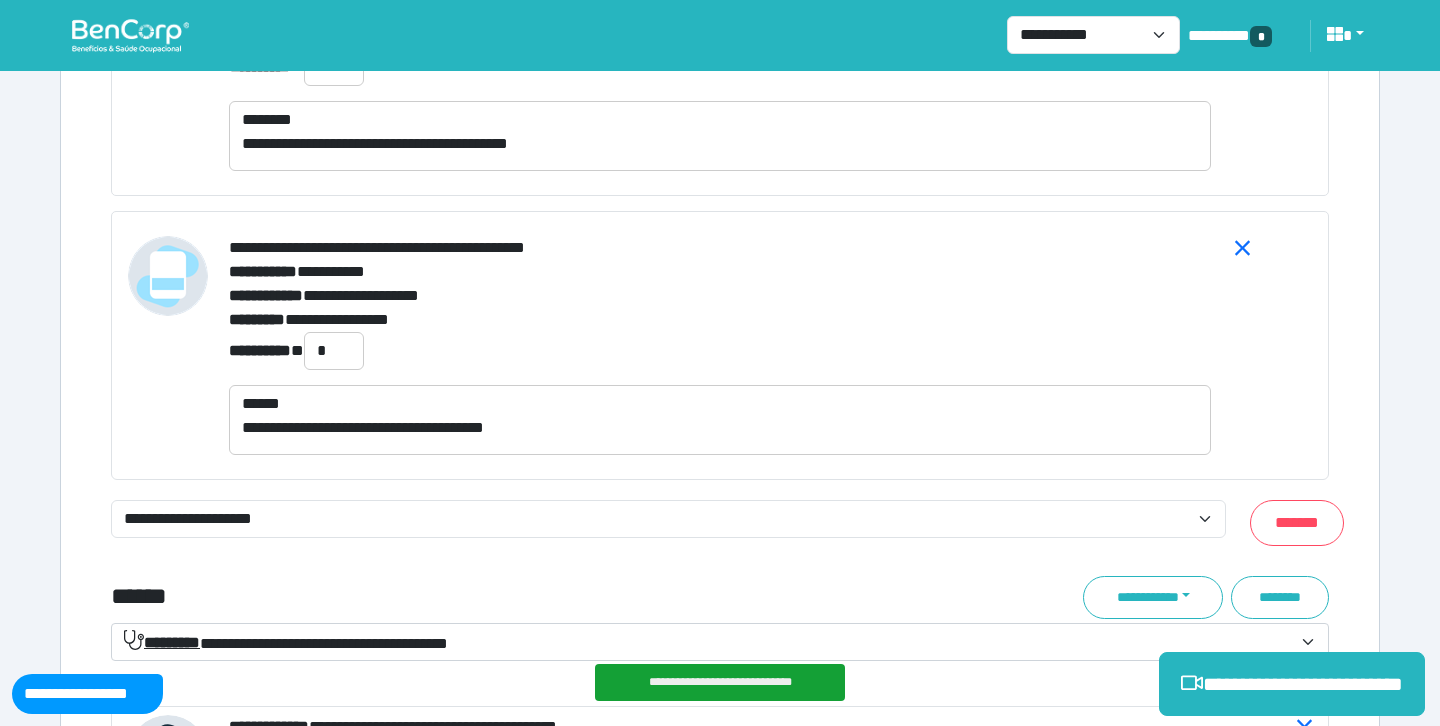 scroll, scrollTop: 7796, scrollLeft: 0, axis: vertical 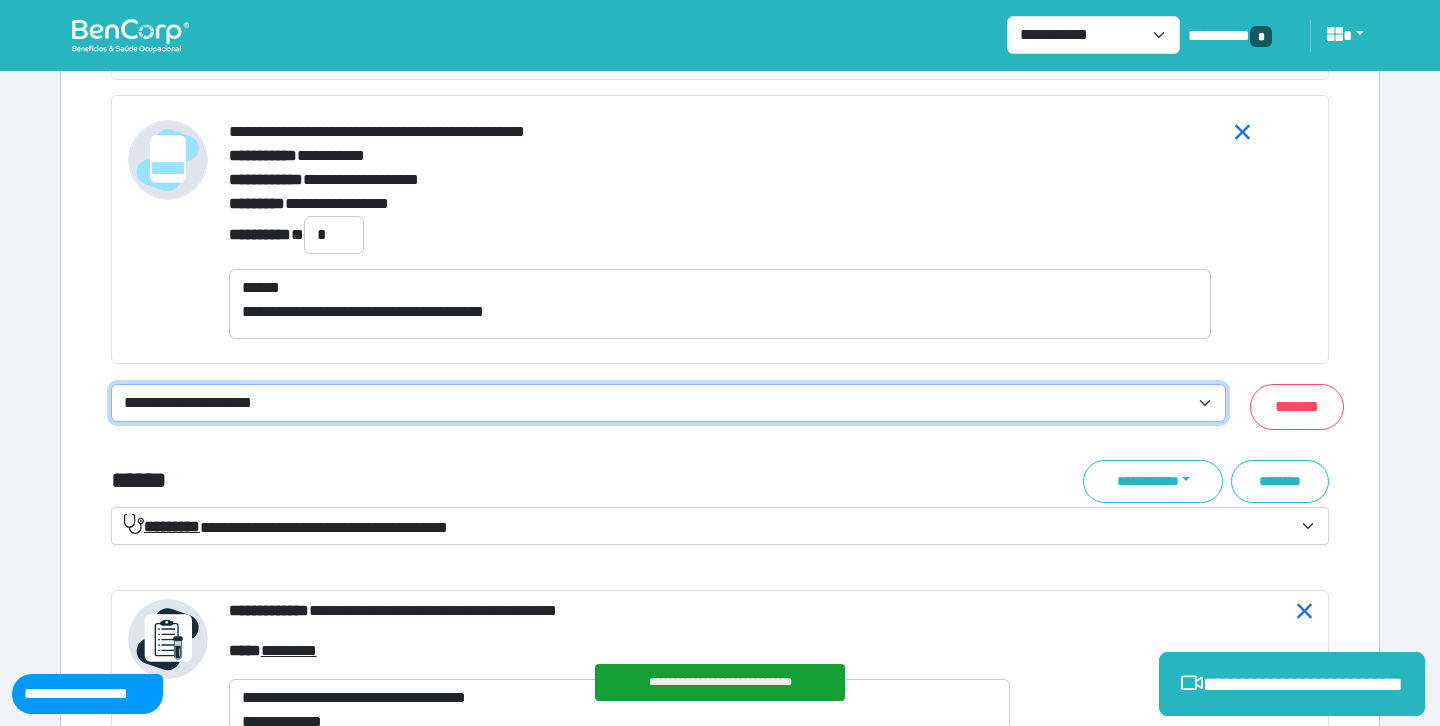 click on "**********" at bounding box center (668, 403) 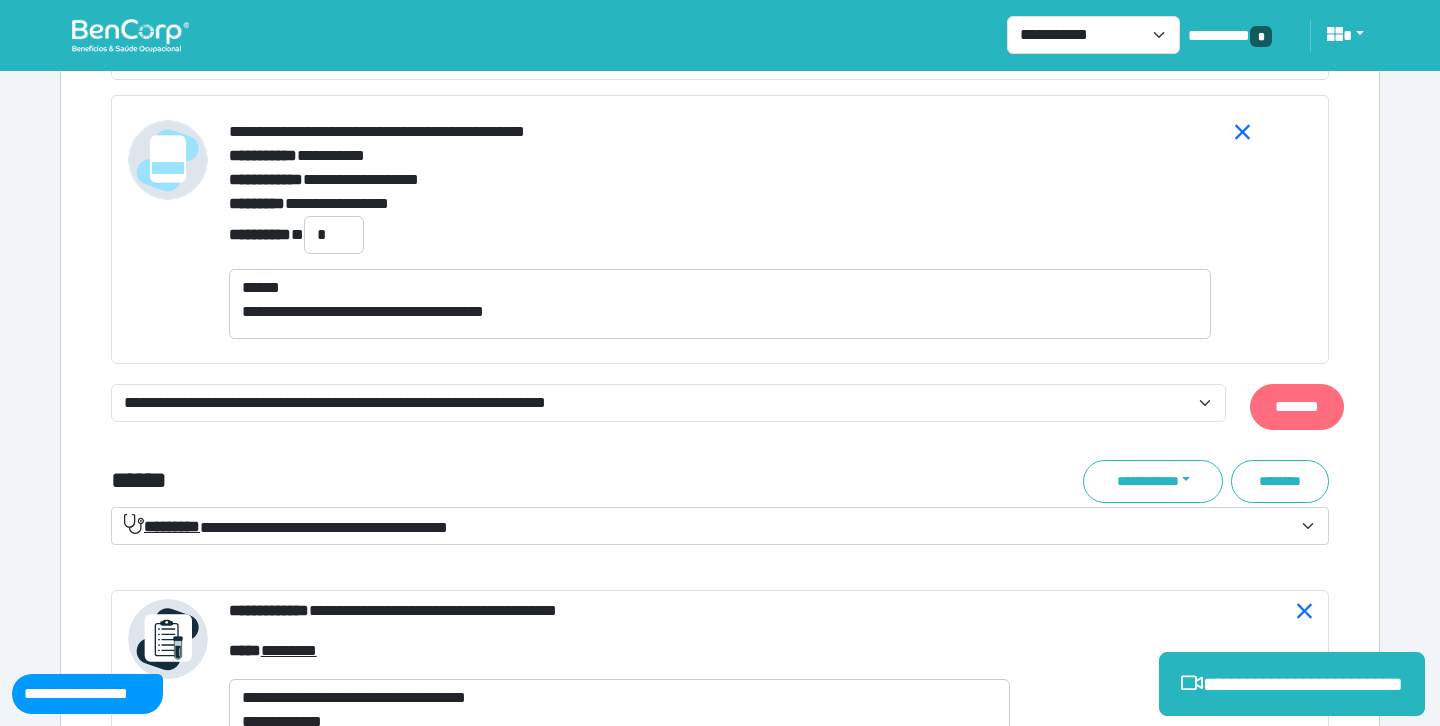 click on "*******" at bounding box center [1297, 407] 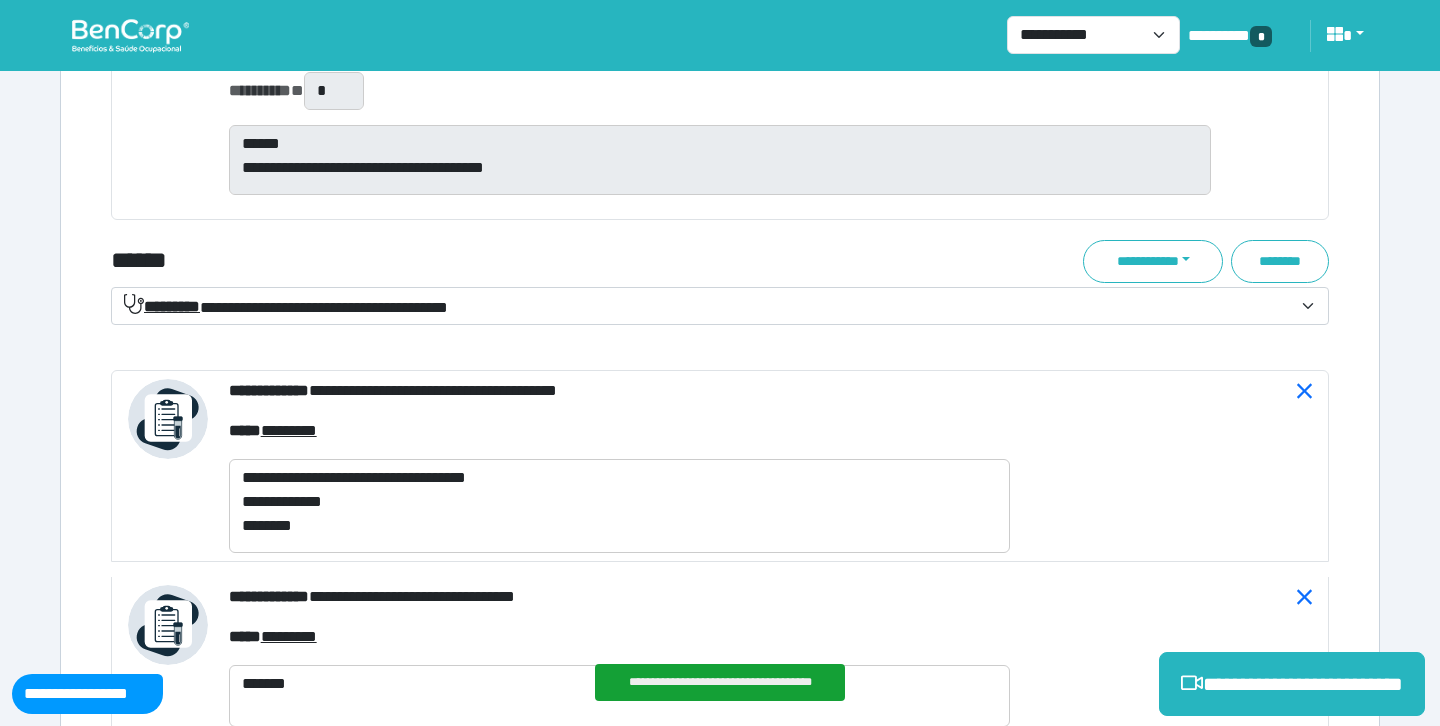 scroll, scrollTop: 7897, scrollLeft: 0, axis: vertical 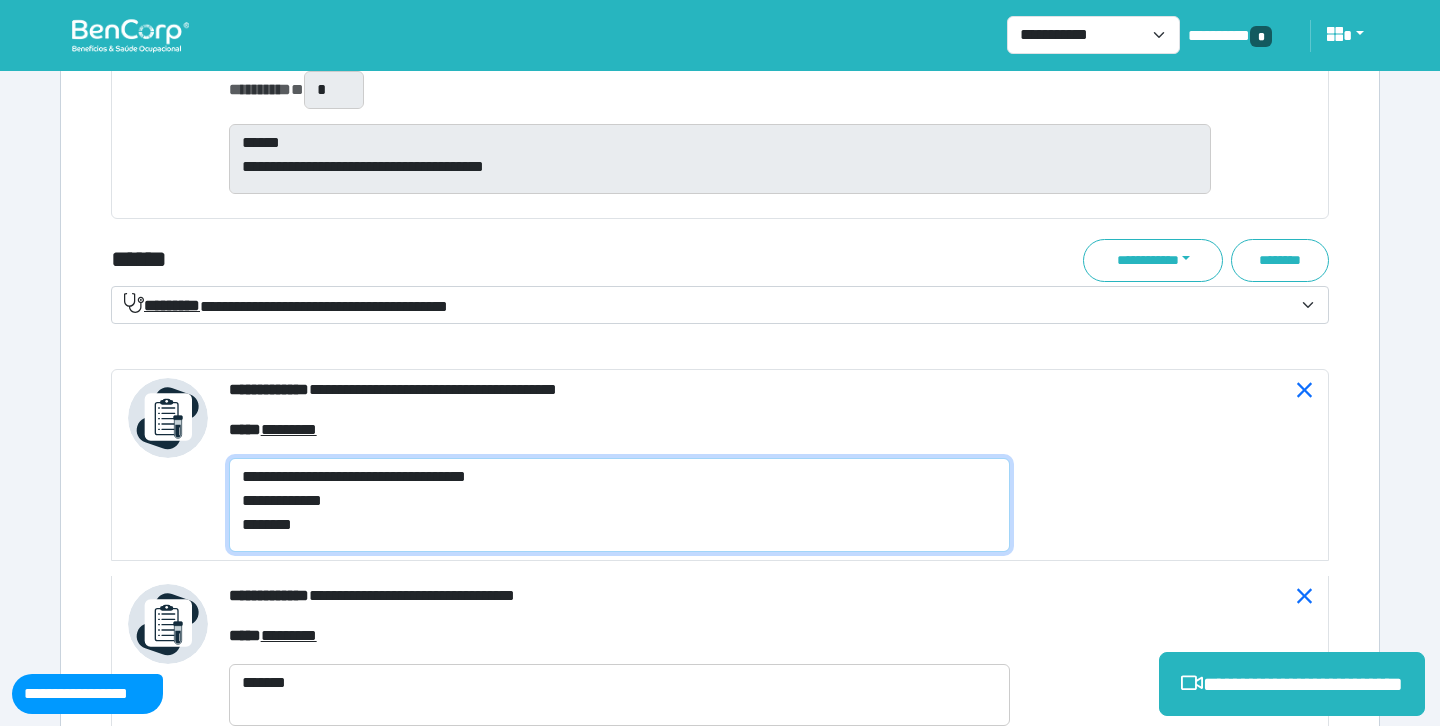 click on "**********" at bounding box center [619, 505] 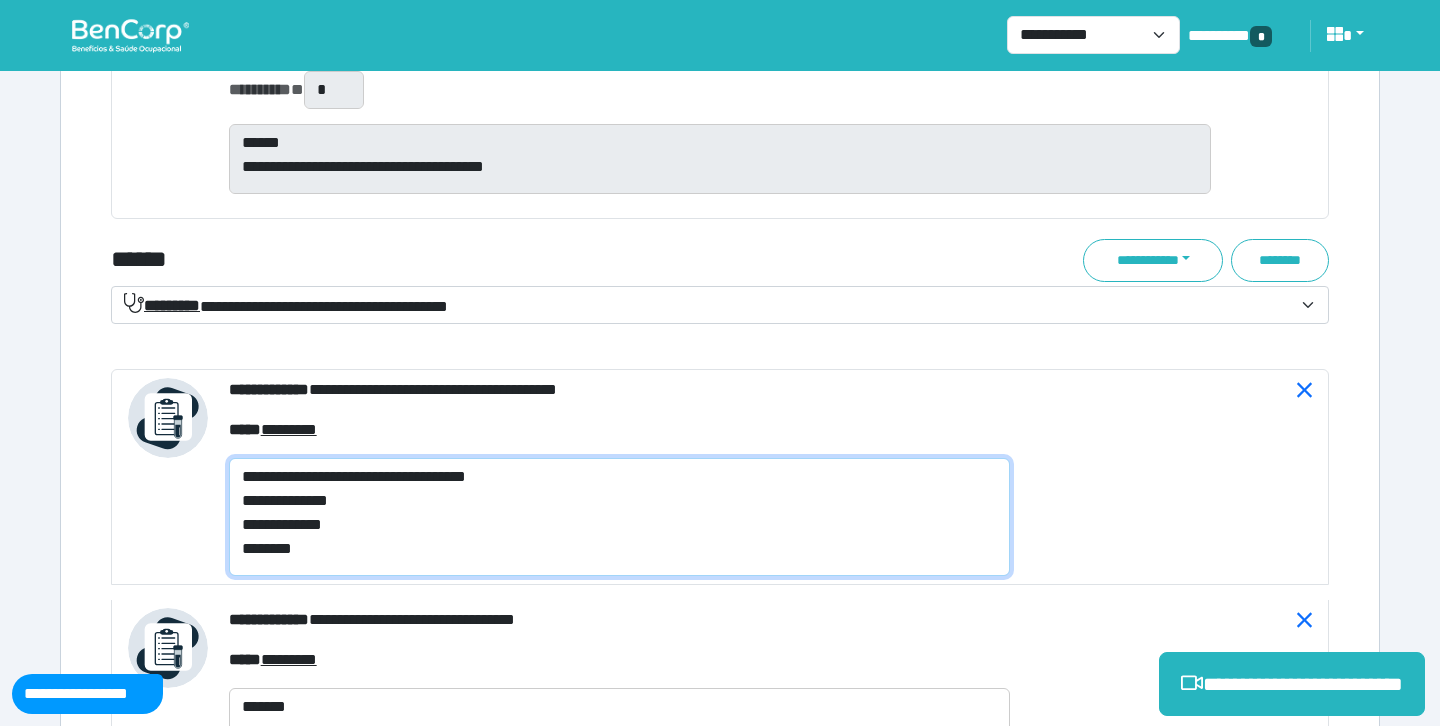 type on "**********" 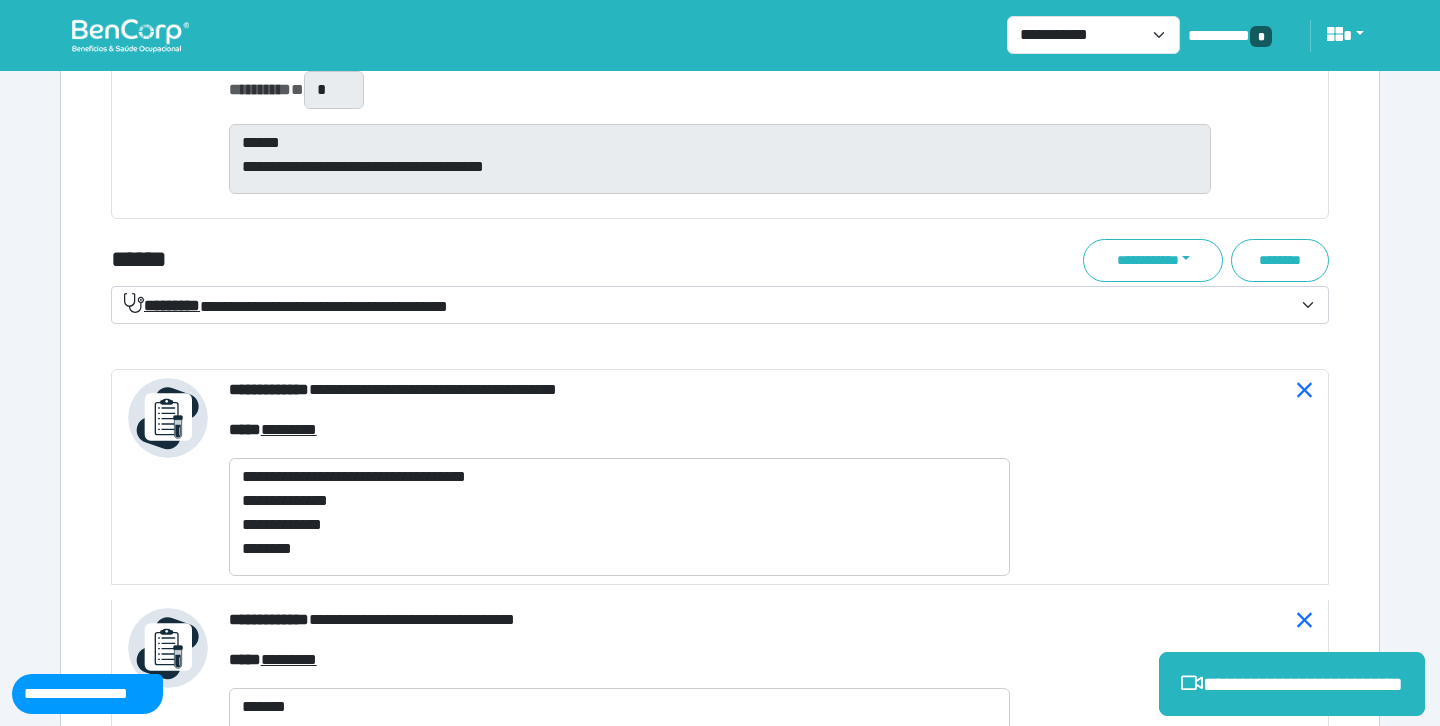 click on "******" at bounding box center [513, 260] 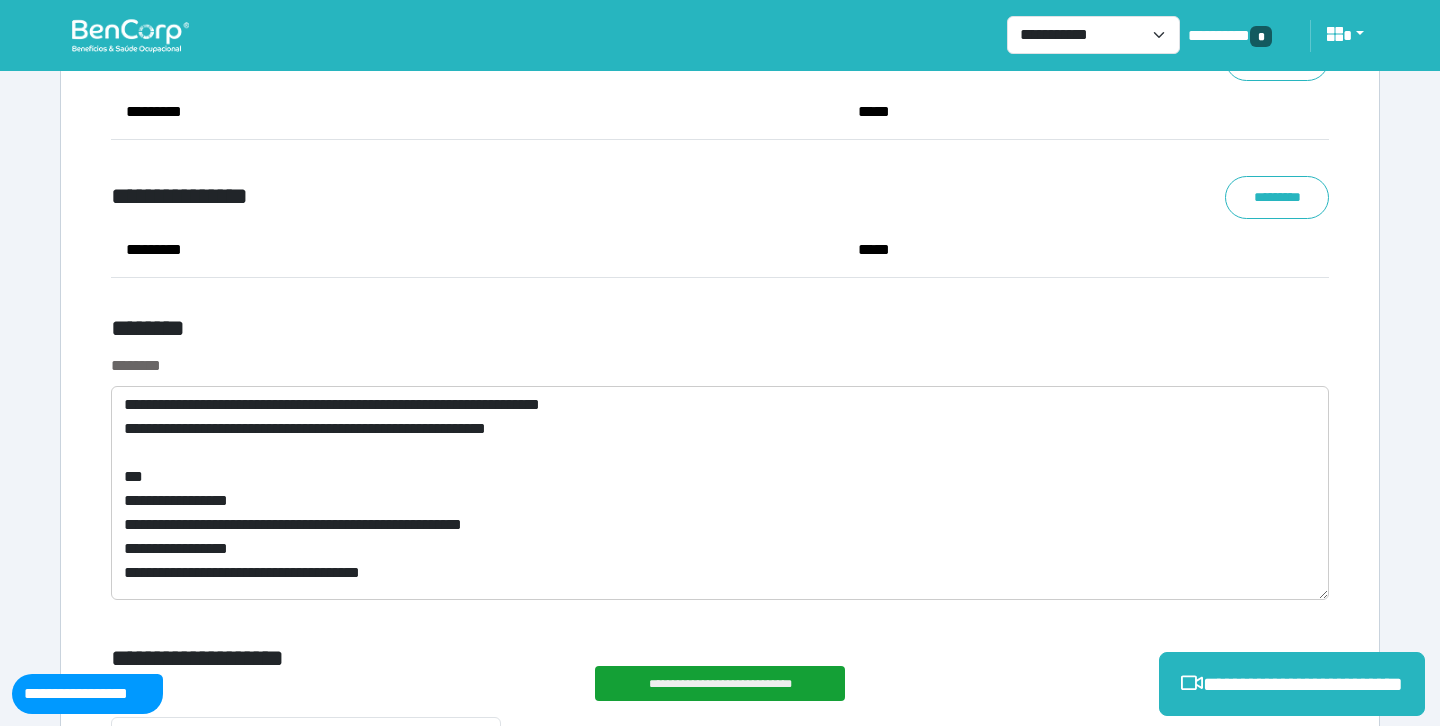 scroll, scrollTop: 11342, scrollLeft: 0, axis: vertical 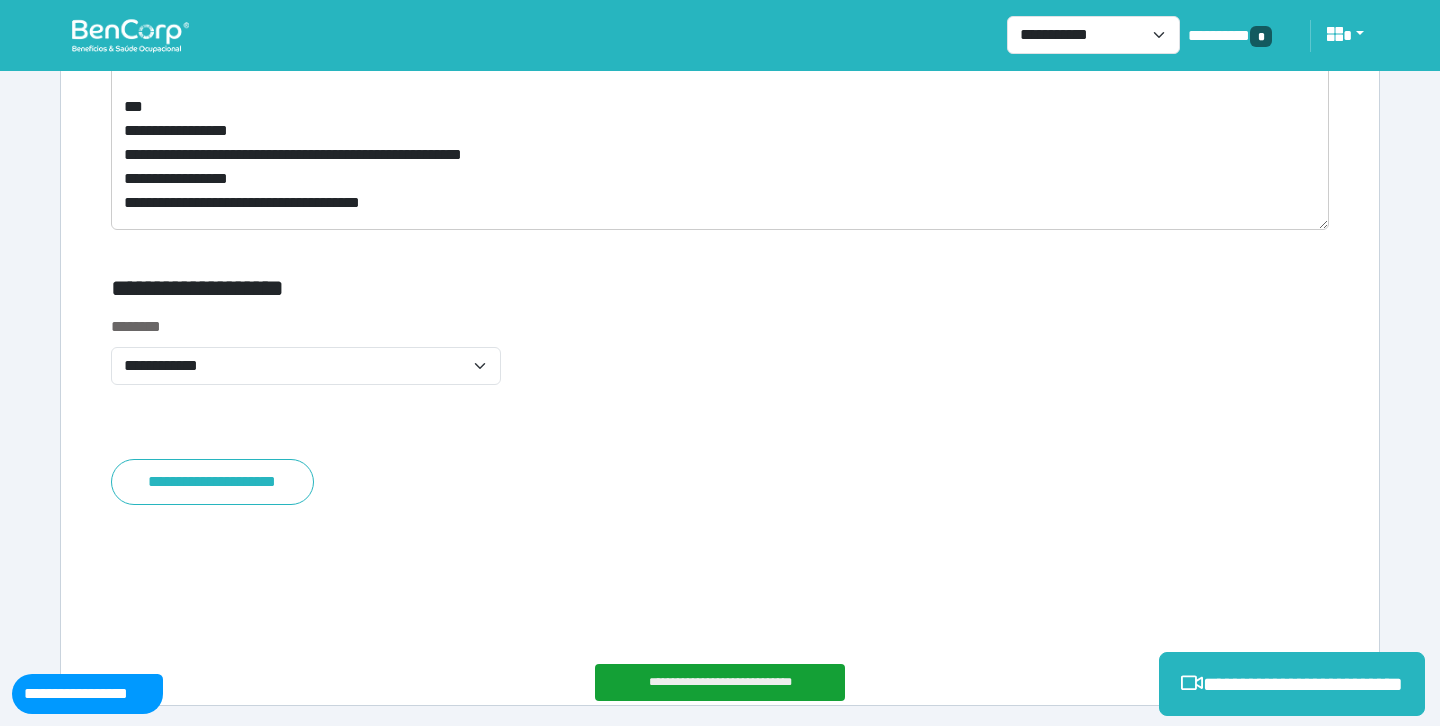 click on "**********" at bounding box center [720, -5268] 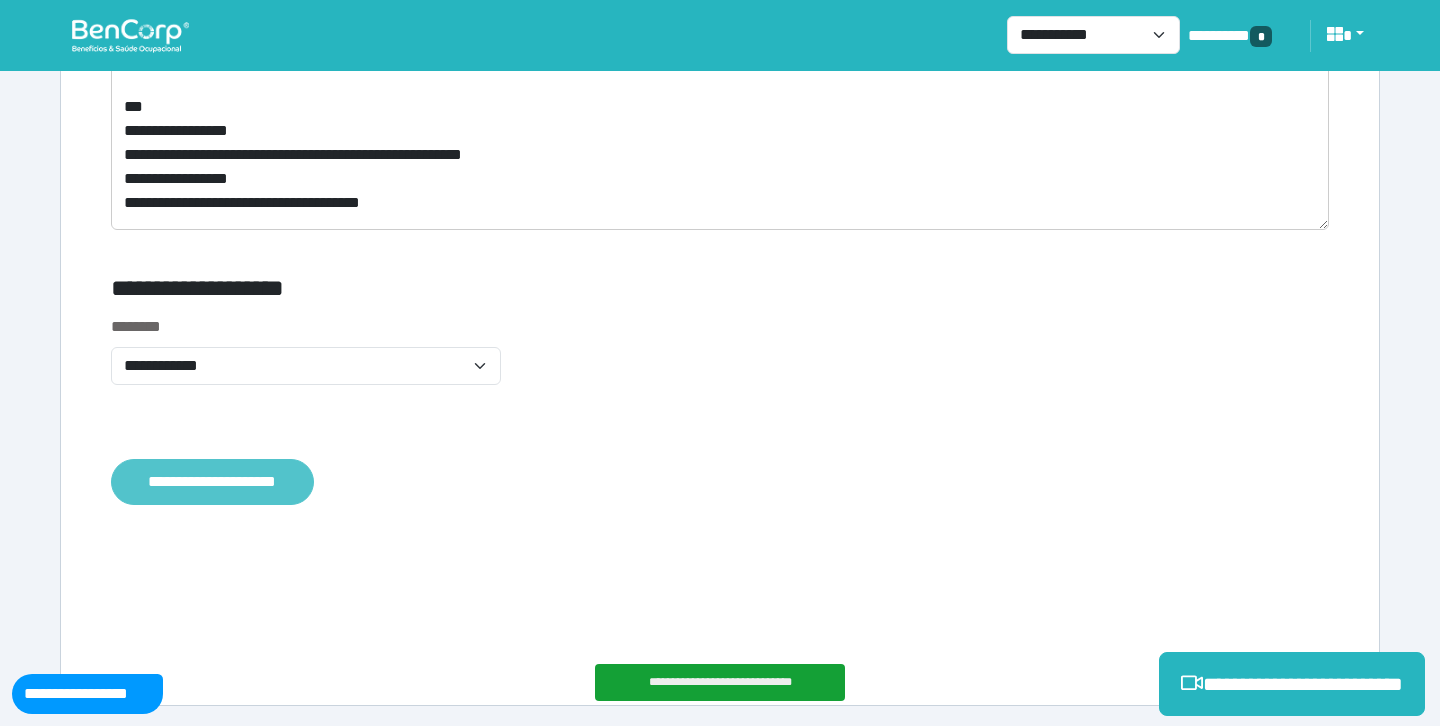 click on "**********" at bounding box center (212, 482) 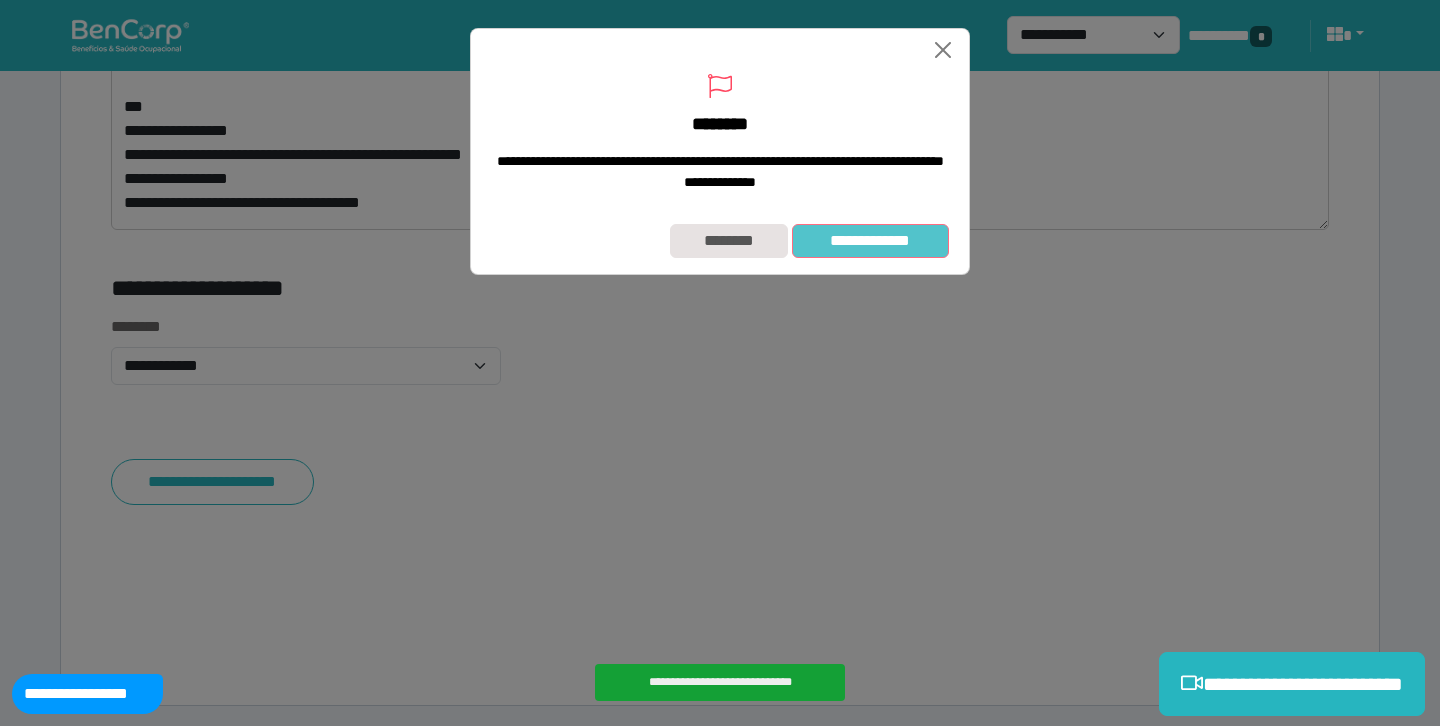 click on "**********" at bounding box center [870, 241] 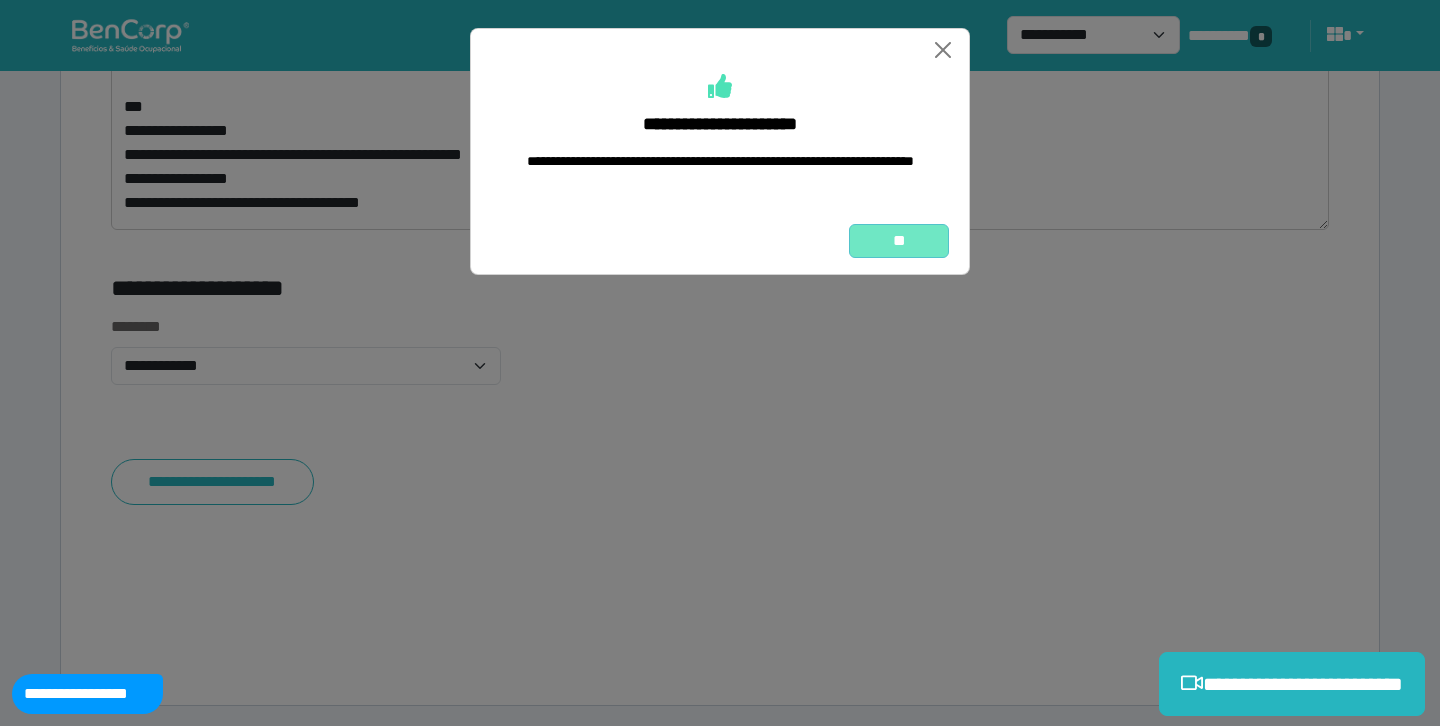 click on "**" at bounding box center [899, 241] 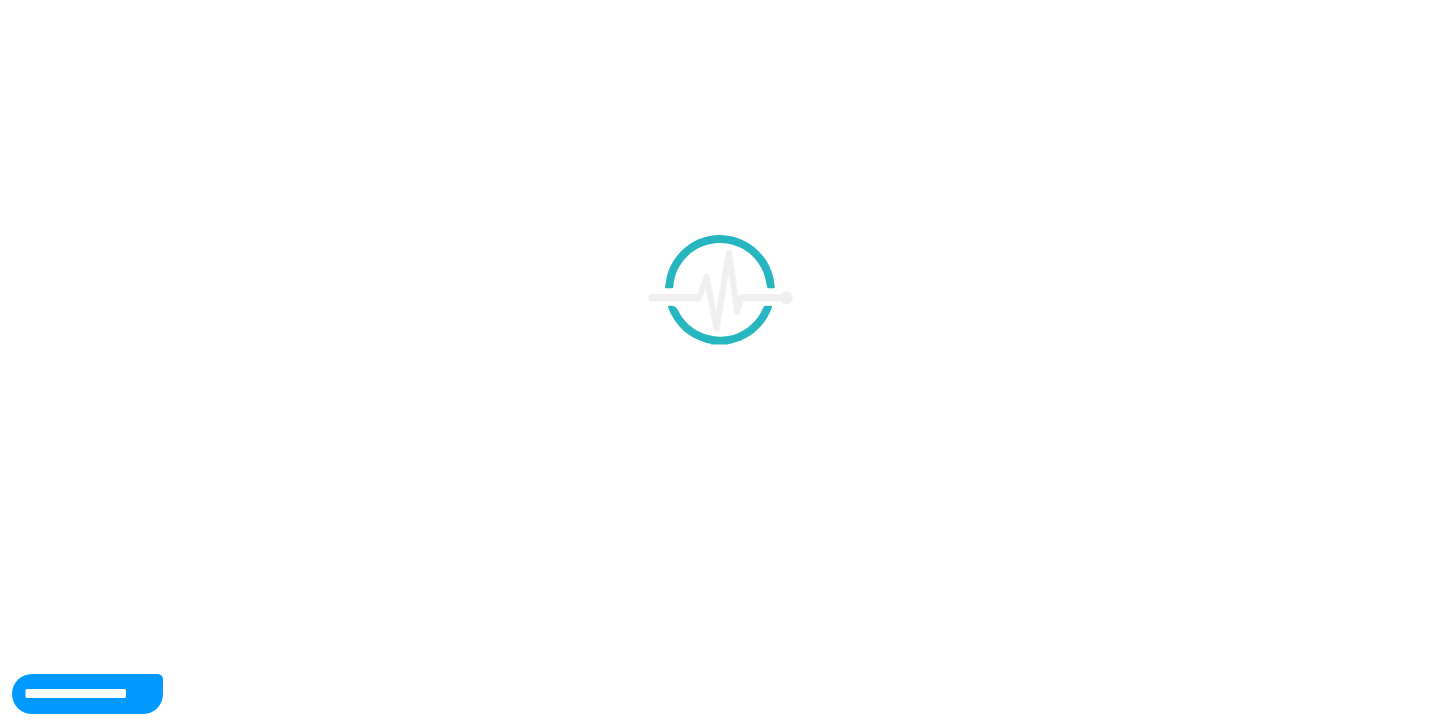 scroll, scrollTop: 0, scrollLeft: 0, axis: both 